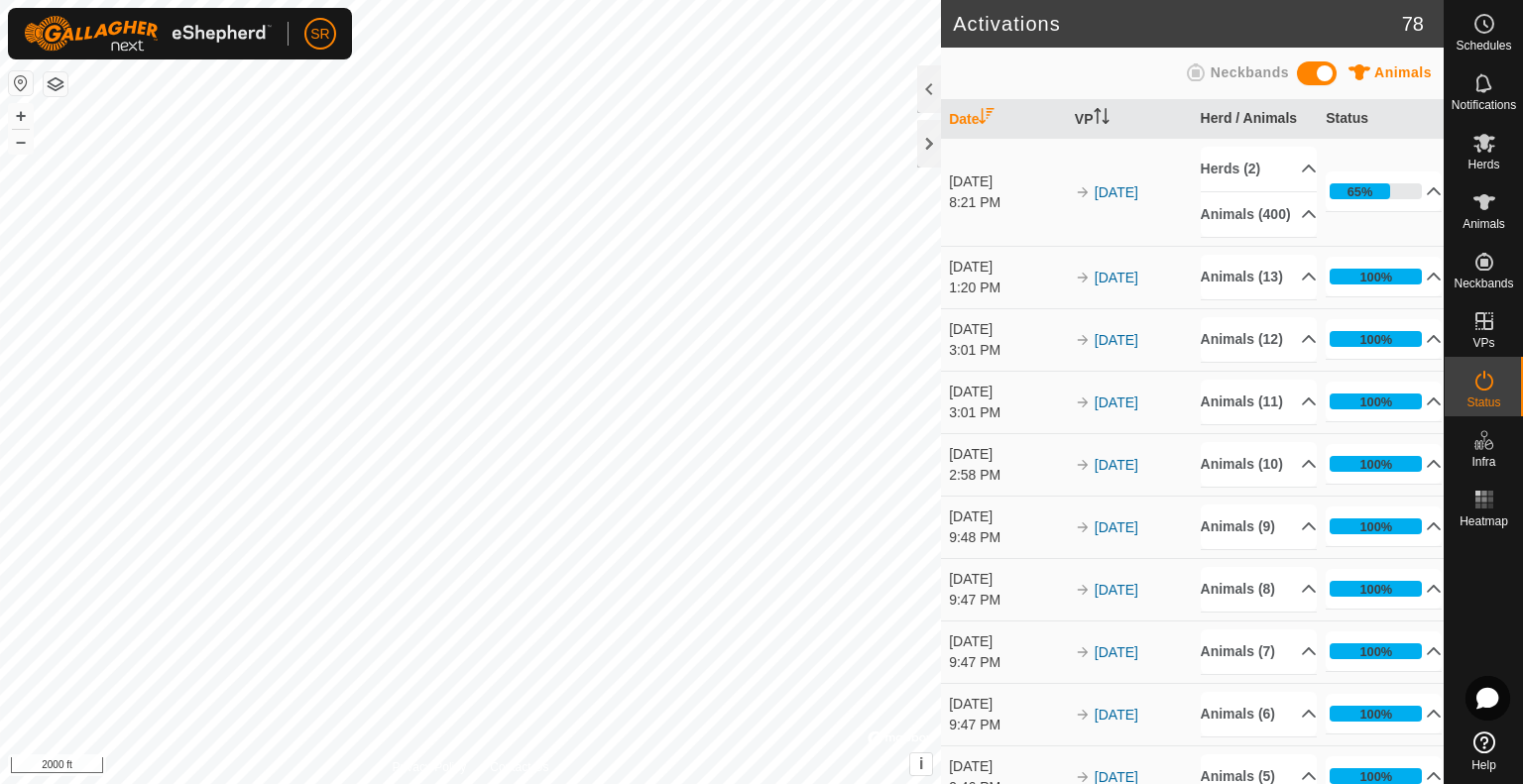 scroll, scrollTop: 0, scrollLeft: 0, axis: both 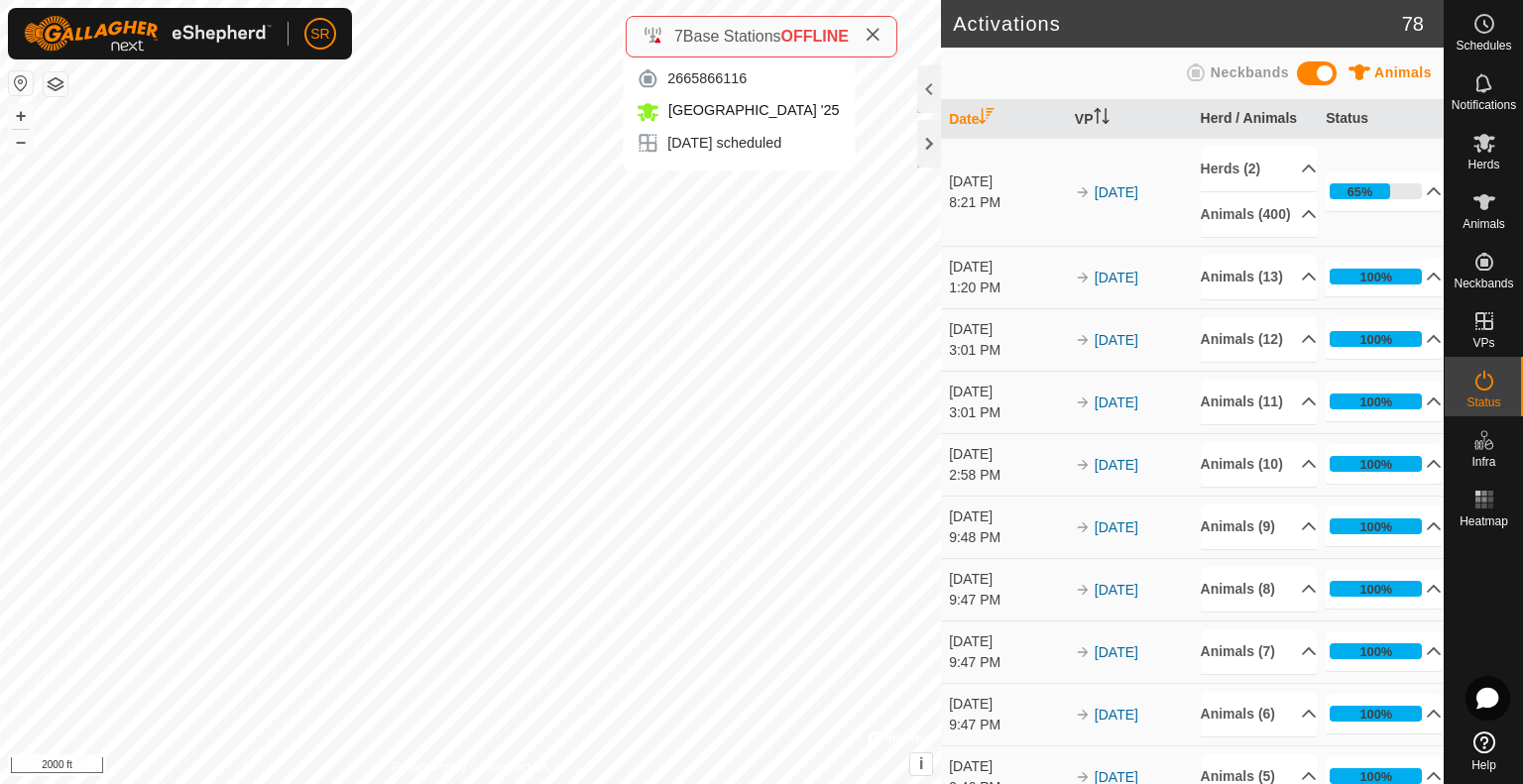click 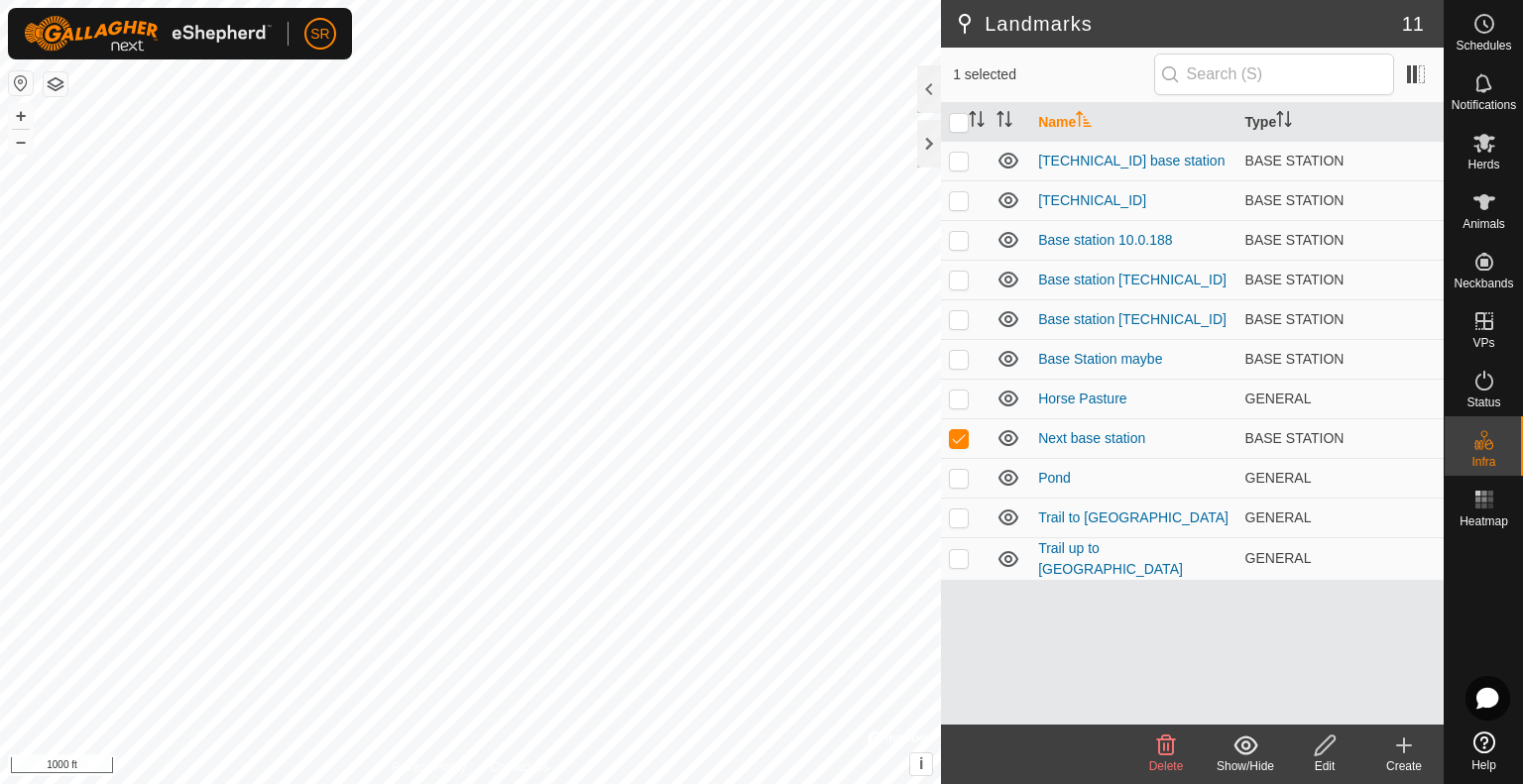 click 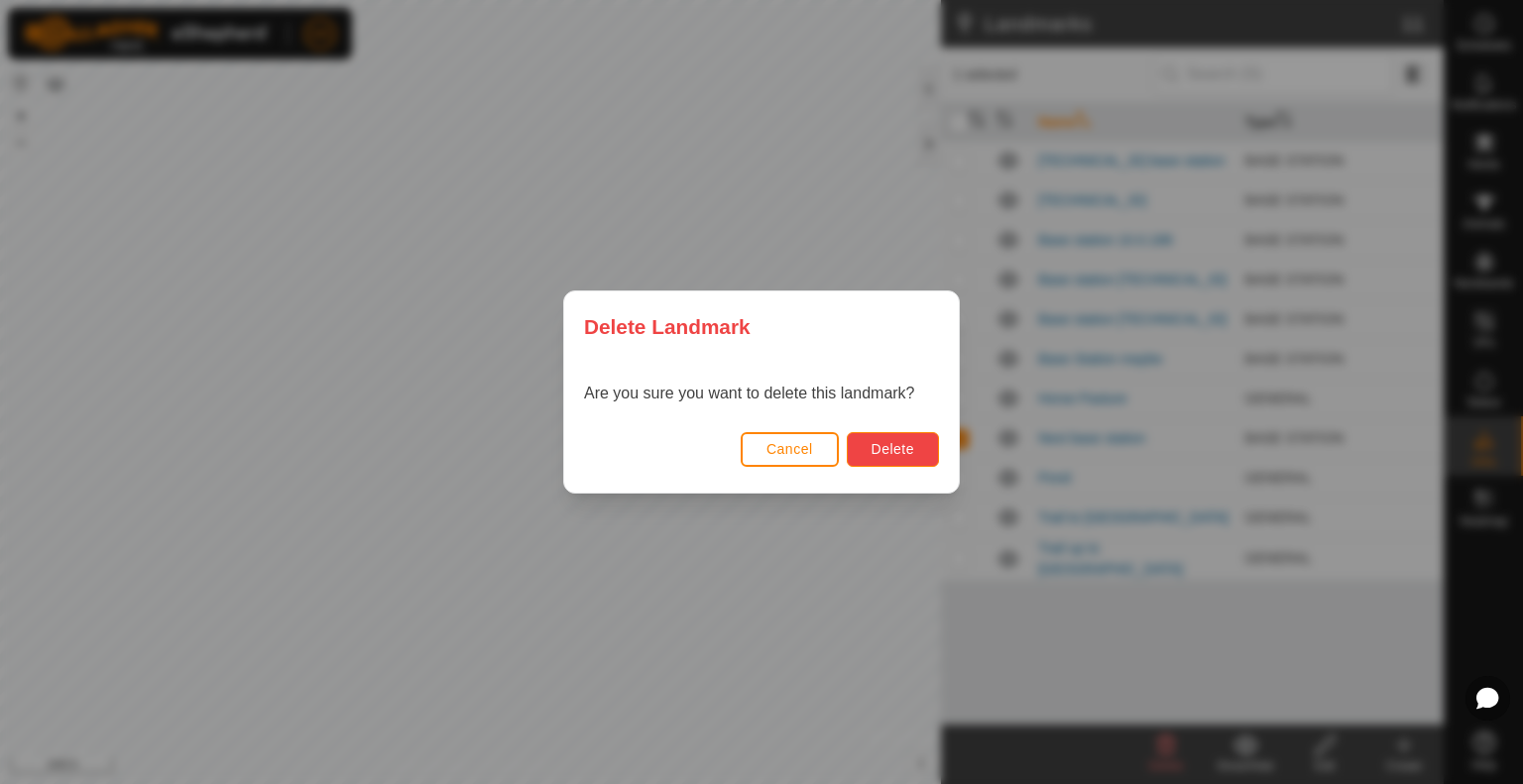 click on "Delete" at bounding box center (892, 449) 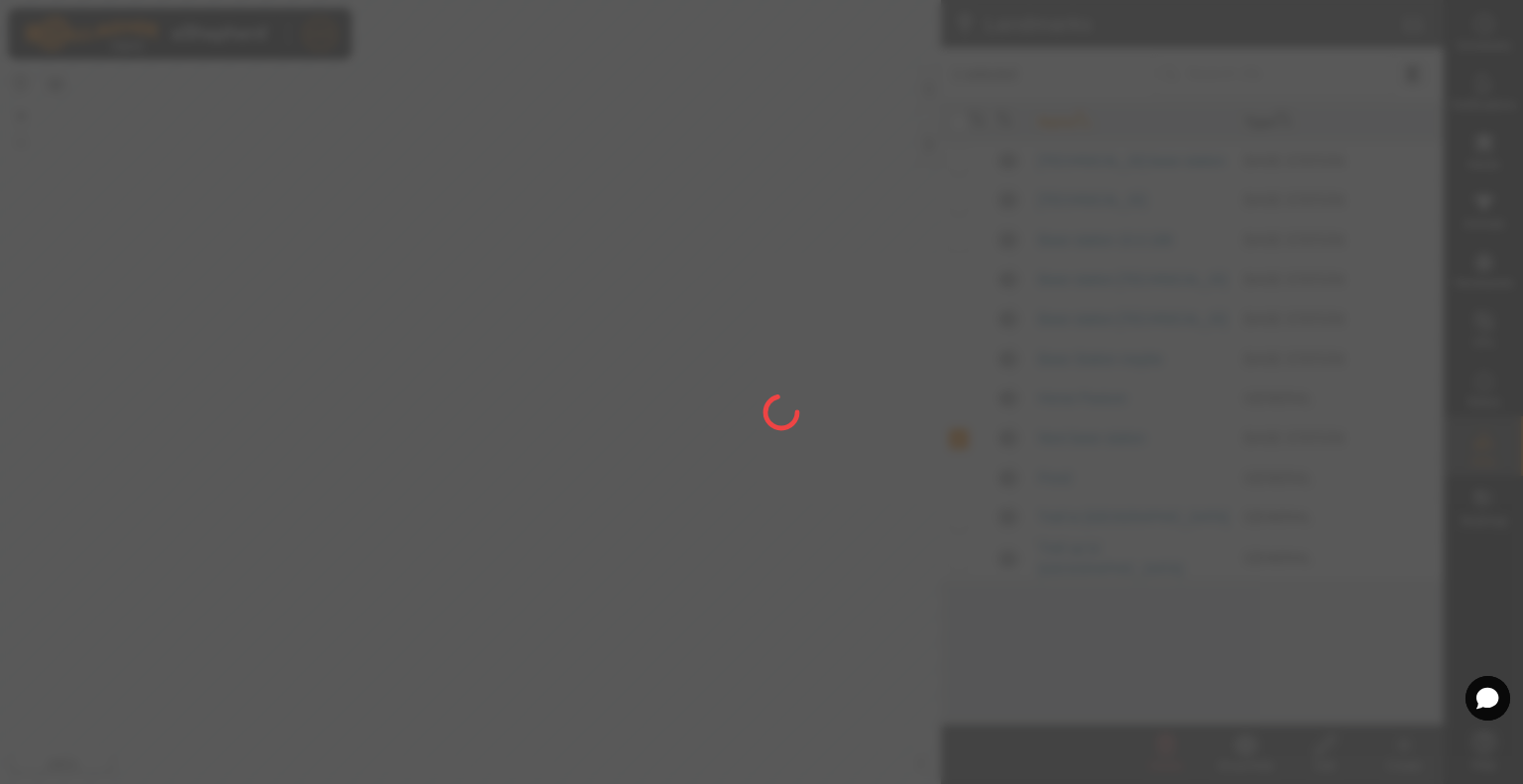 checkbox on "false" 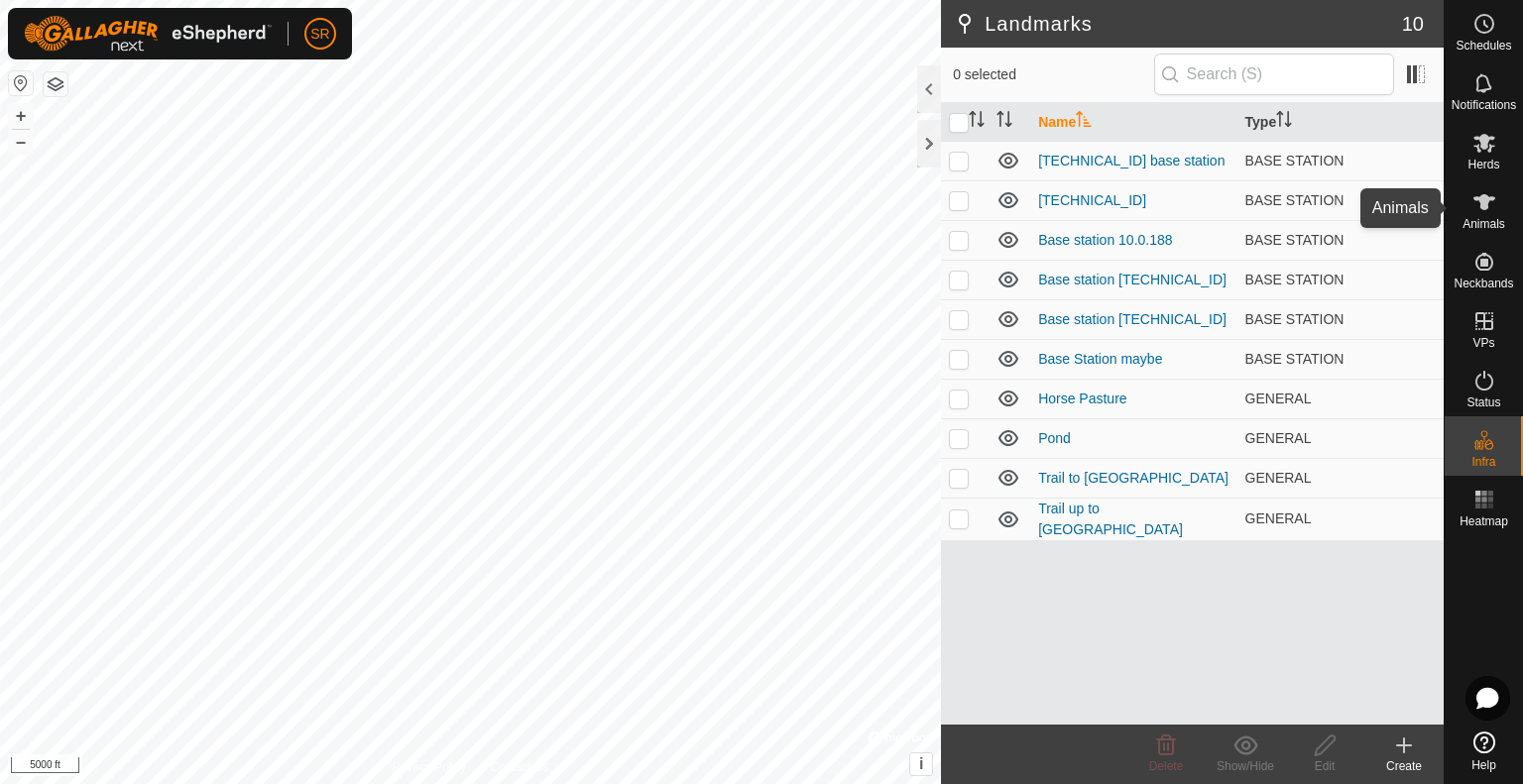 click on "Animals" at bounding box center (1483, 224) 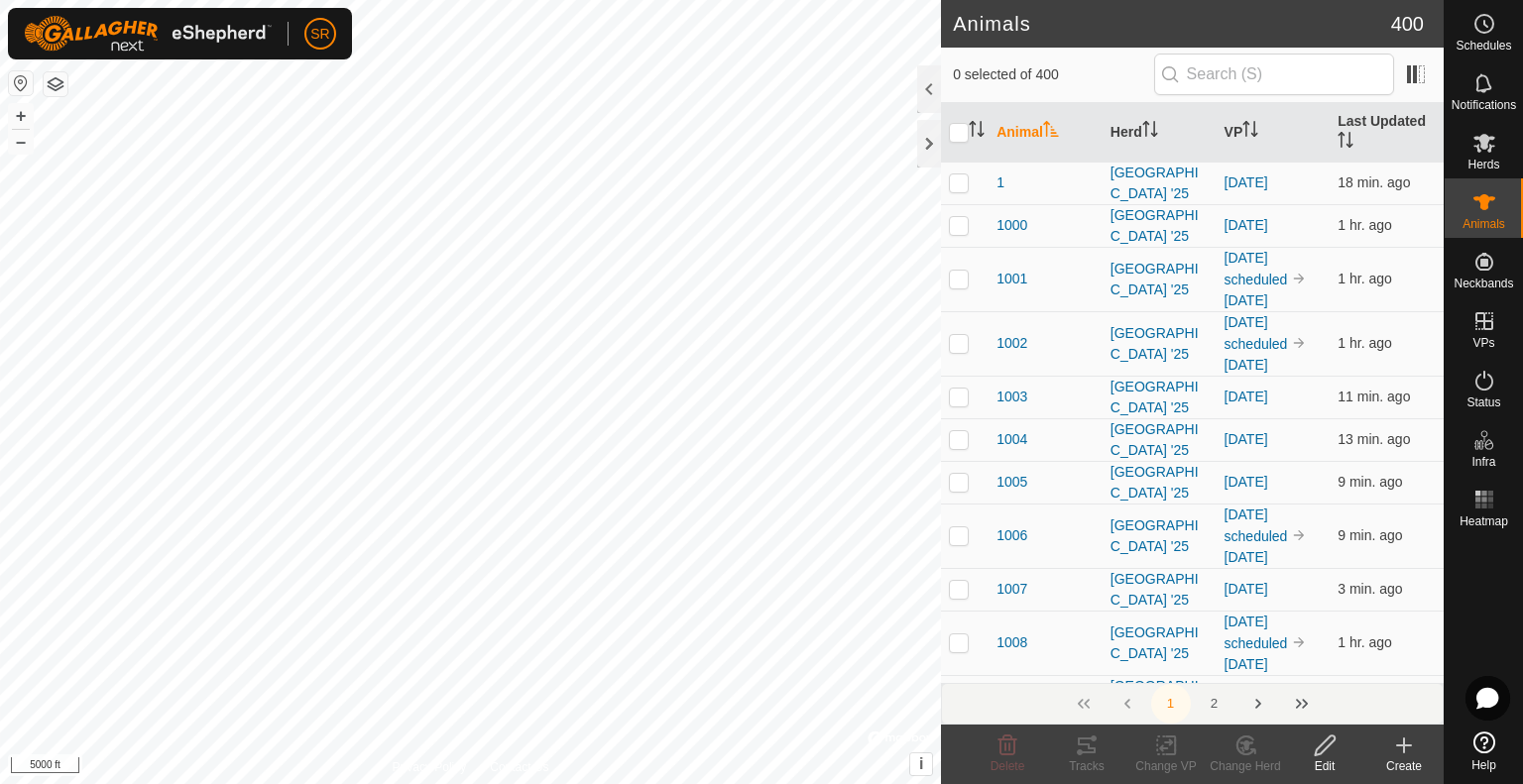 click 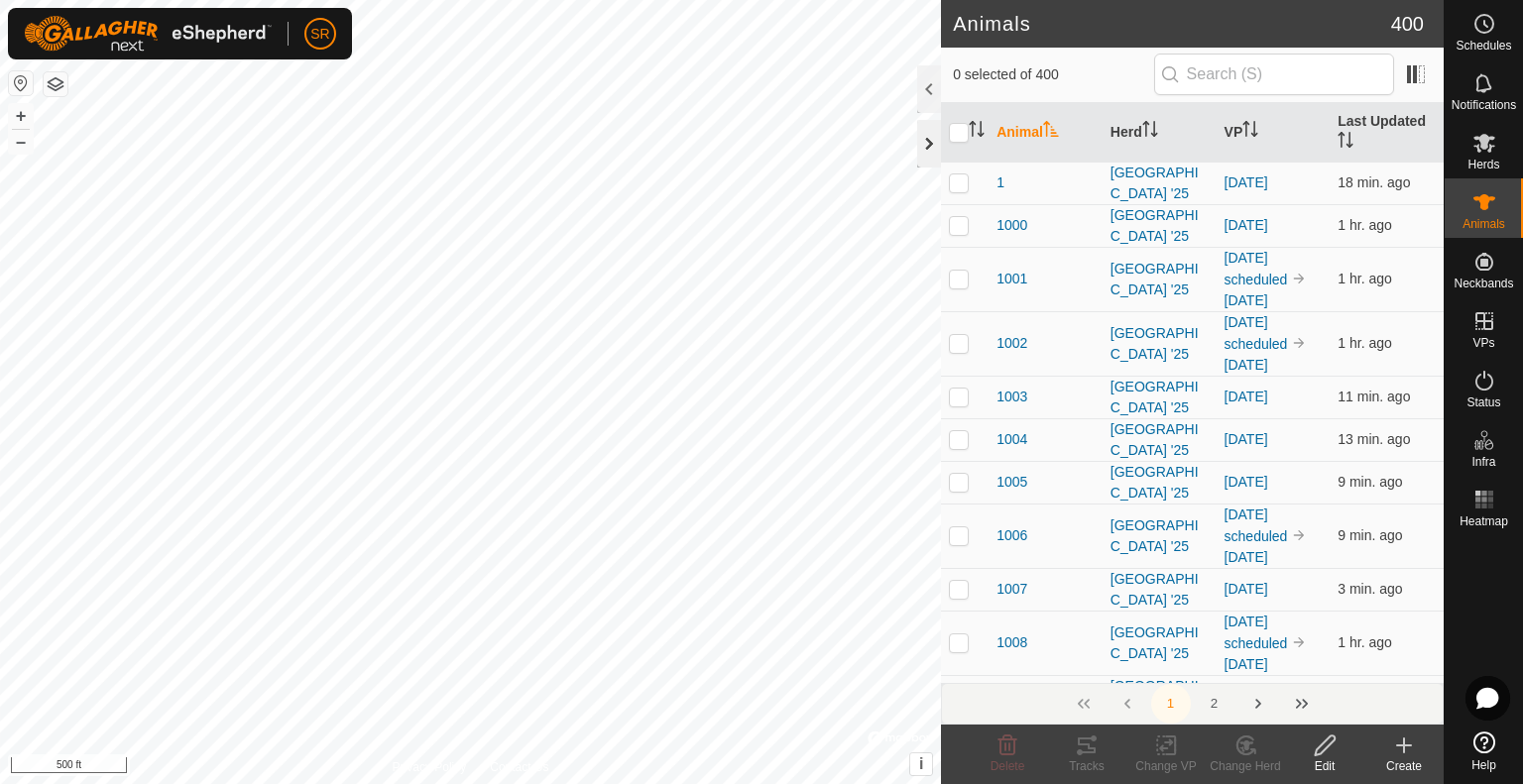 click 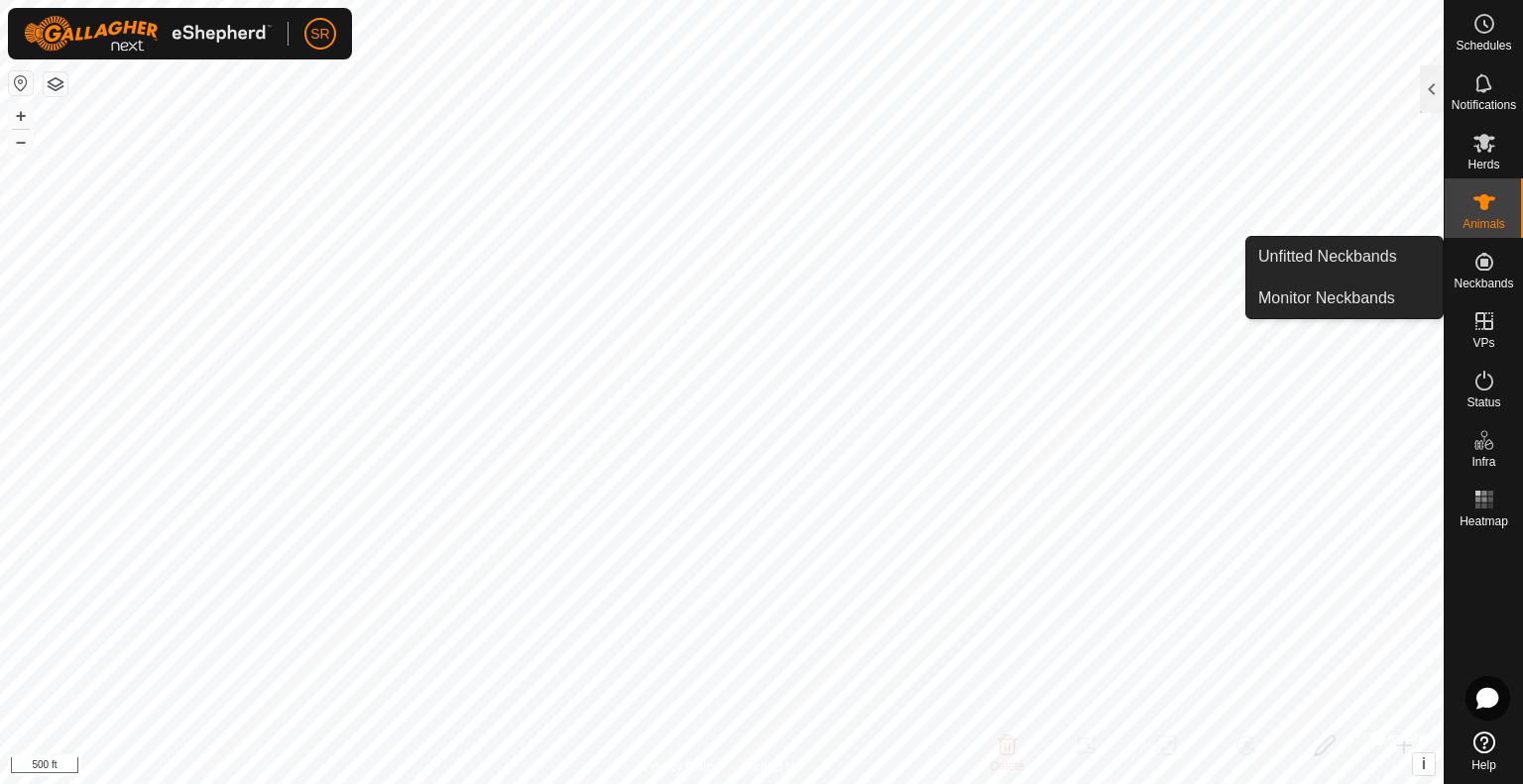 click on "Unfitted Neckbands" at bounding box center [1345, 257] 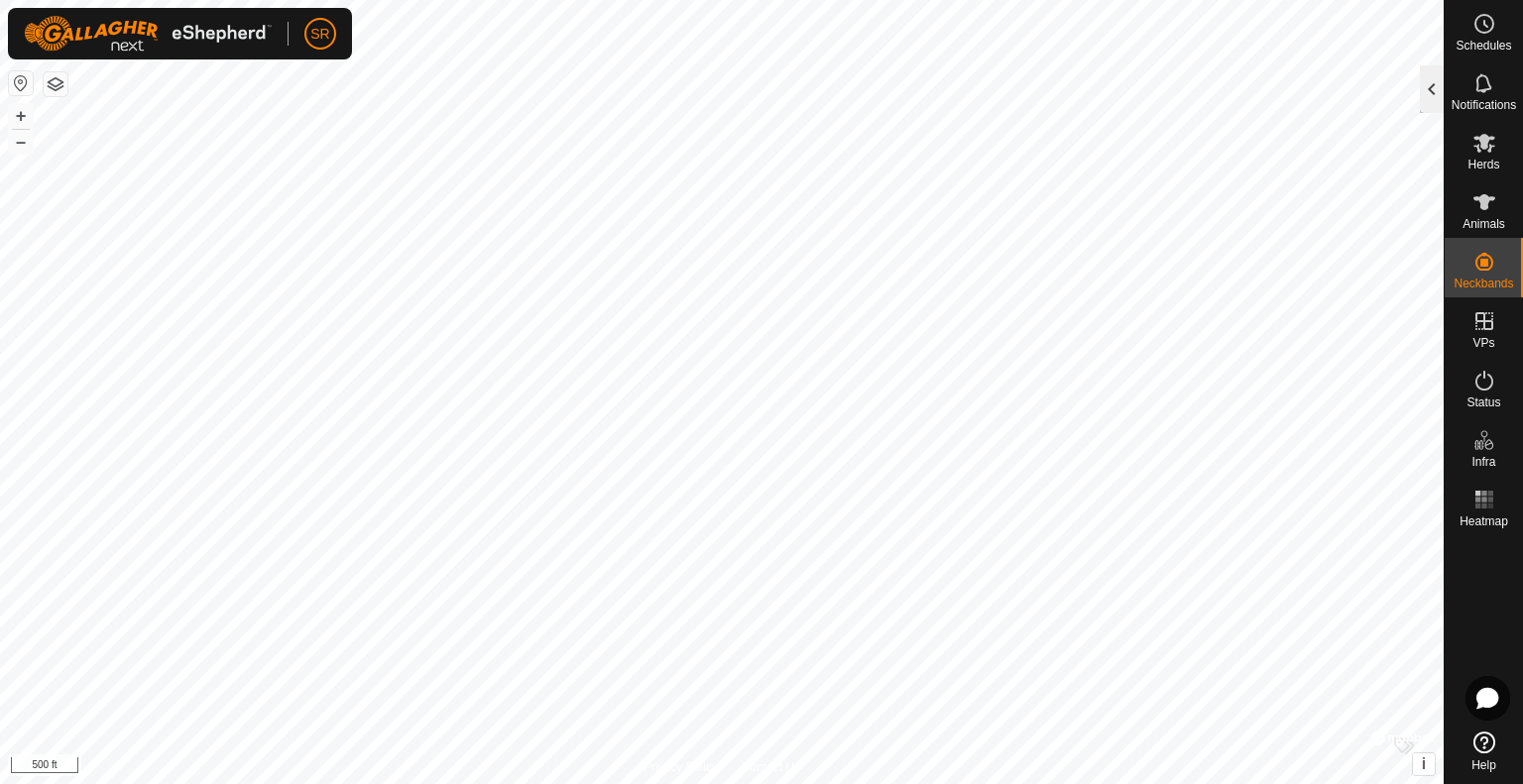 click 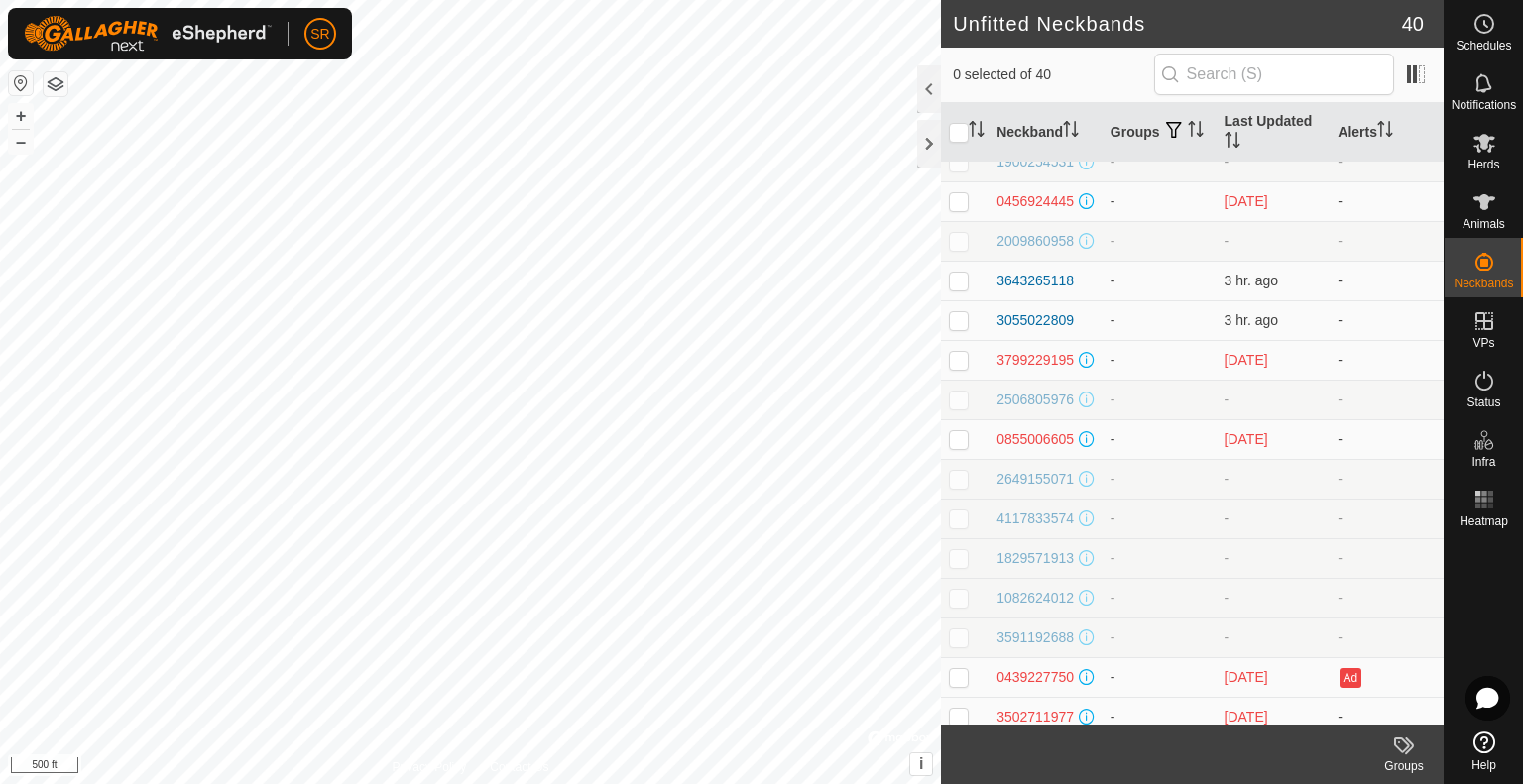scroll, scrollTop: 1010, scrollLeft: 0, axis: vertical 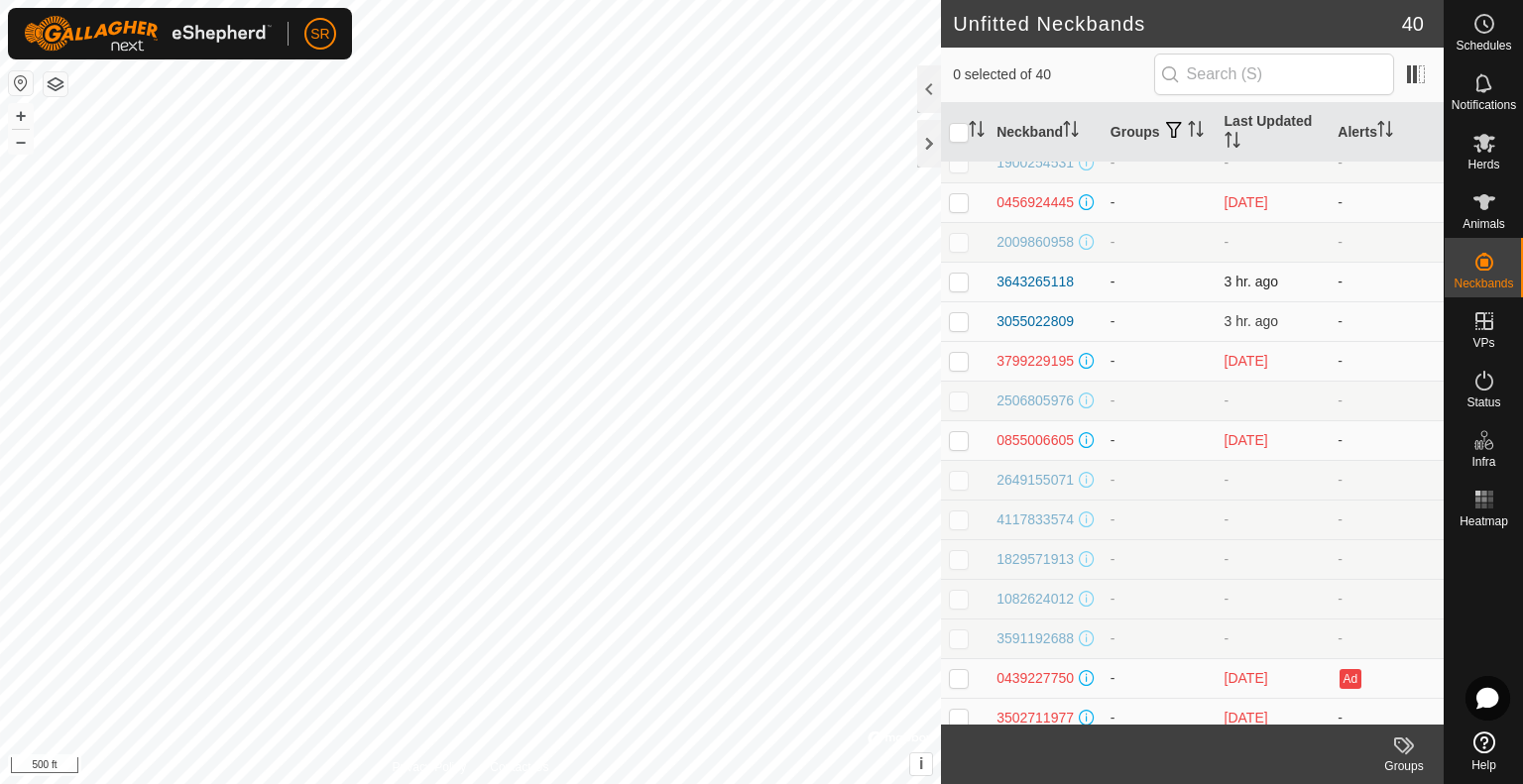 click at bounding box center [959, 281] 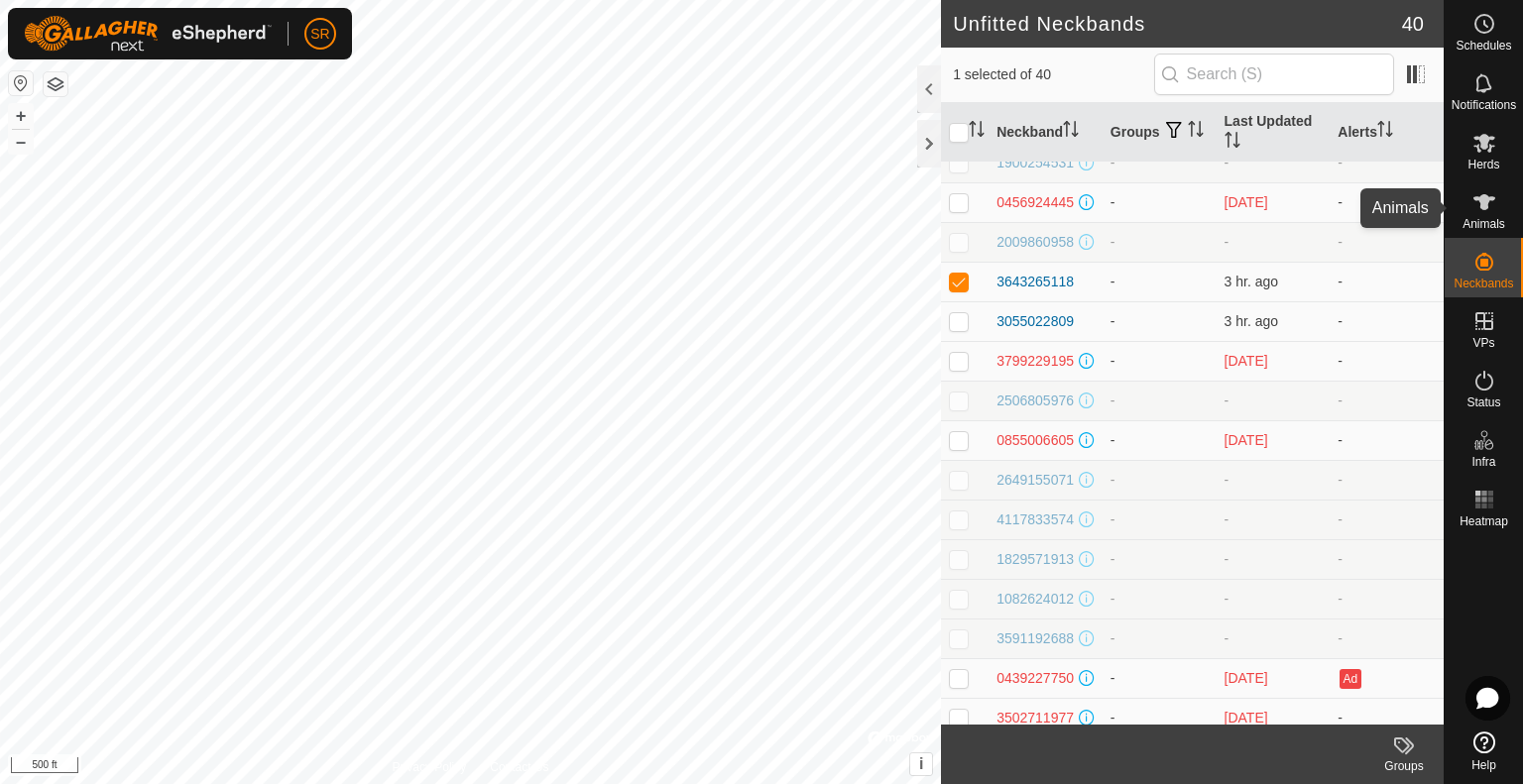 click 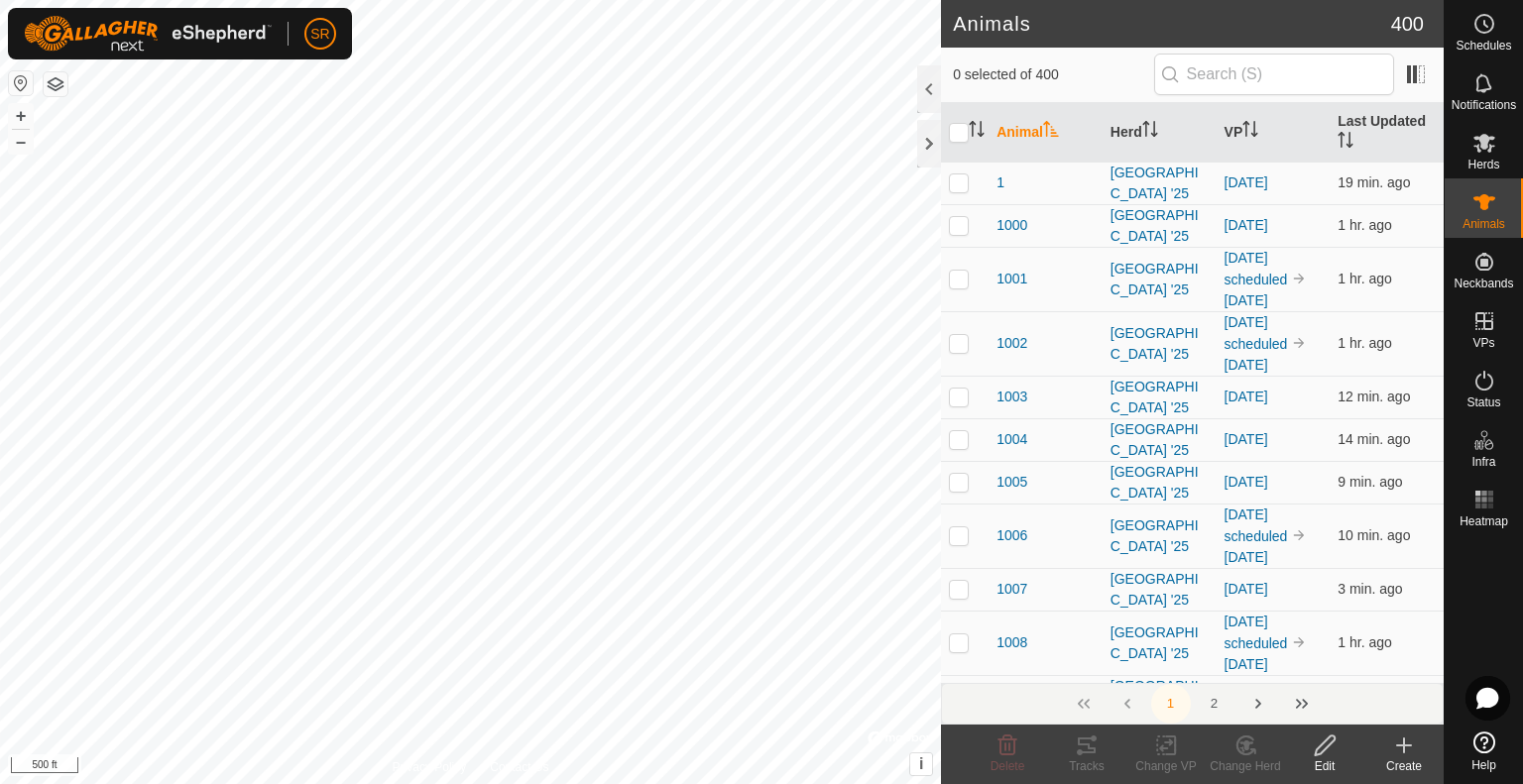 click 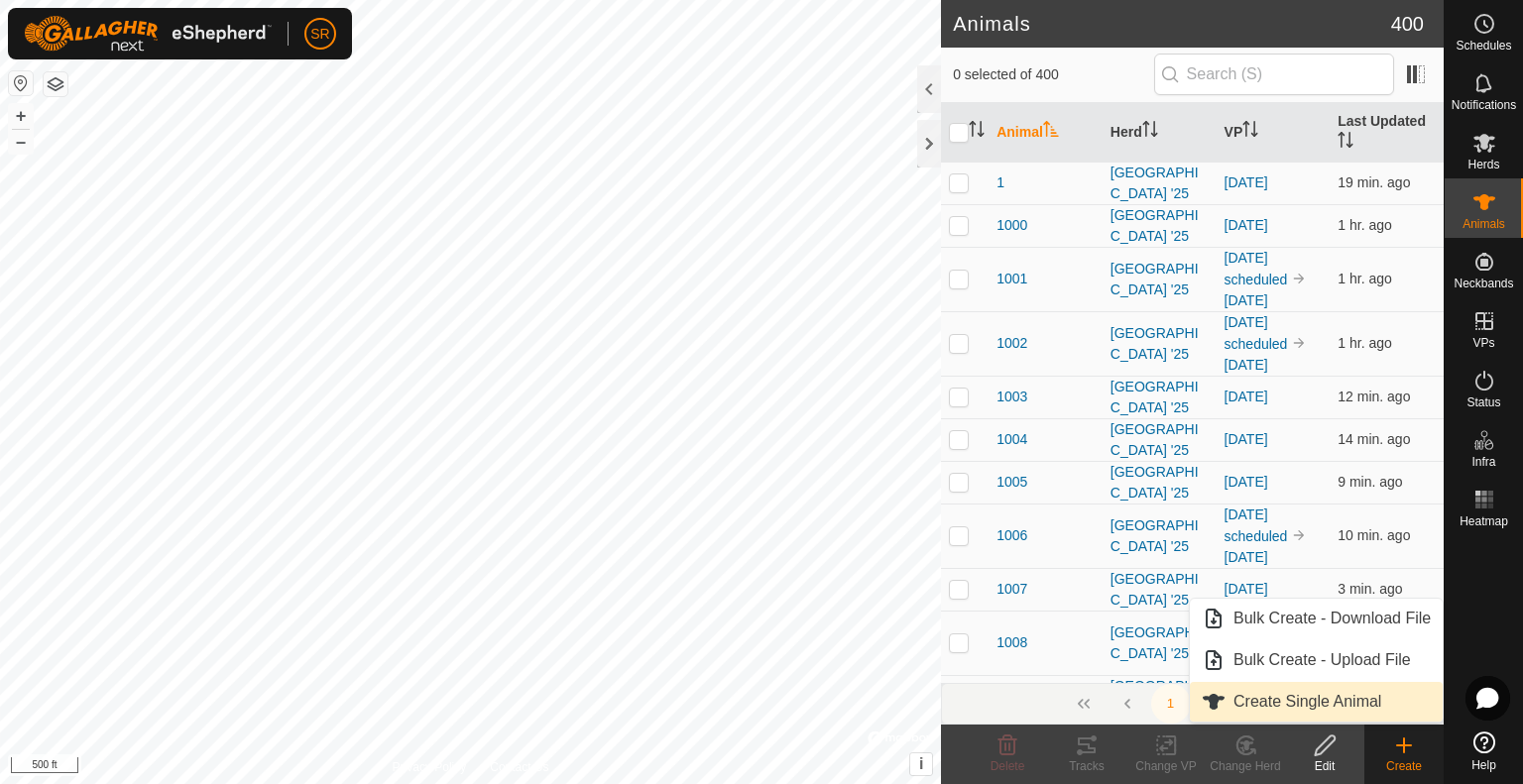 click on "Create Single Animal" at bounding box center [1316, 702] 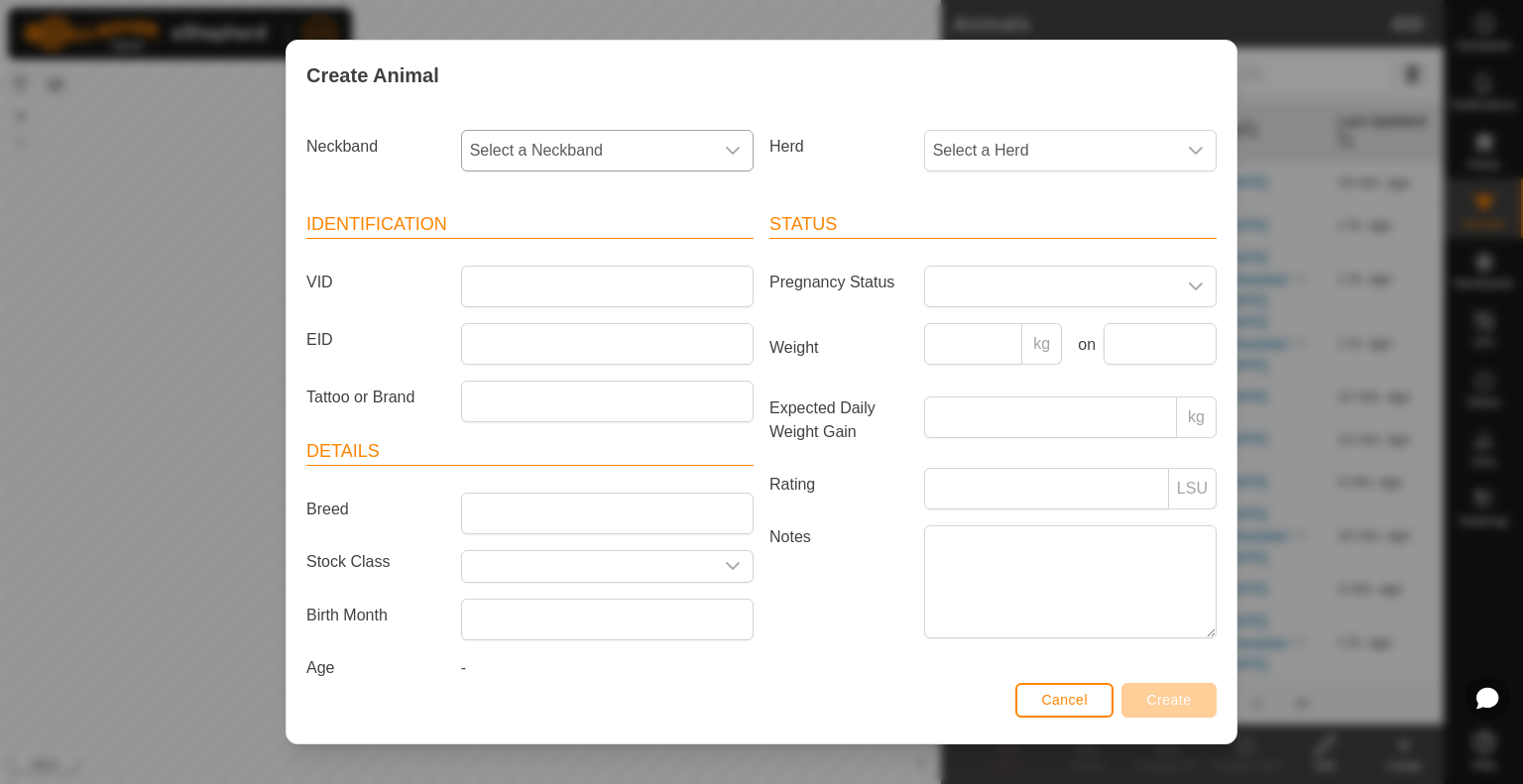 click 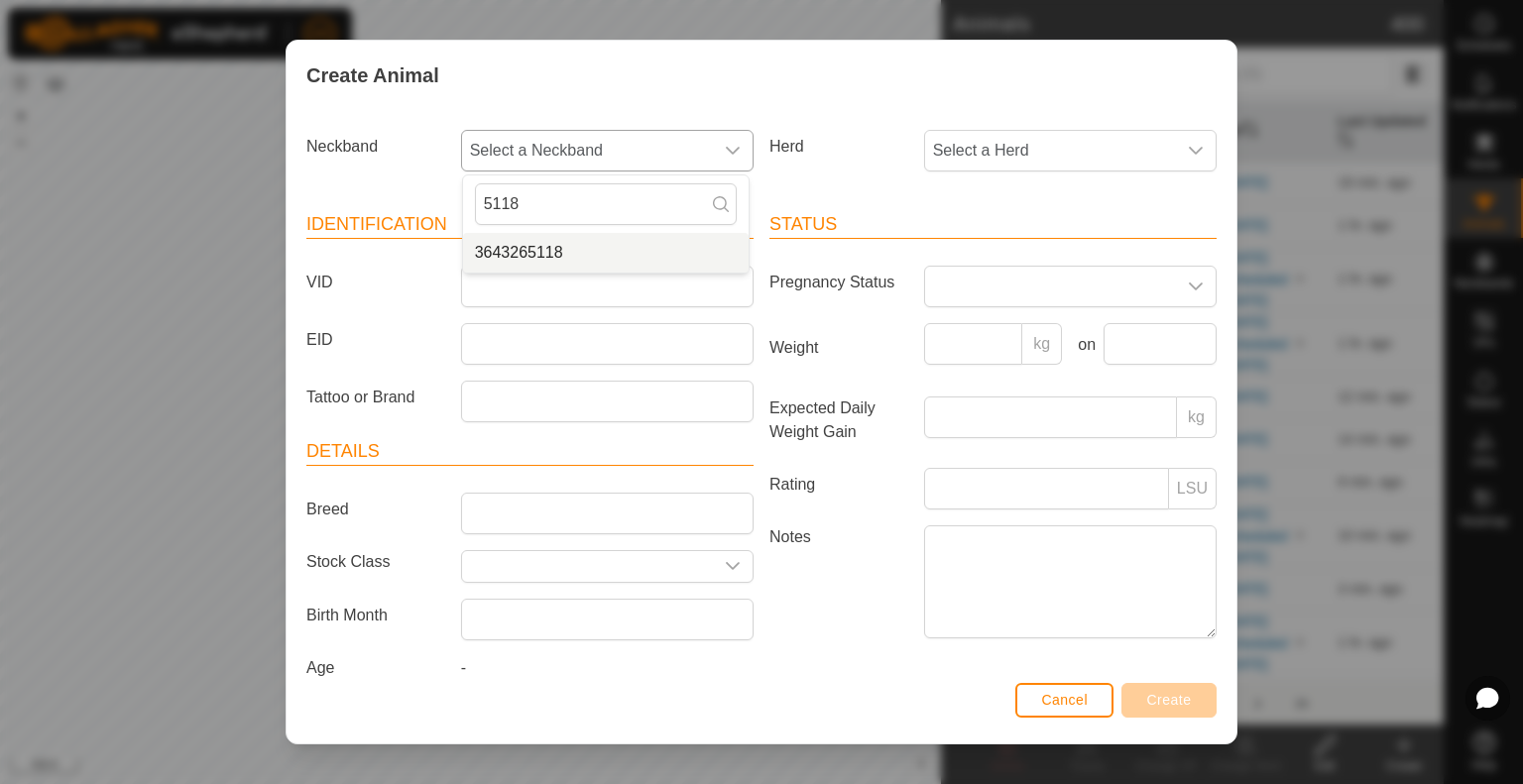 type on "5118" 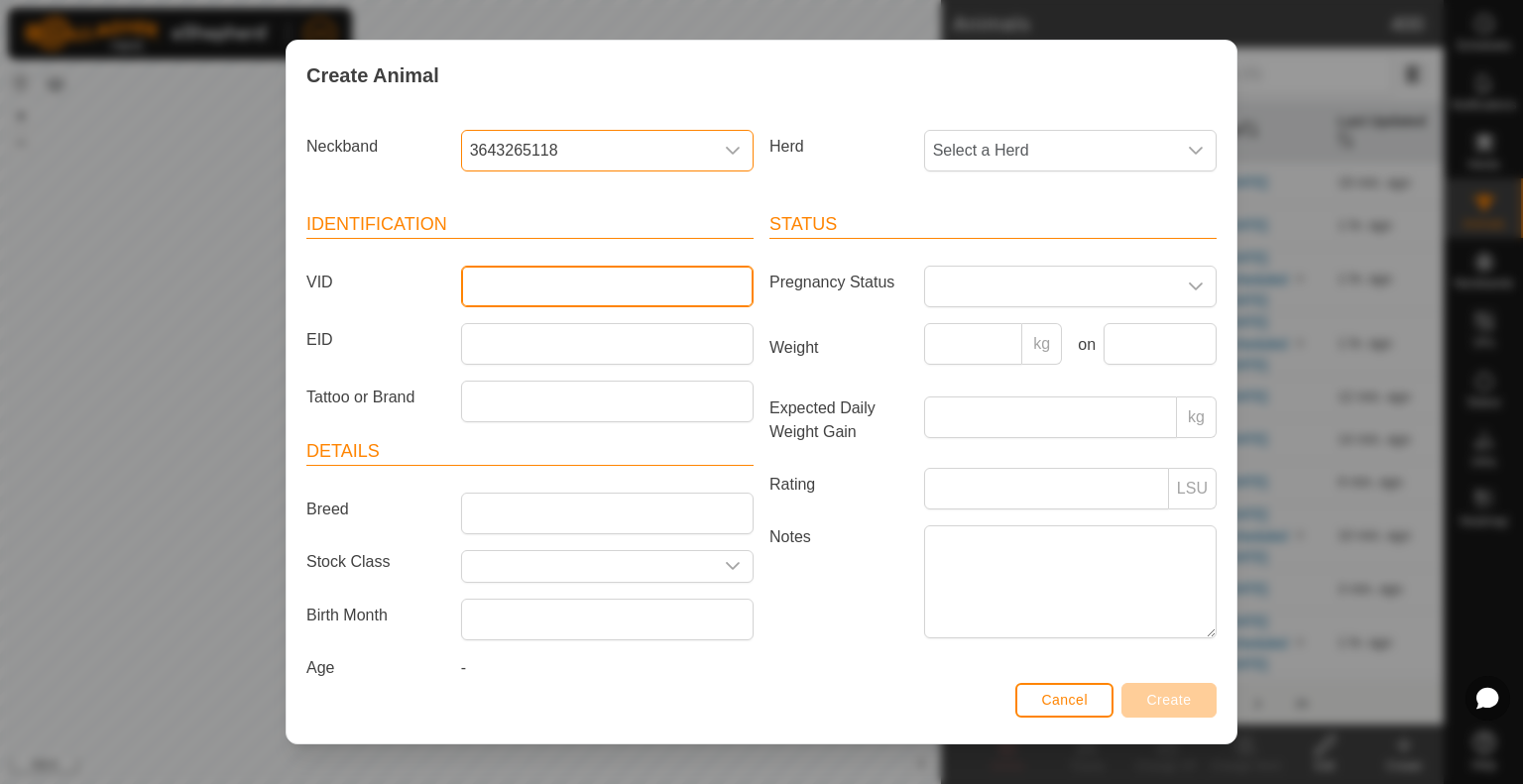 click on "VID" at bounding box center (607, 286) 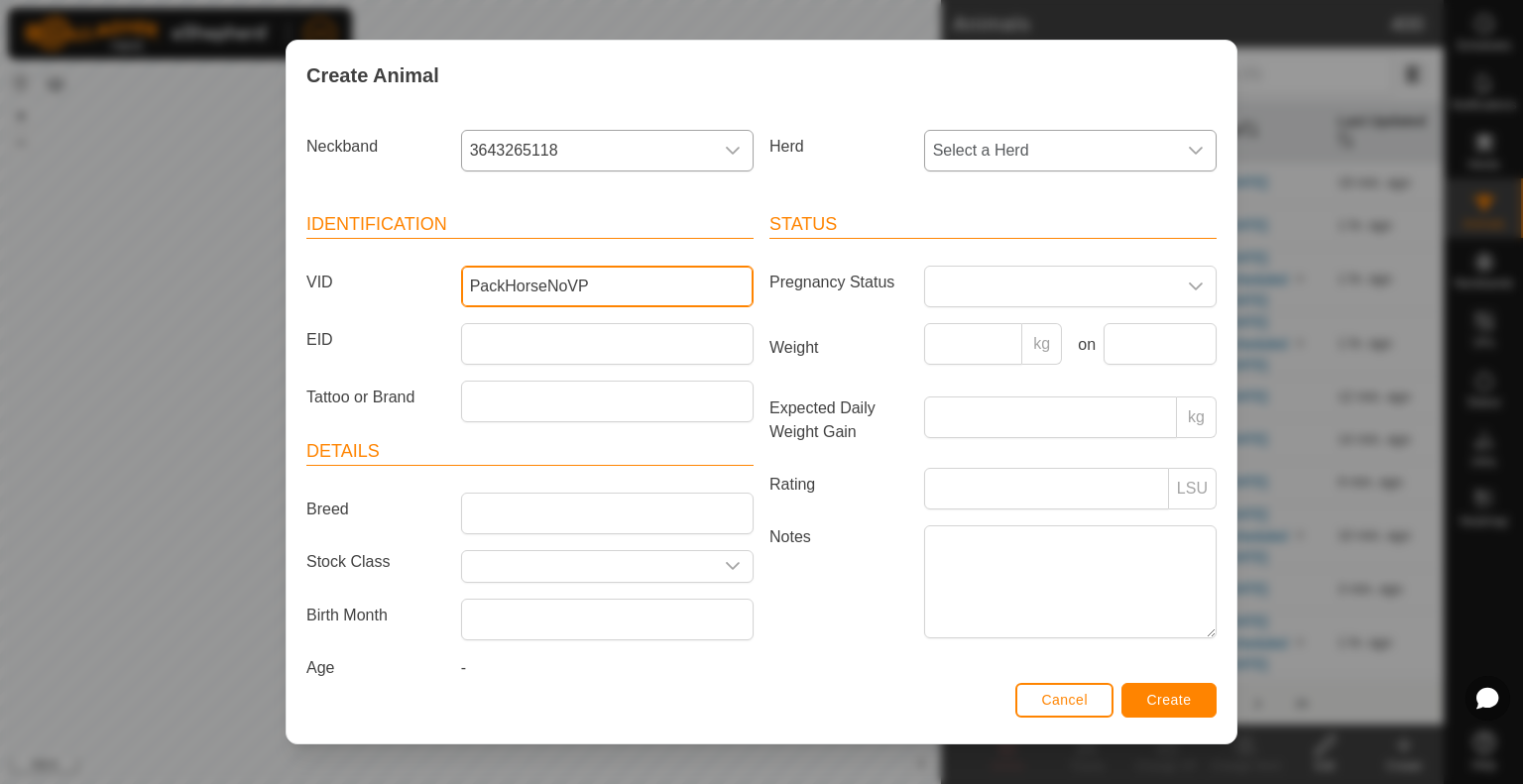 type on "PackHorseNoVP" 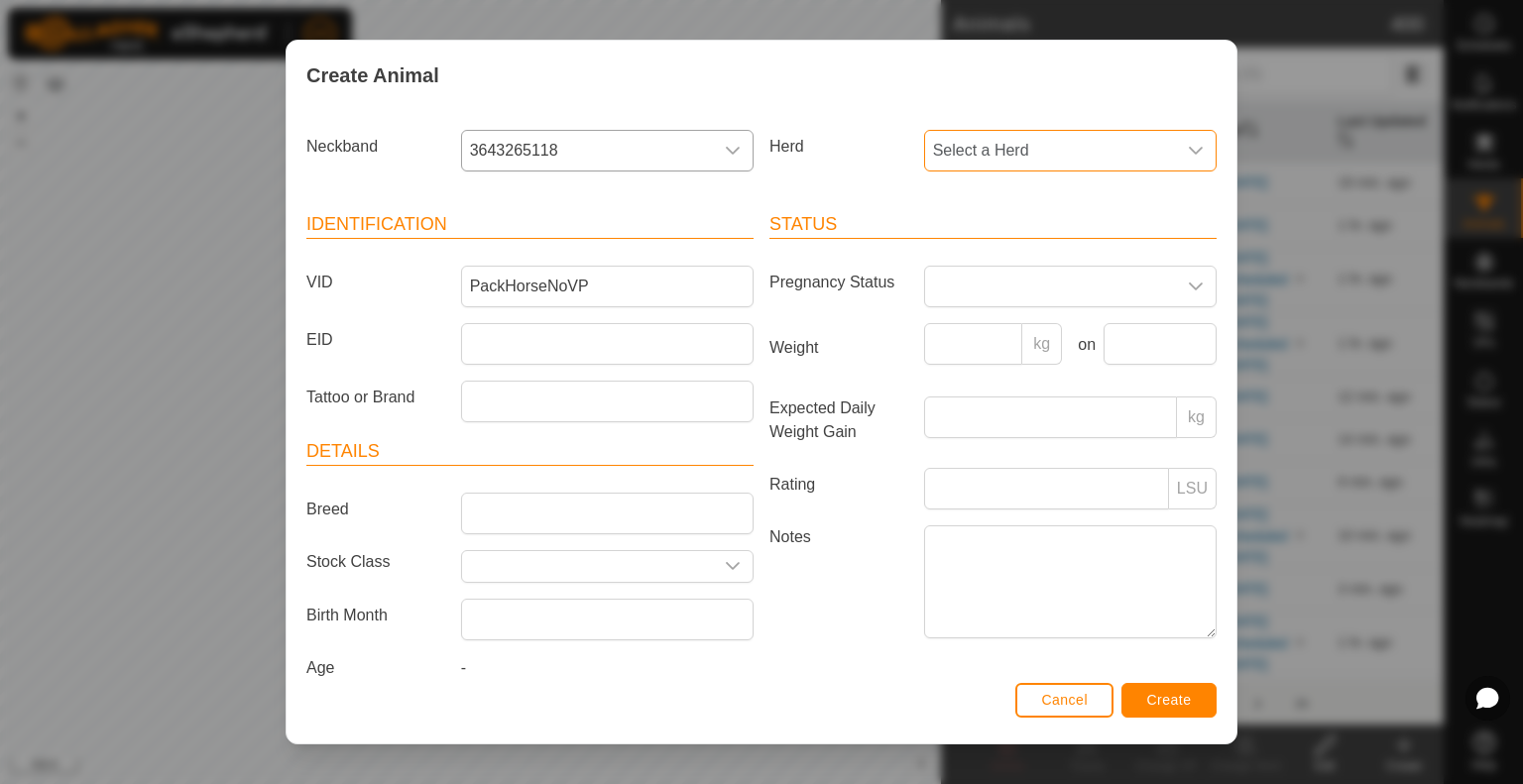 click on "Select a Herd" at bounding box center [1050, 151] 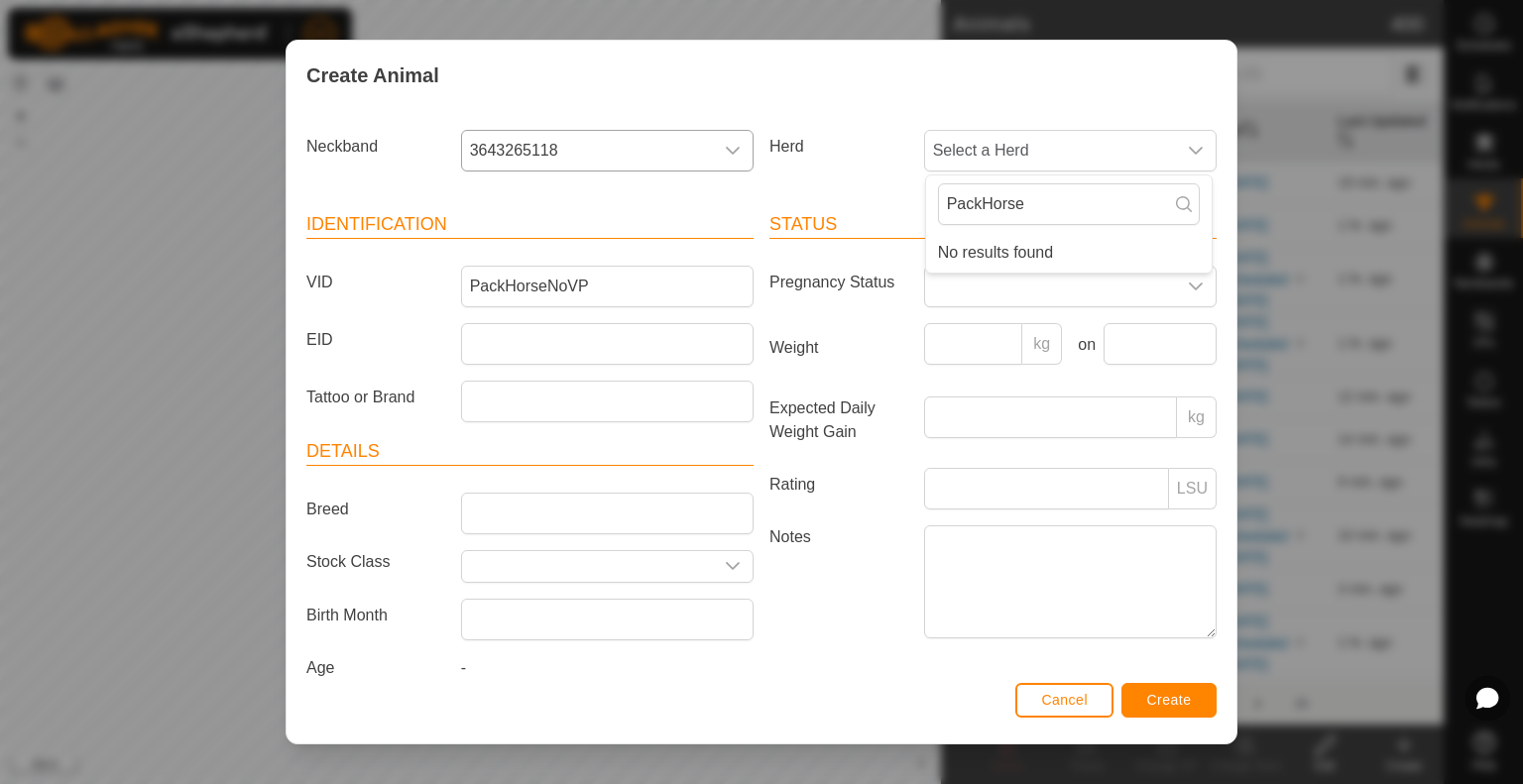 type on "PackHorse" 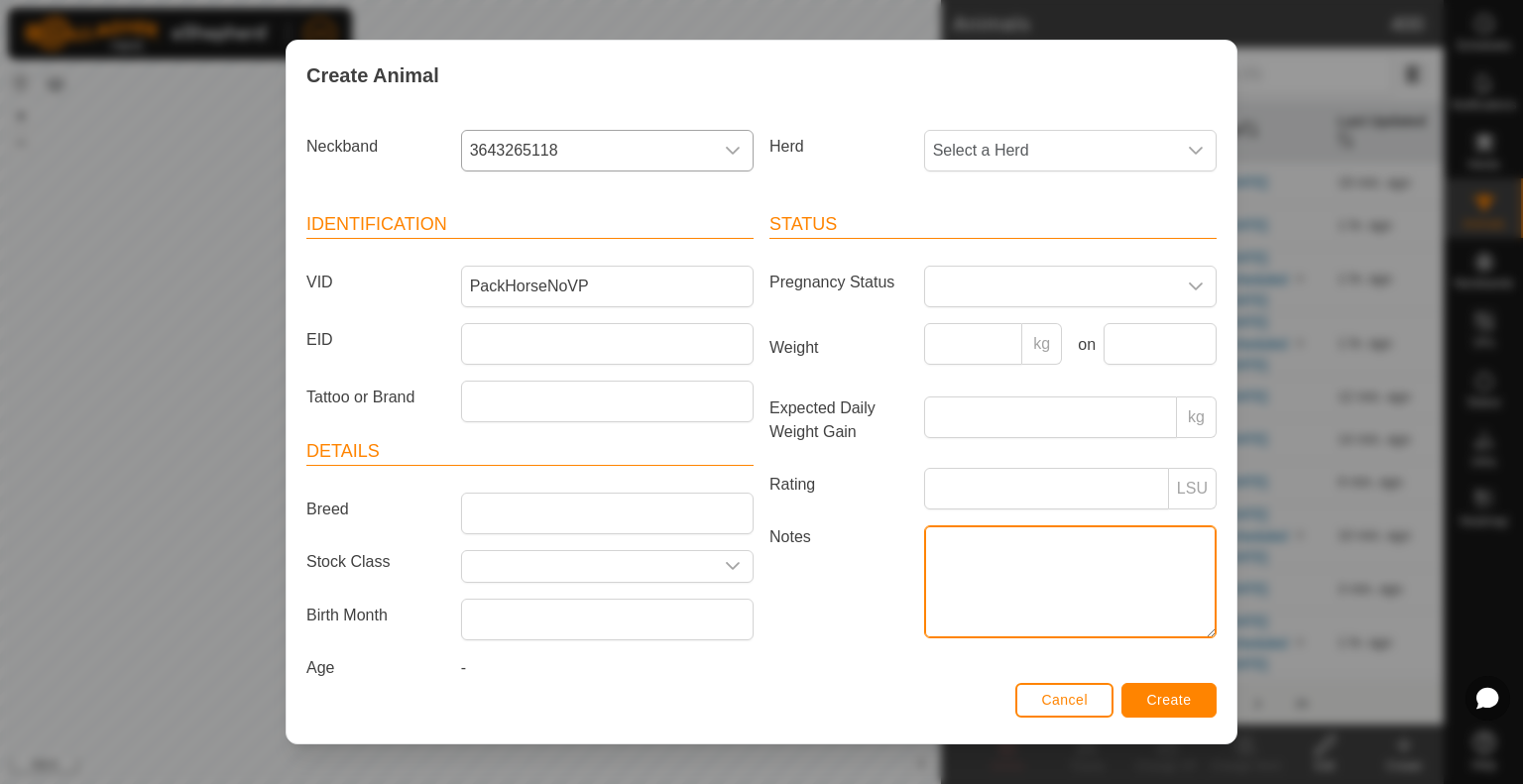 click on "Notes" at bounding box center (1070, 582) 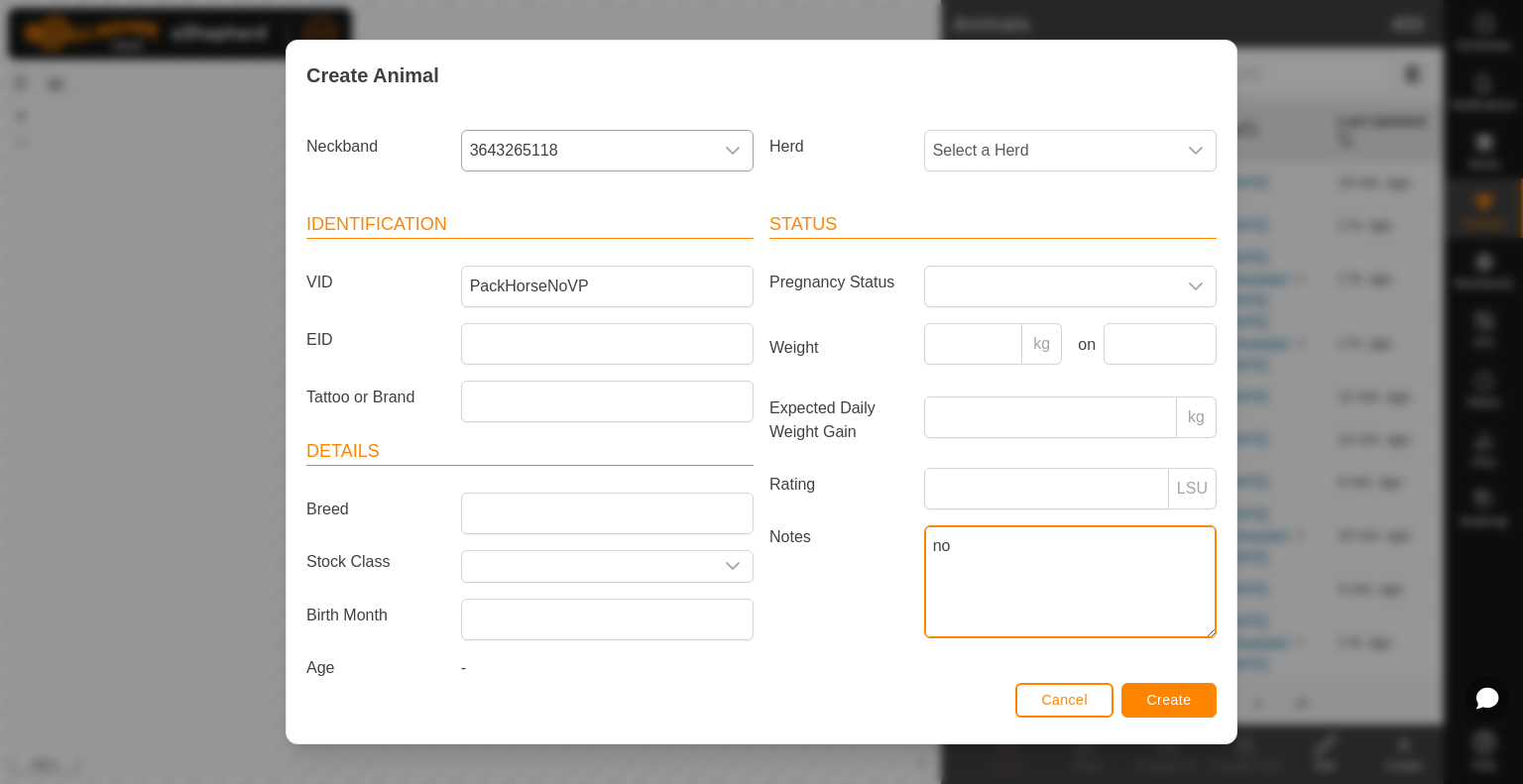 type on "n" 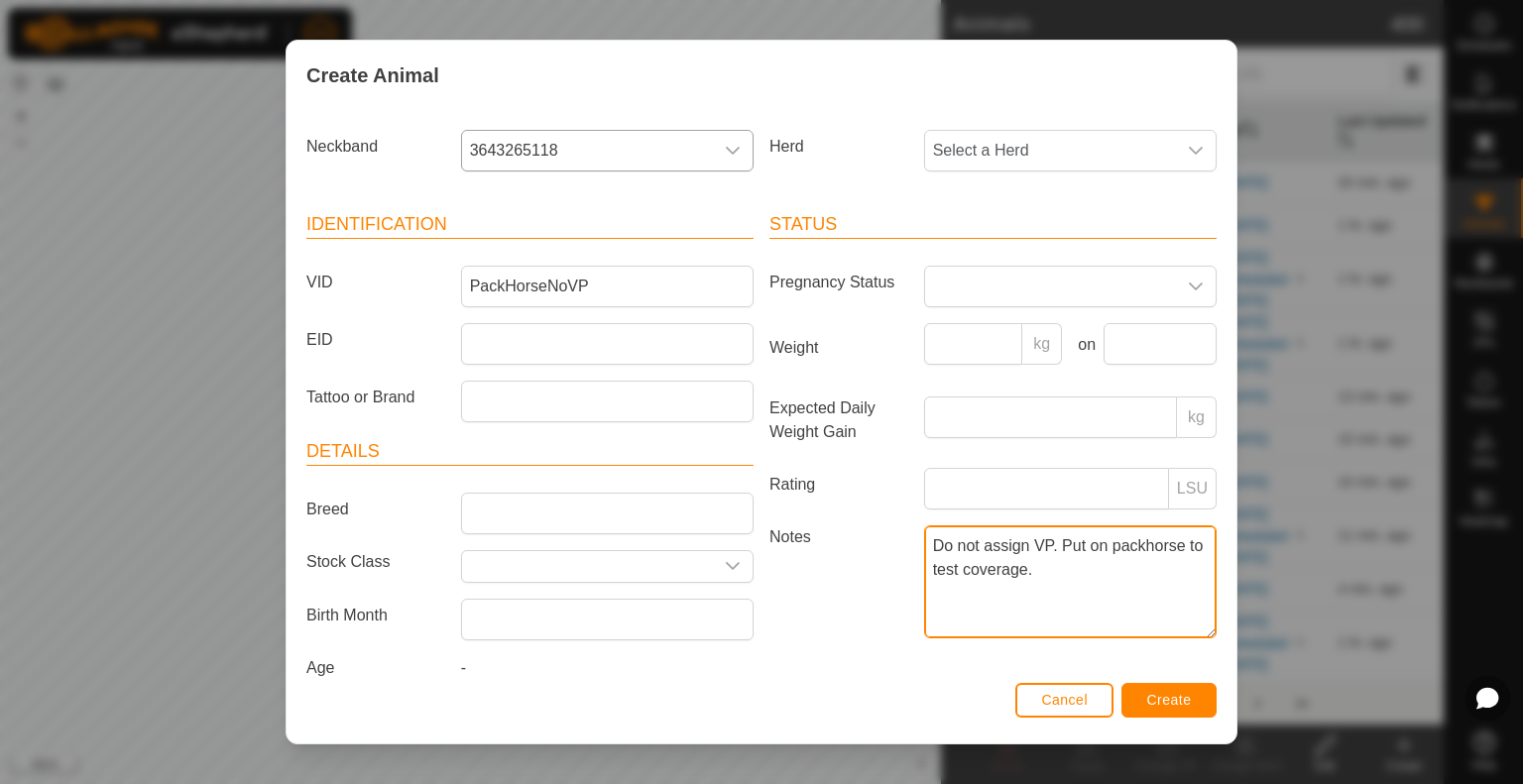 type on "Do not assign VP. Put on packhorse to test coverage." 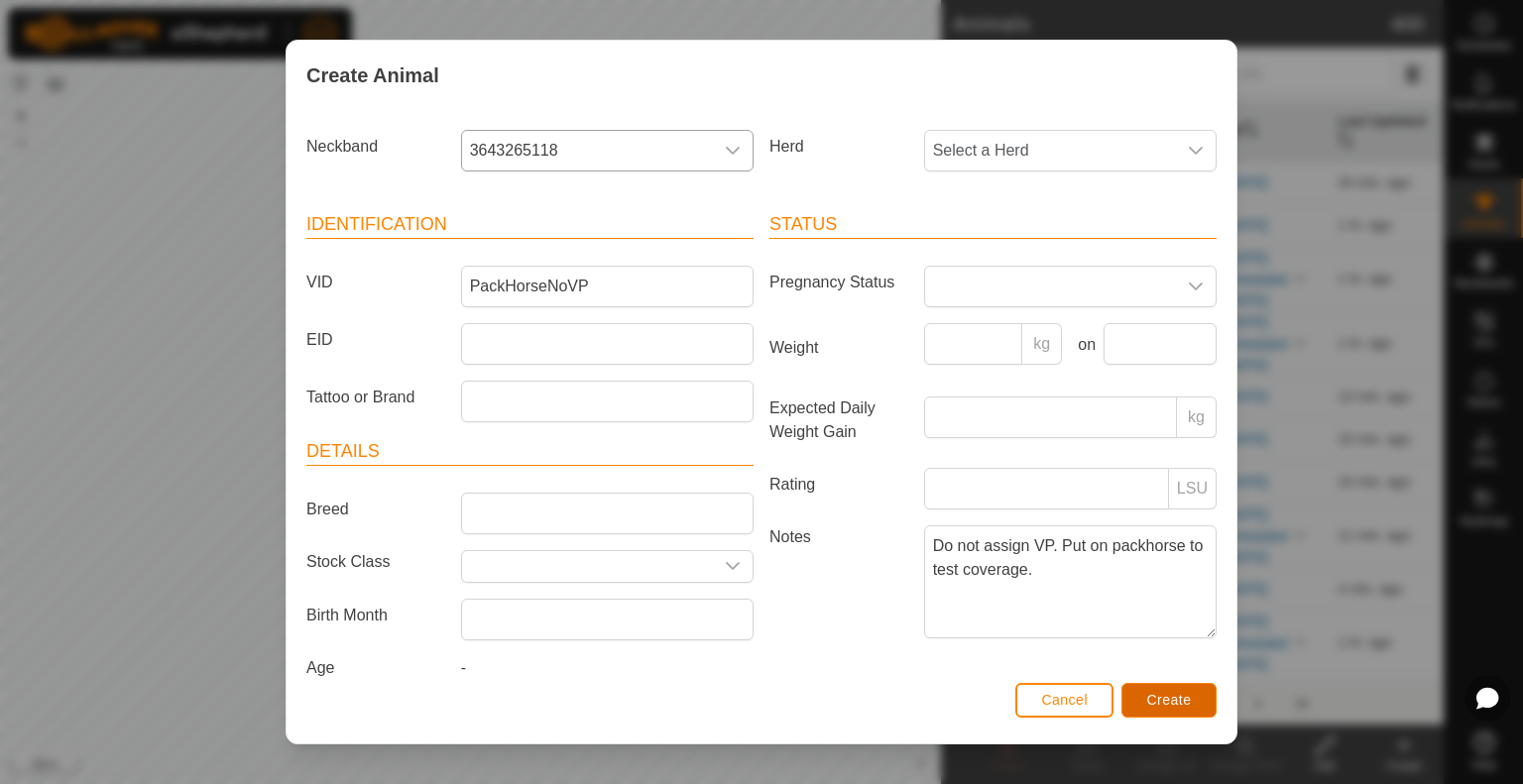 click on "Create" at bounding box center [1169, 700] 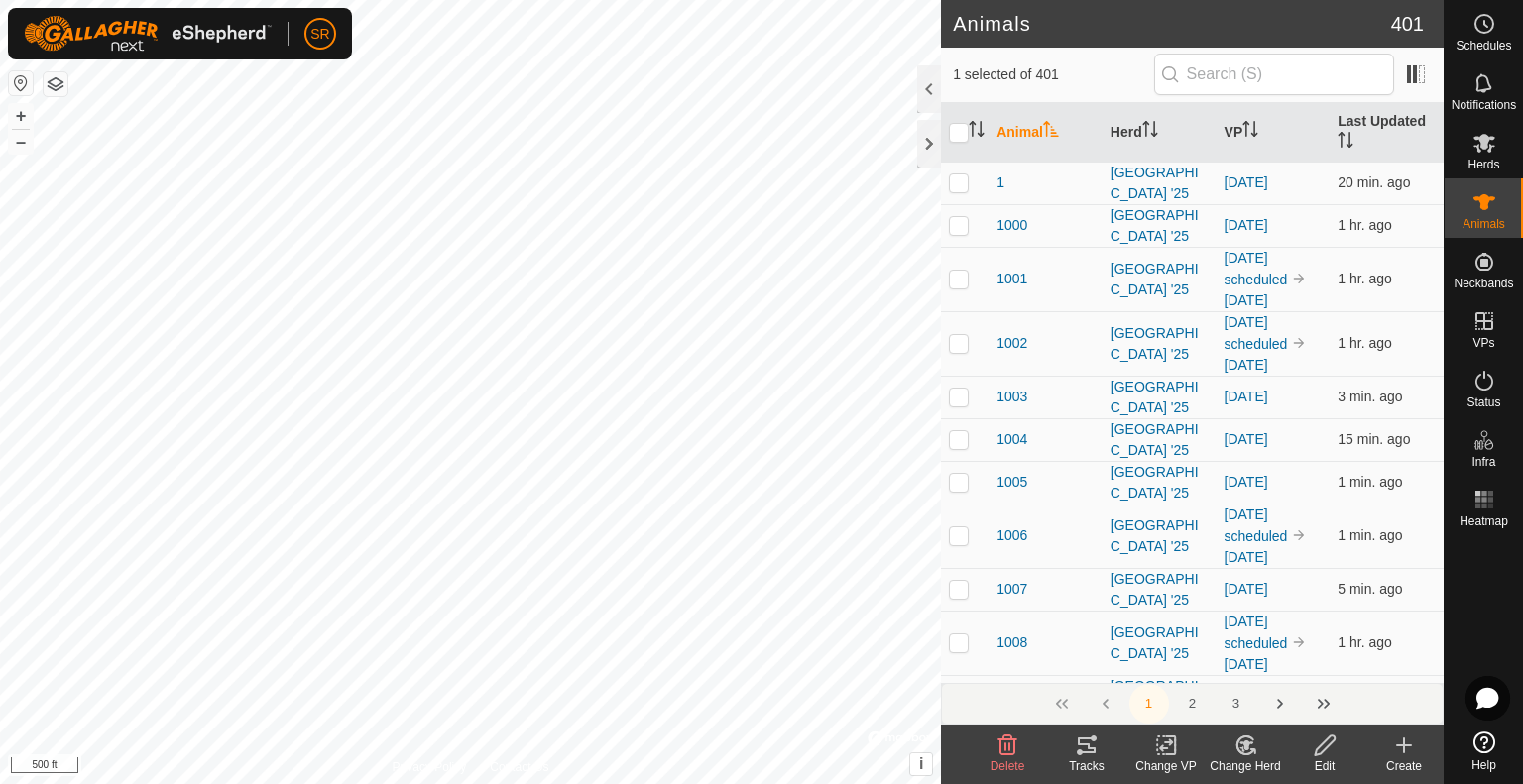 click on "Tracks" 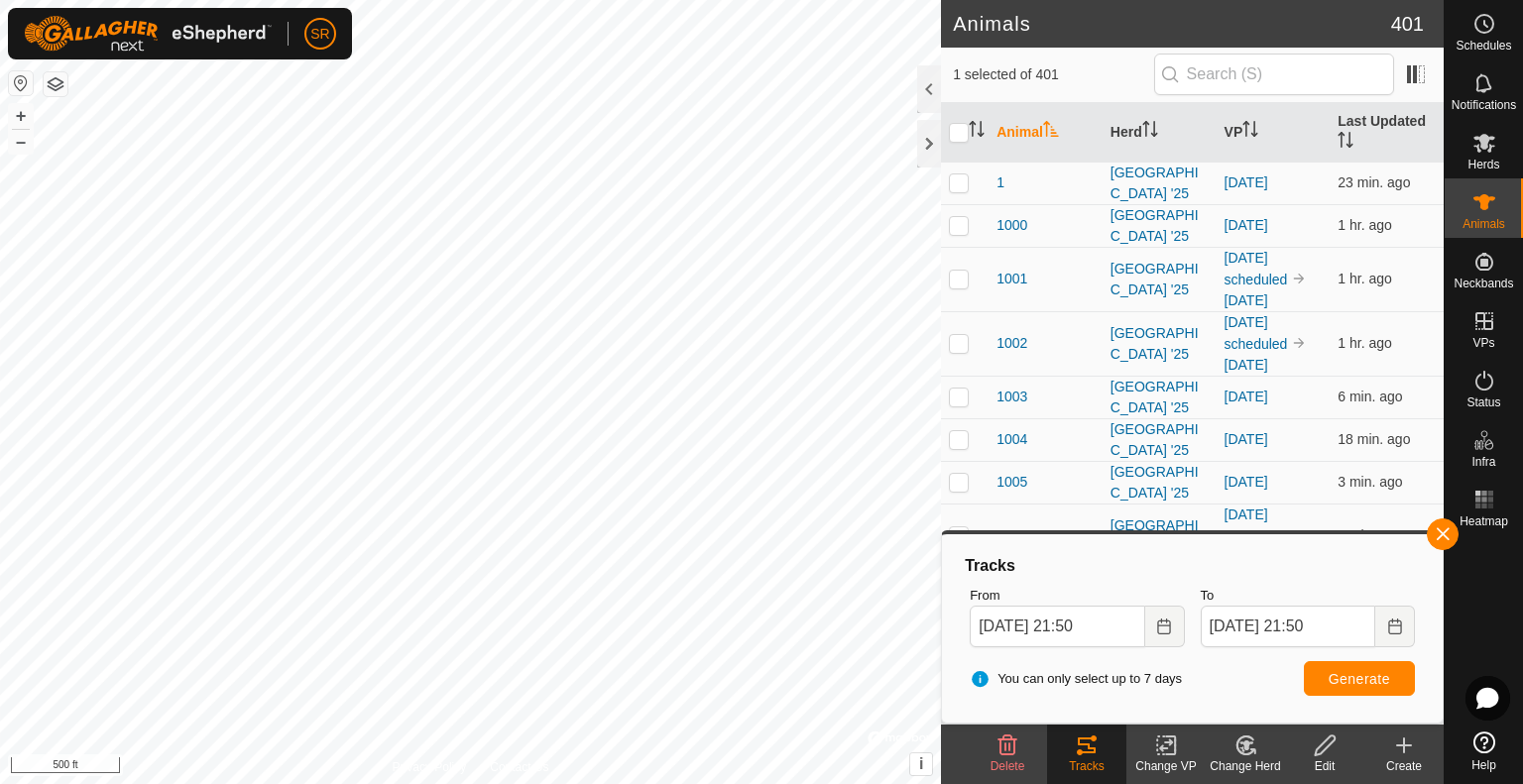 click 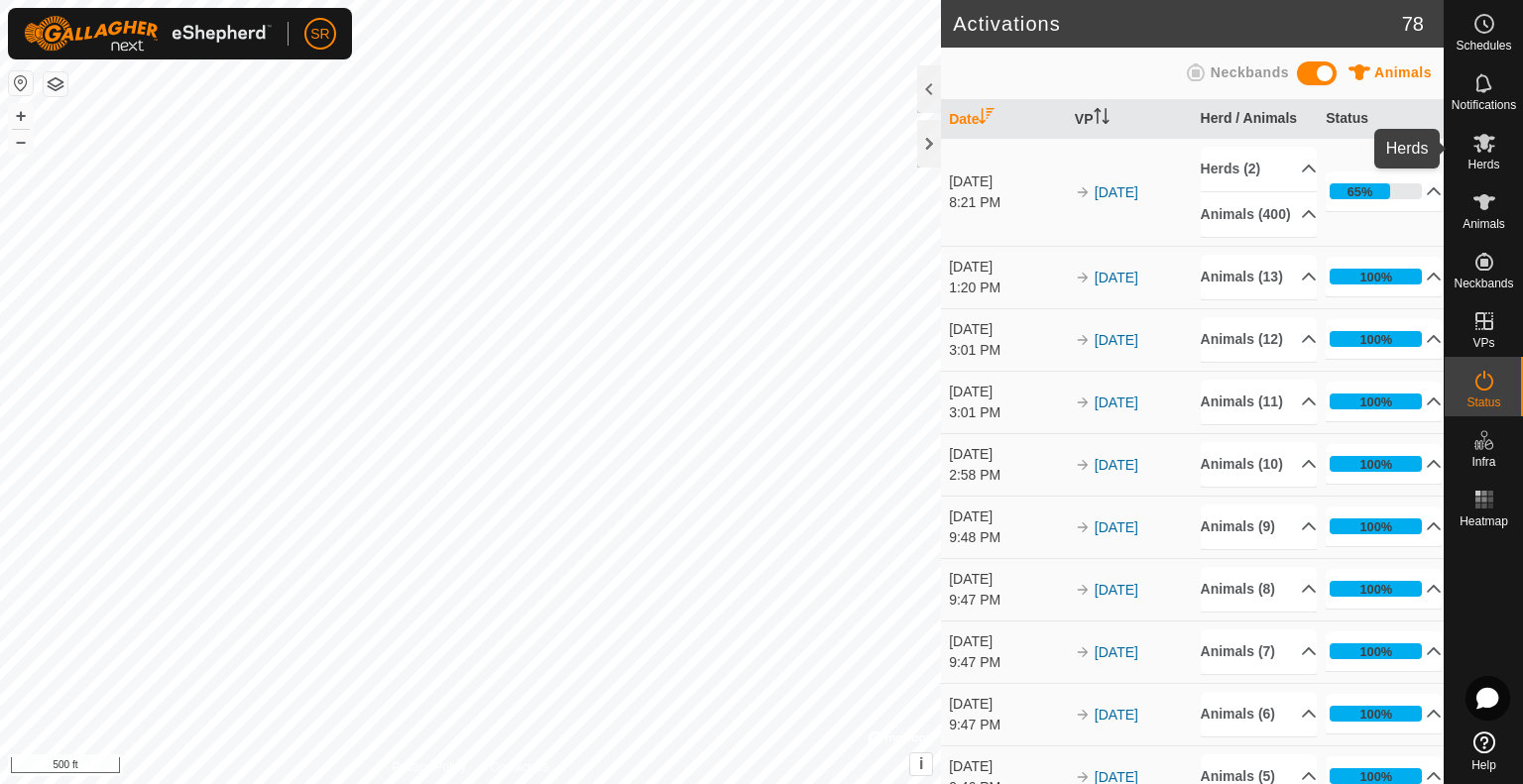 click on "Herds" at bounding box center [1483, 165] 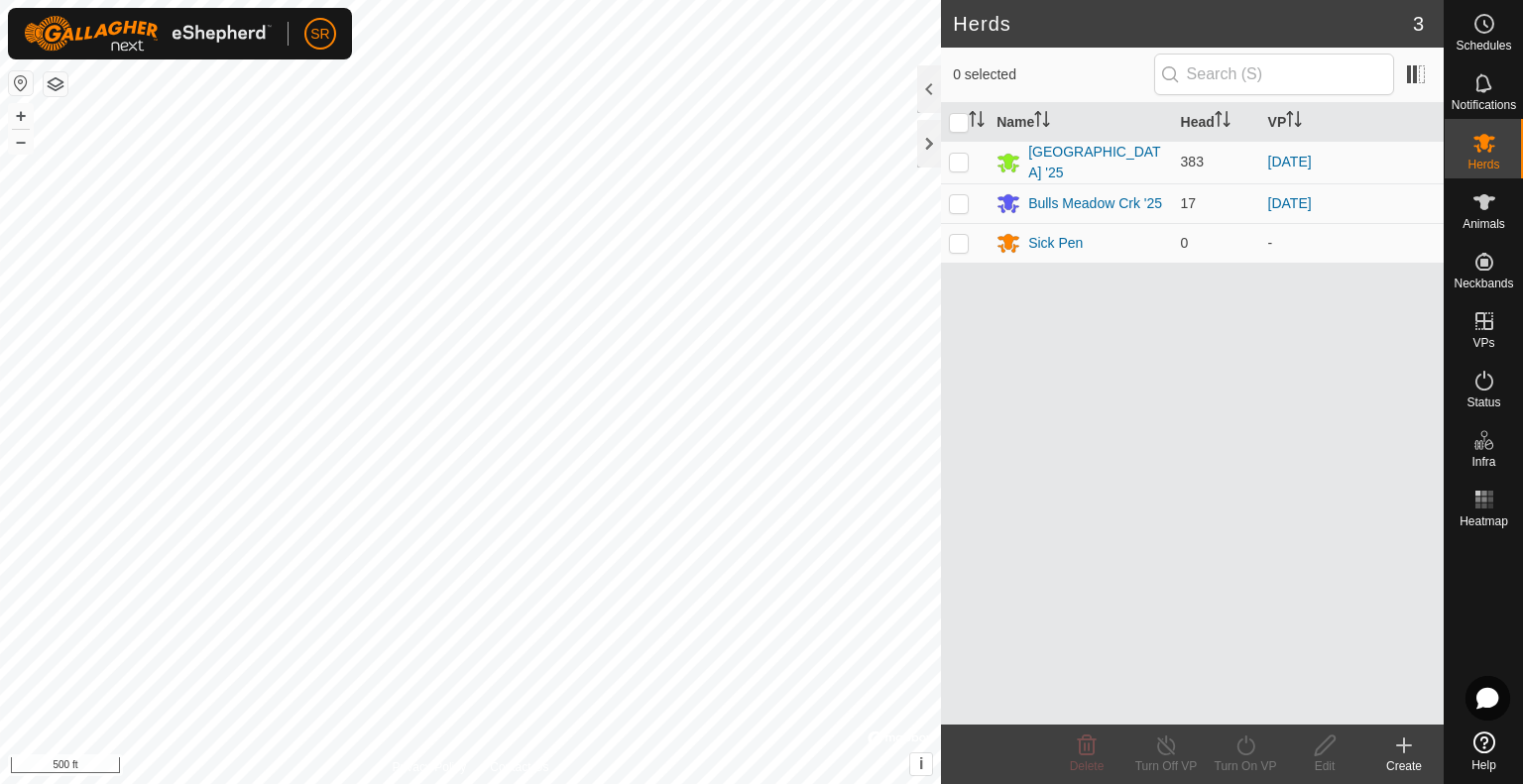 click 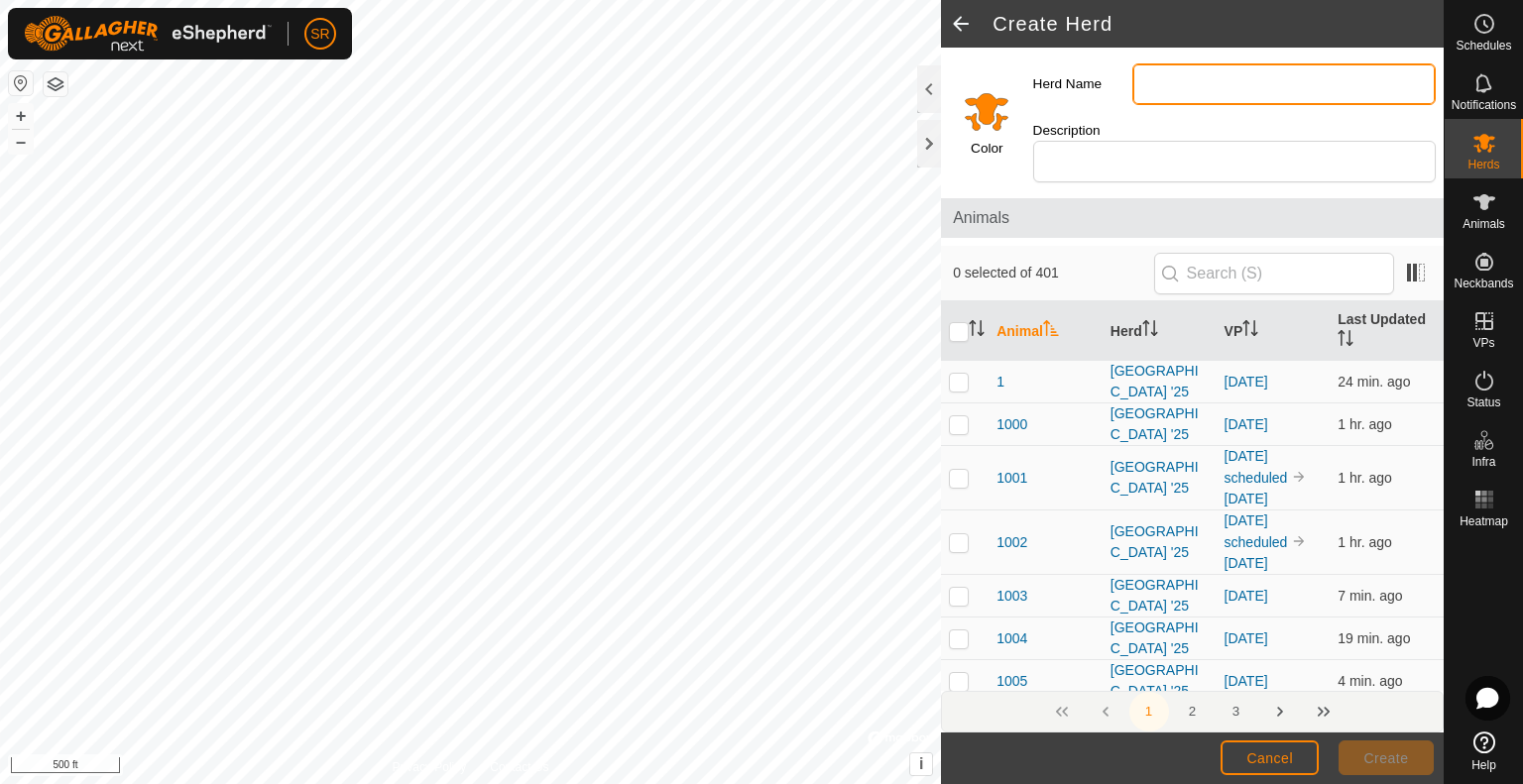 click on "Herd Name" at bounding box center [1284, 84] 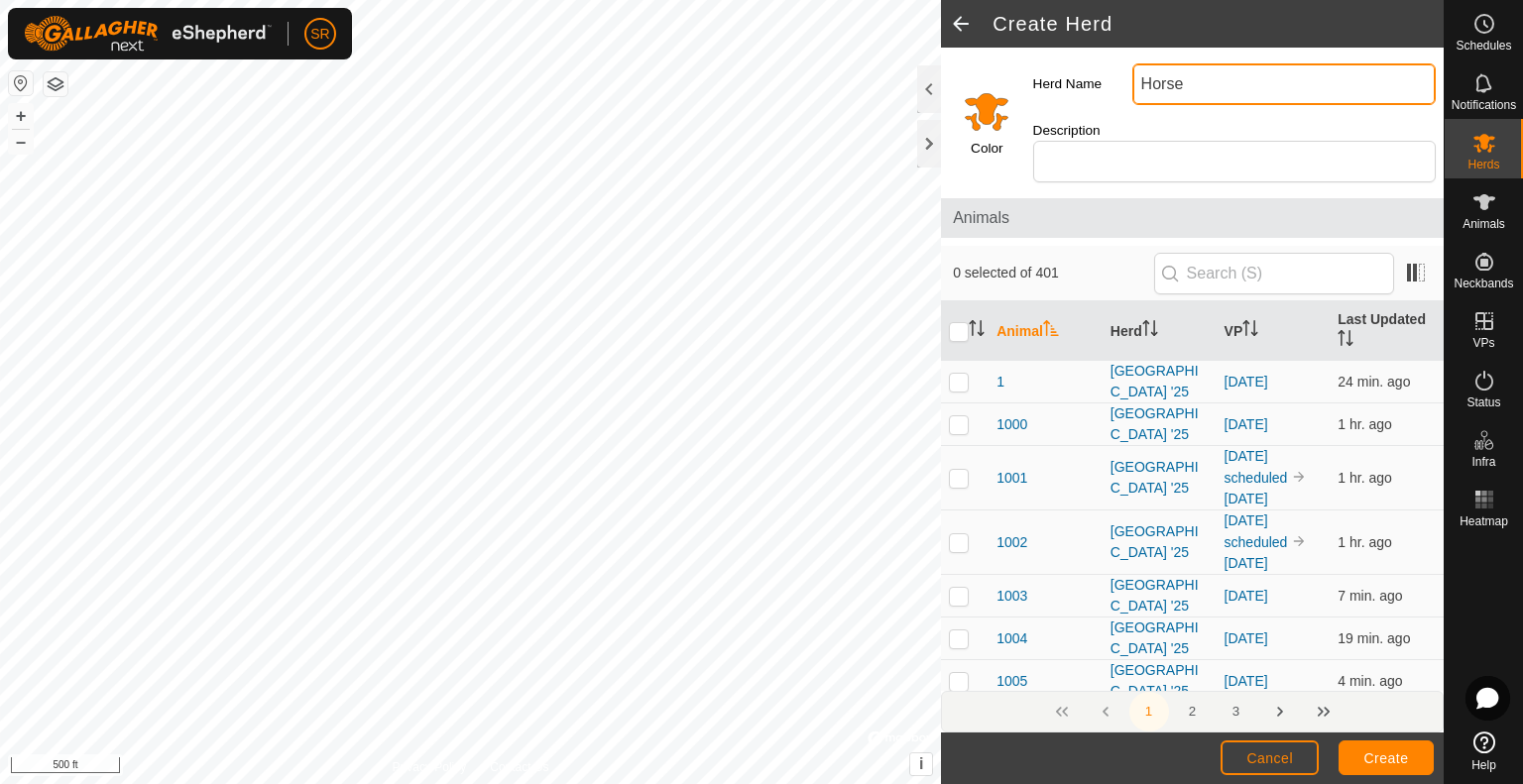 click on "Horse" at bounding box center [1284, 84] 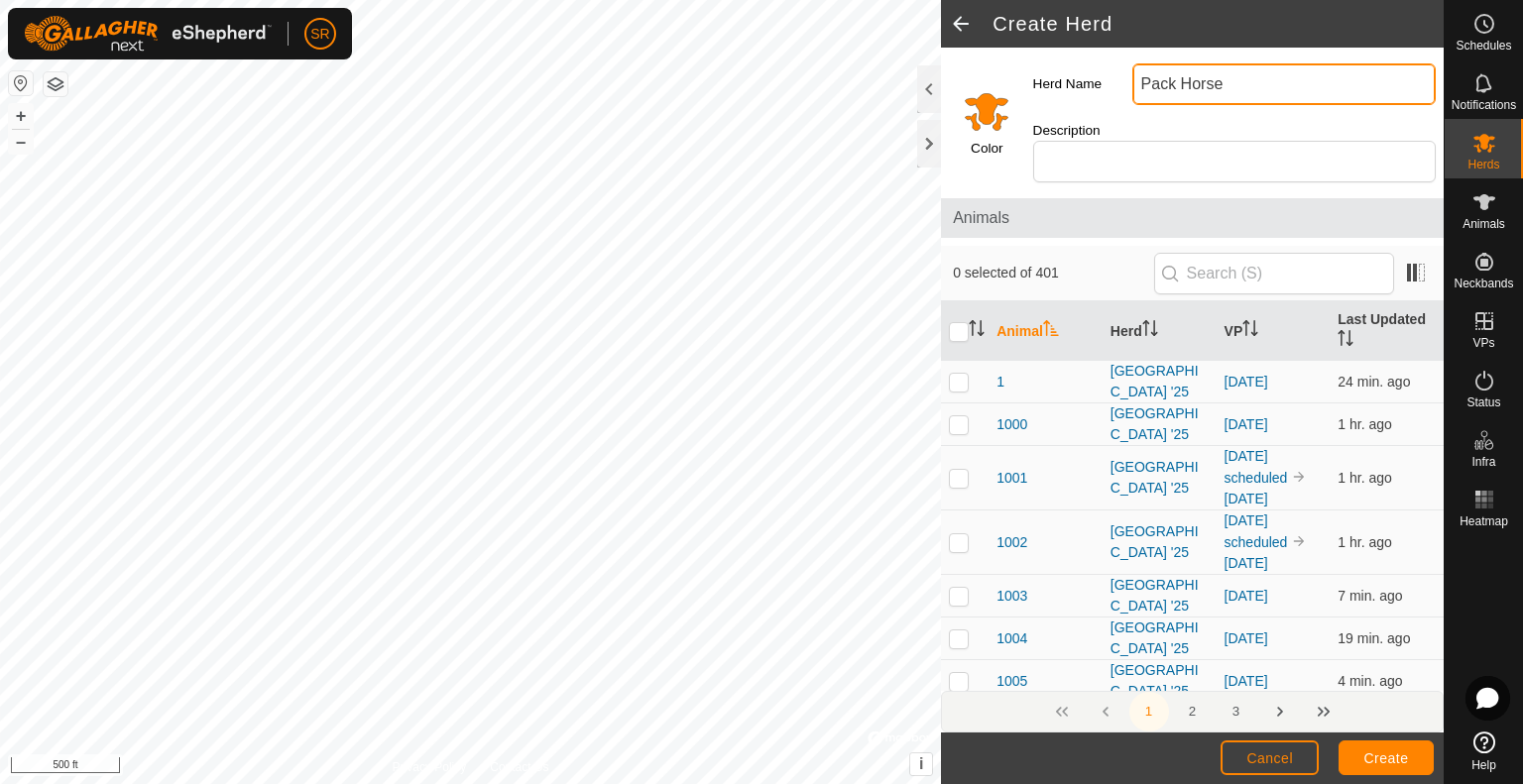 type on "Pack Horse" 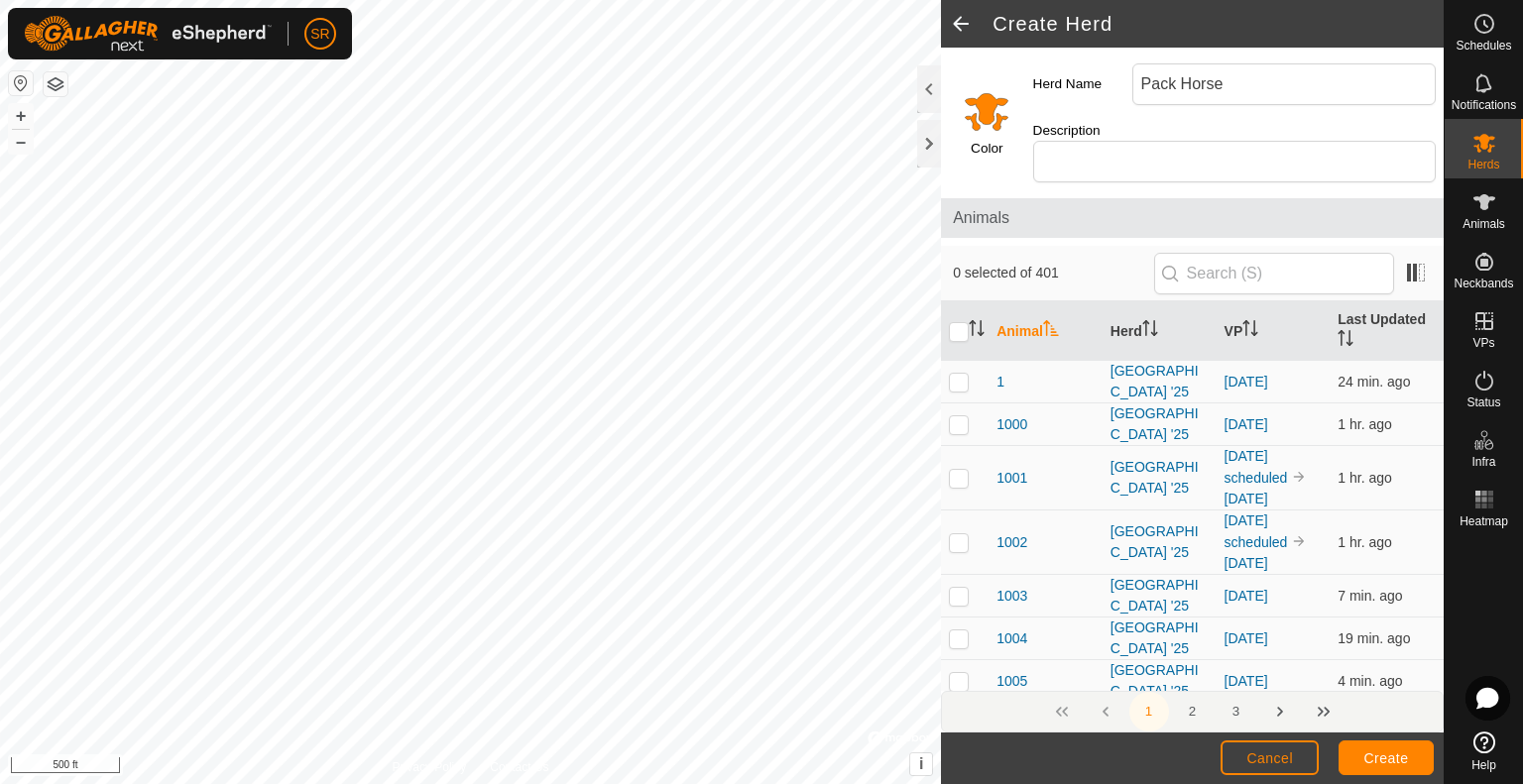 click on "Description" 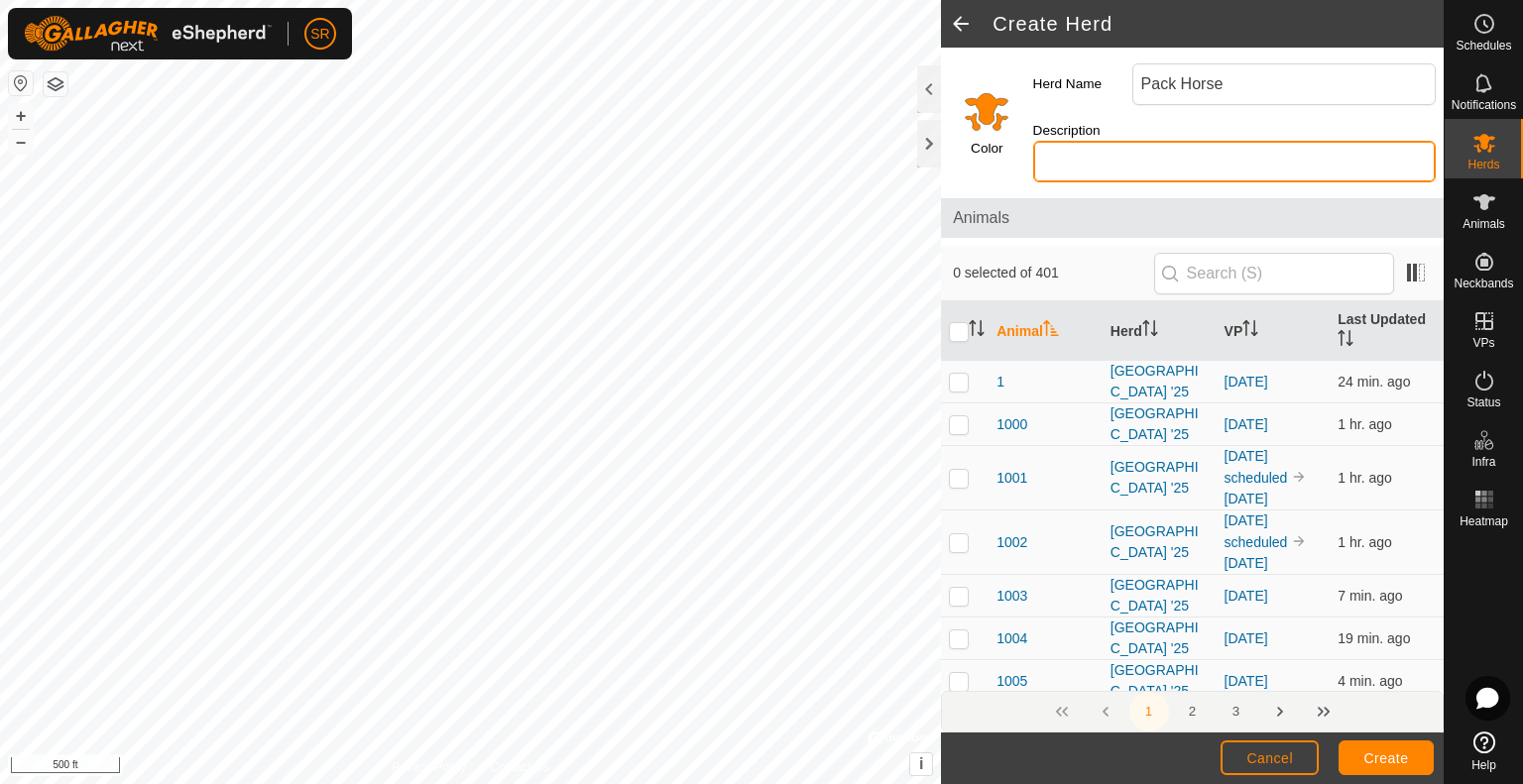 click on "Description" at bounding box center (1234, 162) 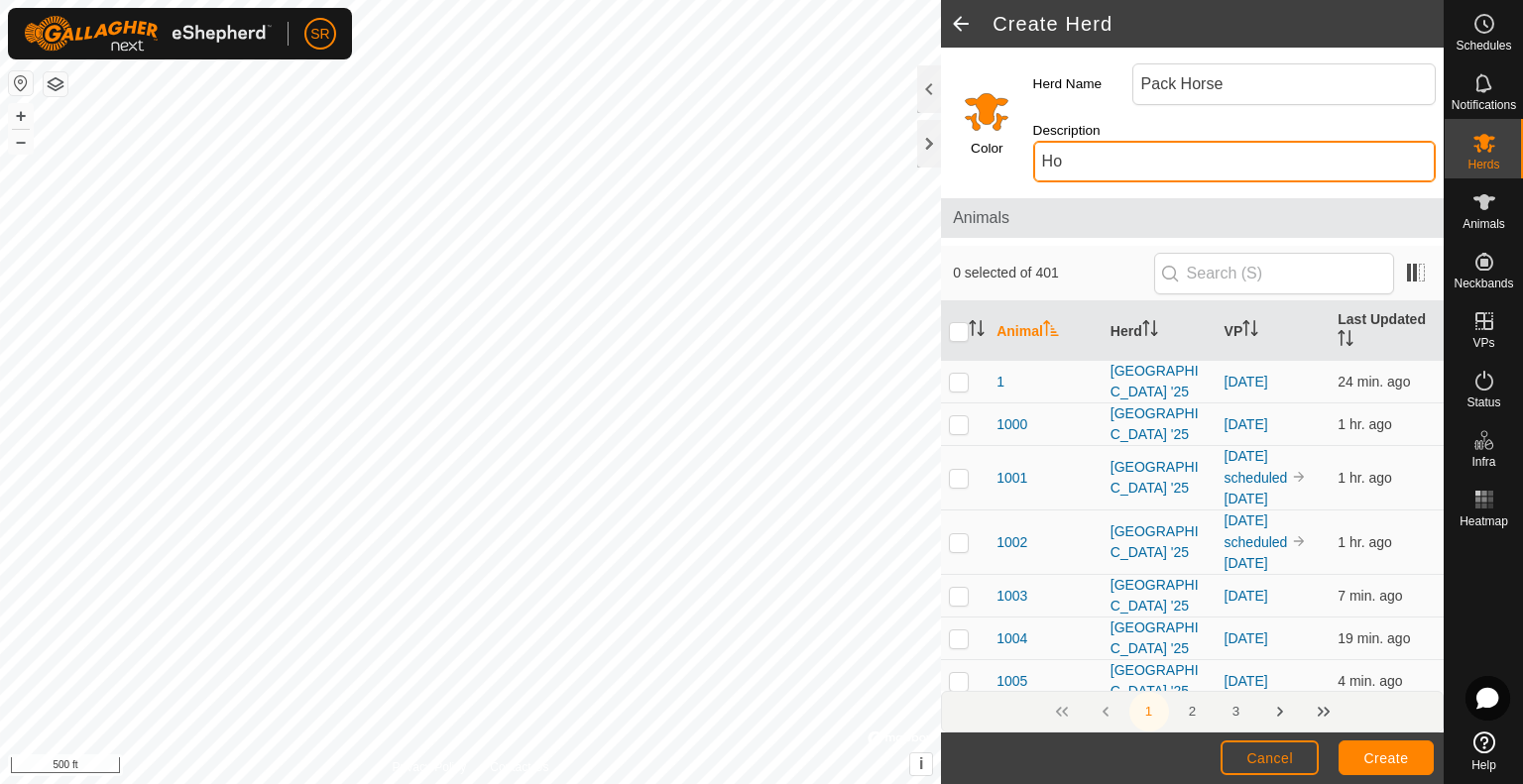 type on "H" 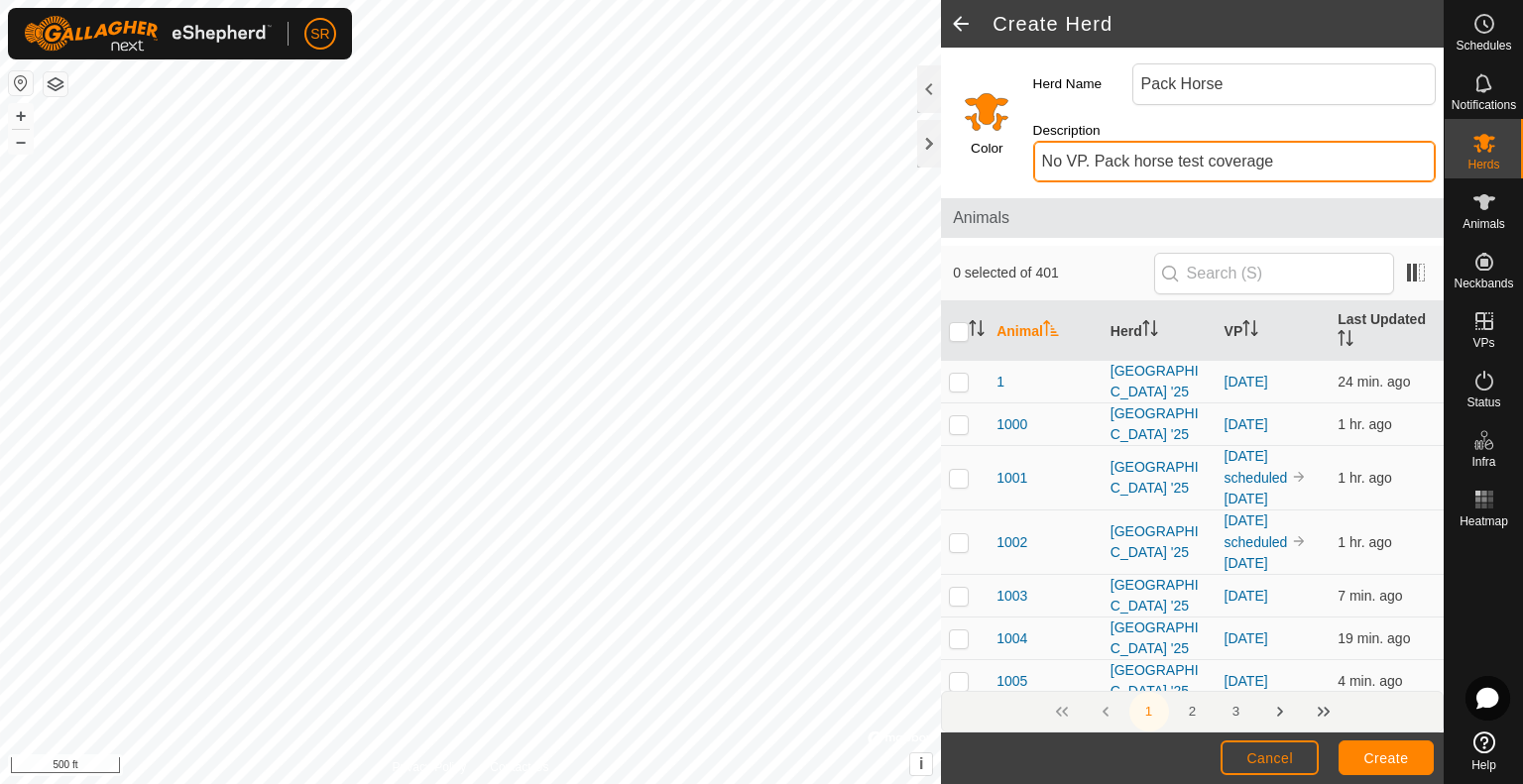 type on "No VP. Pack horse test coverage" 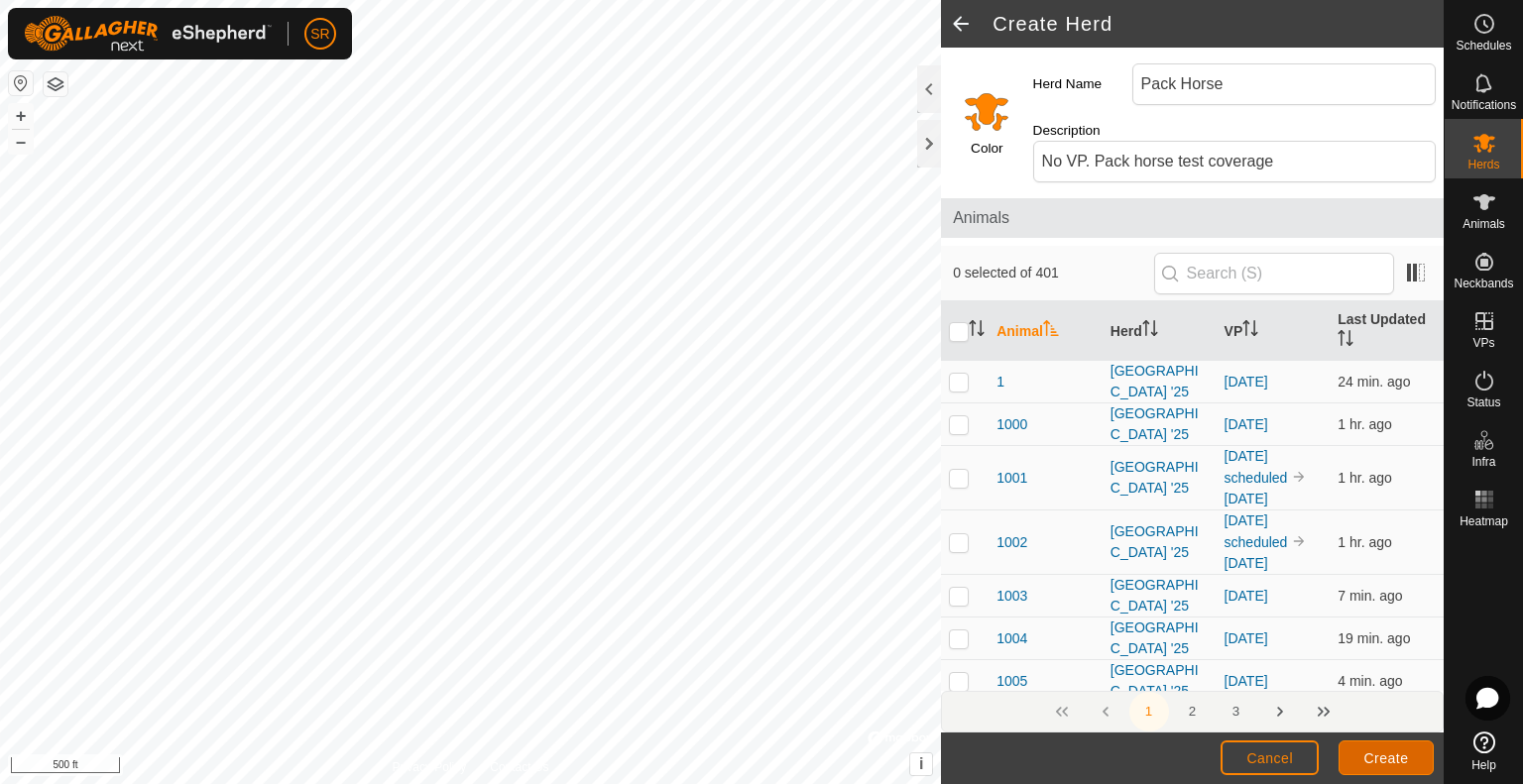 click on "Create" at bounding box center (1386, 758) 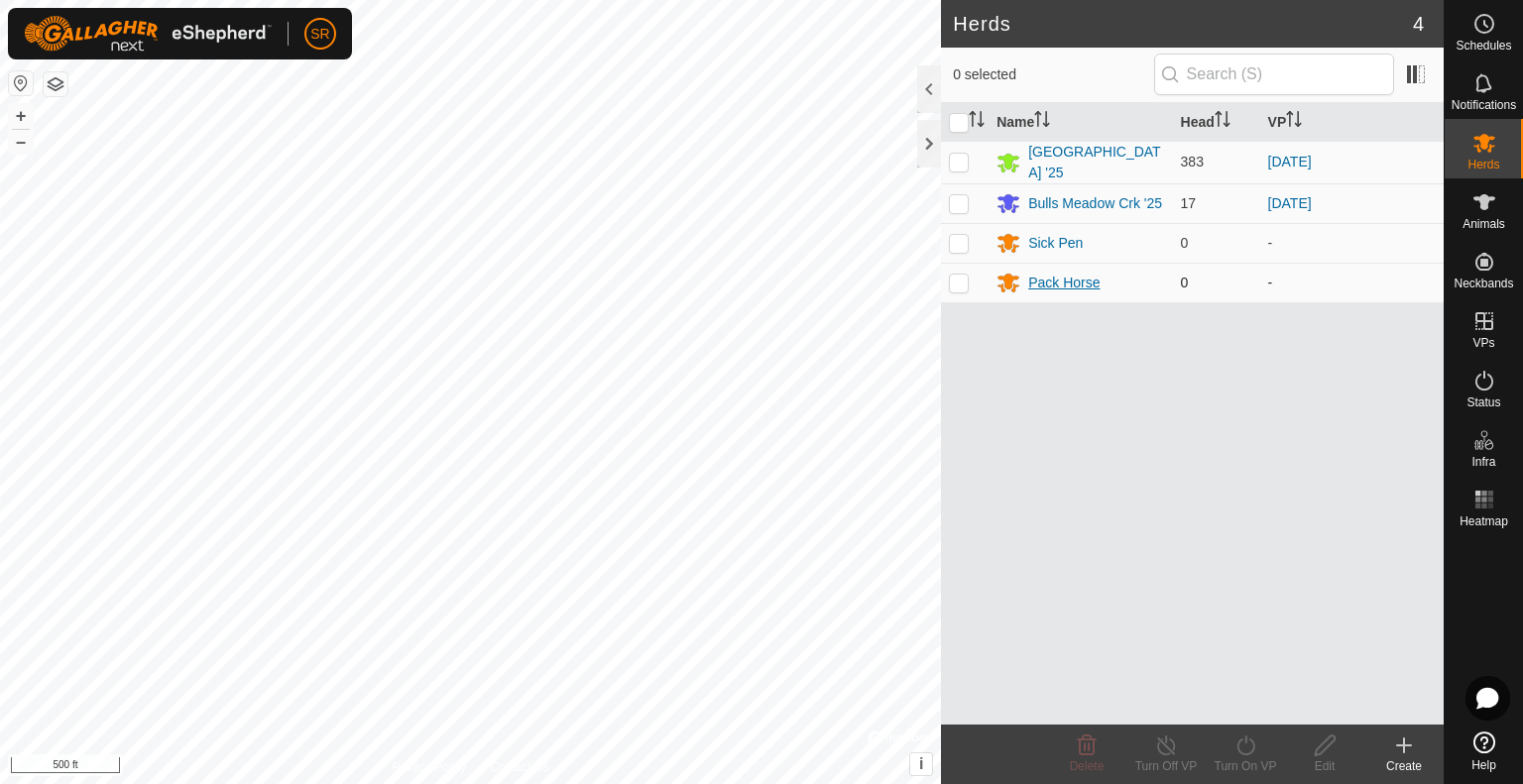 click on "Pack Horse" at bounding box center (1064, 282) 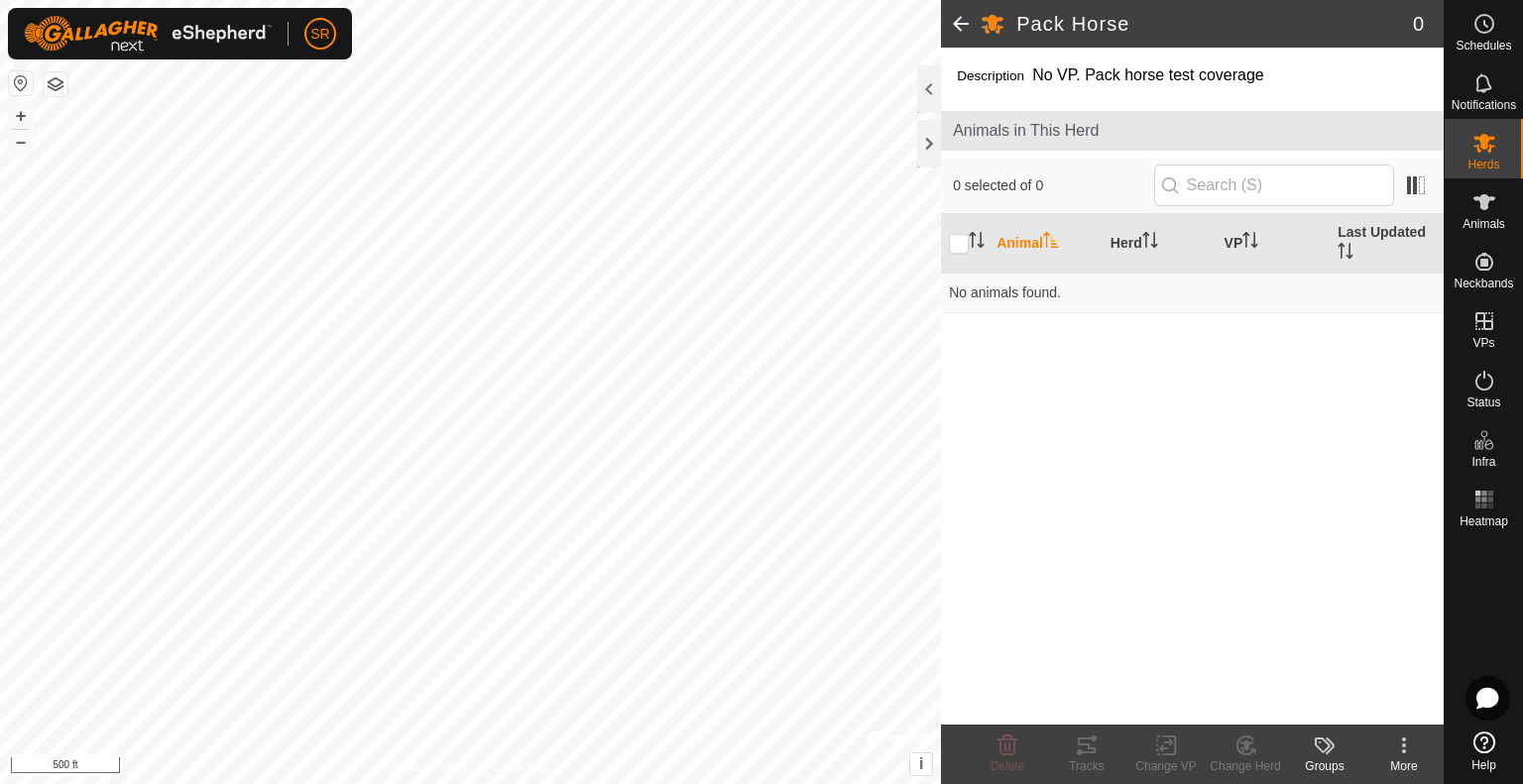 click 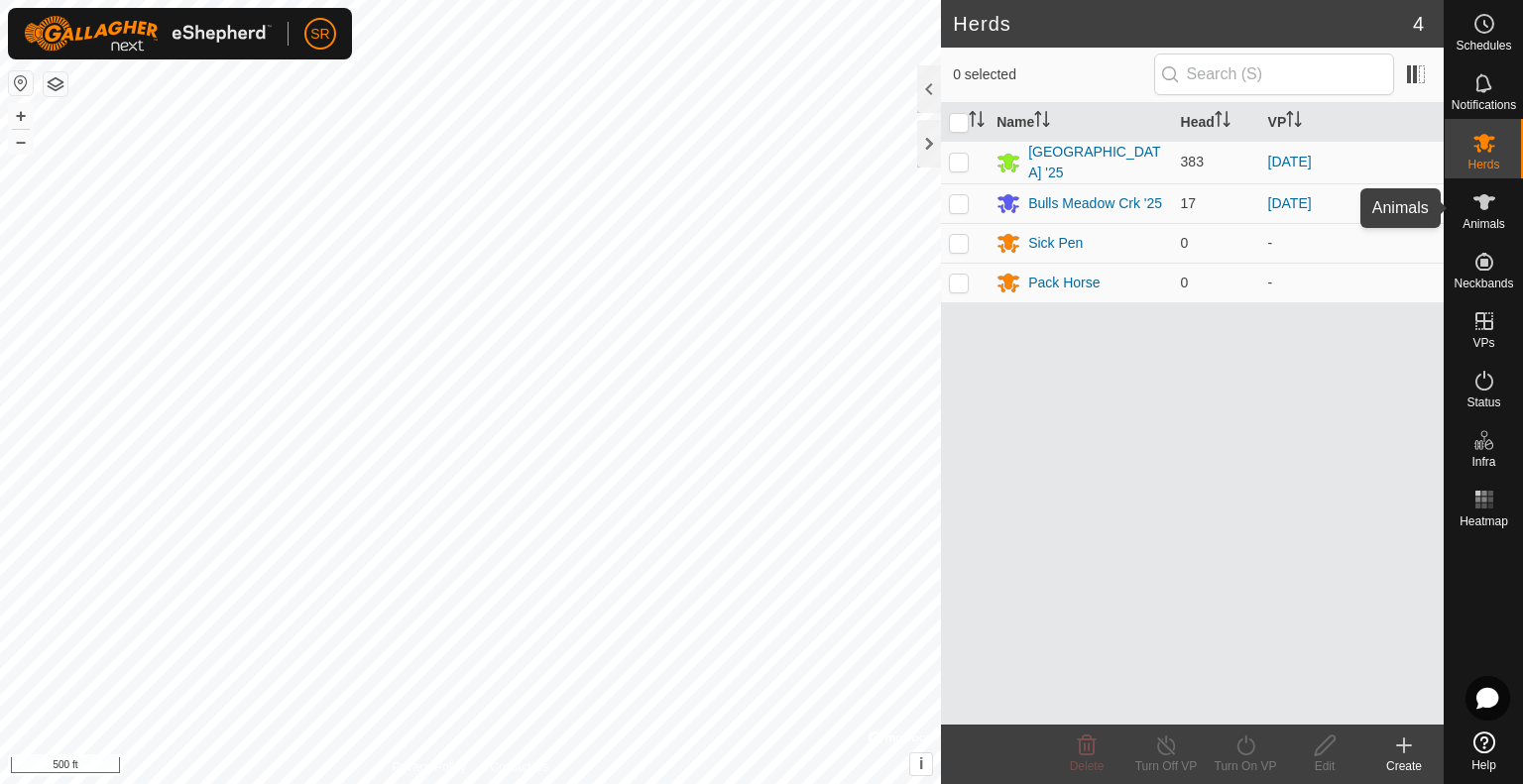 click at bounding box center [1484, 202] 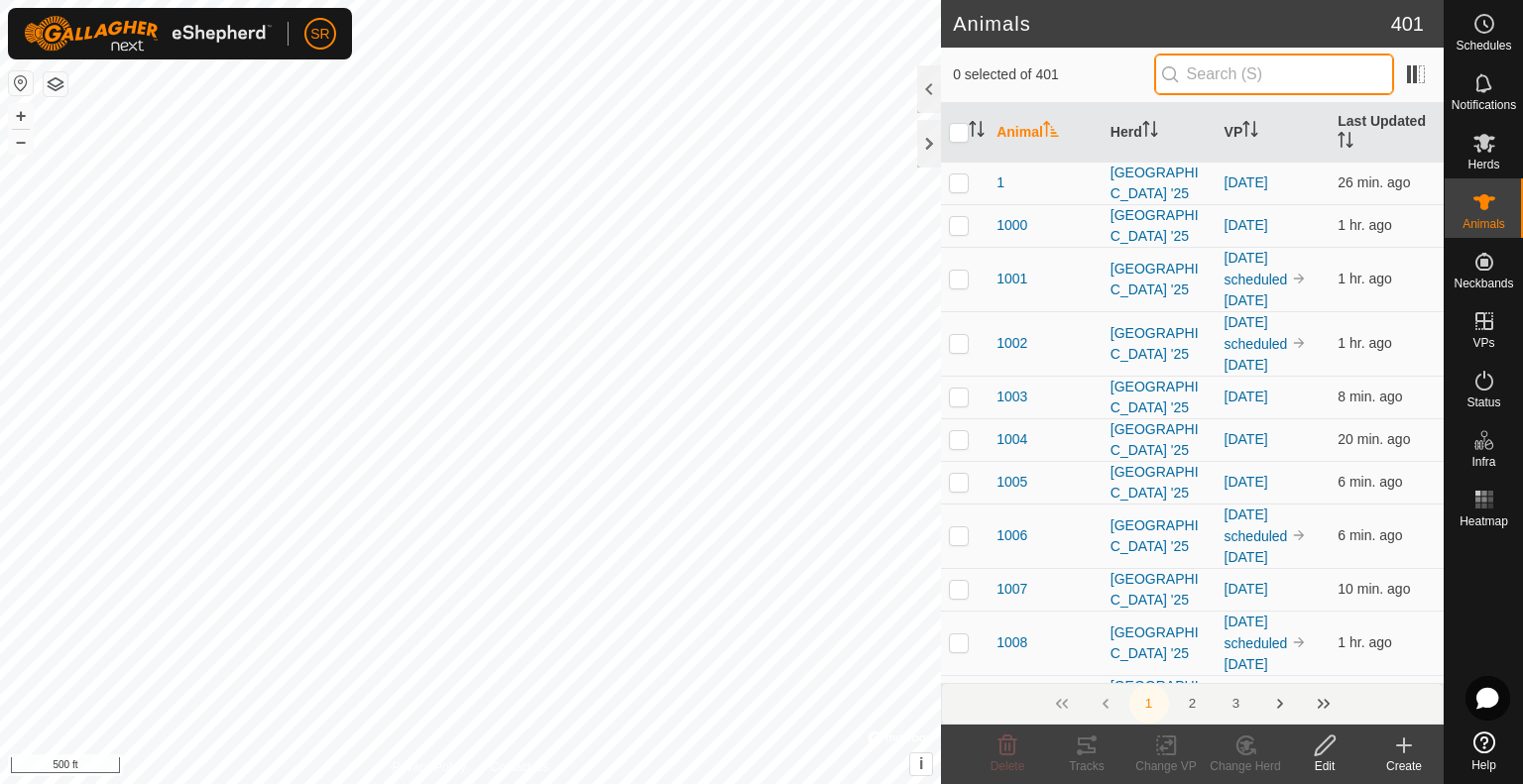 click at bounding box center [1274, 74] 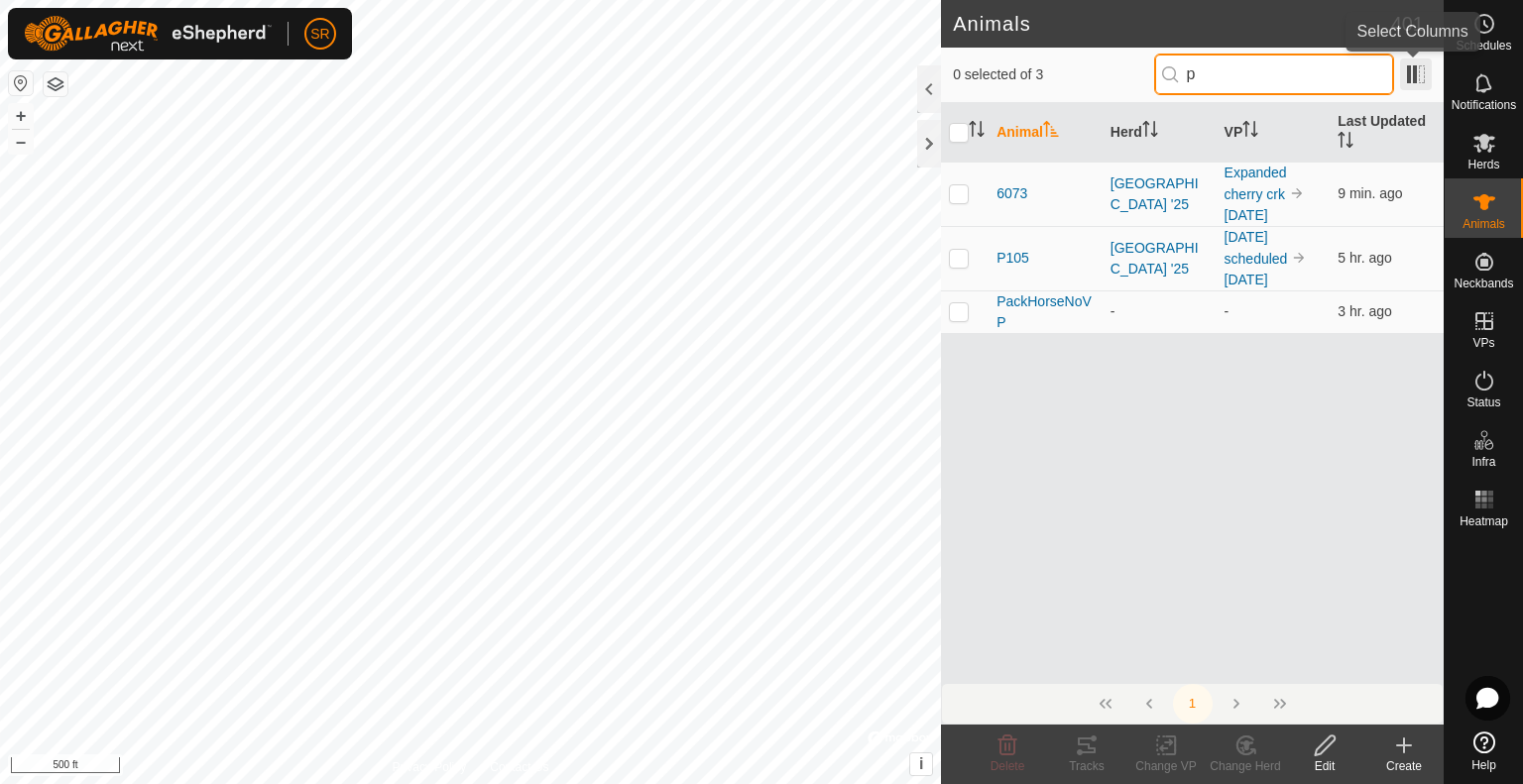 type on "p" 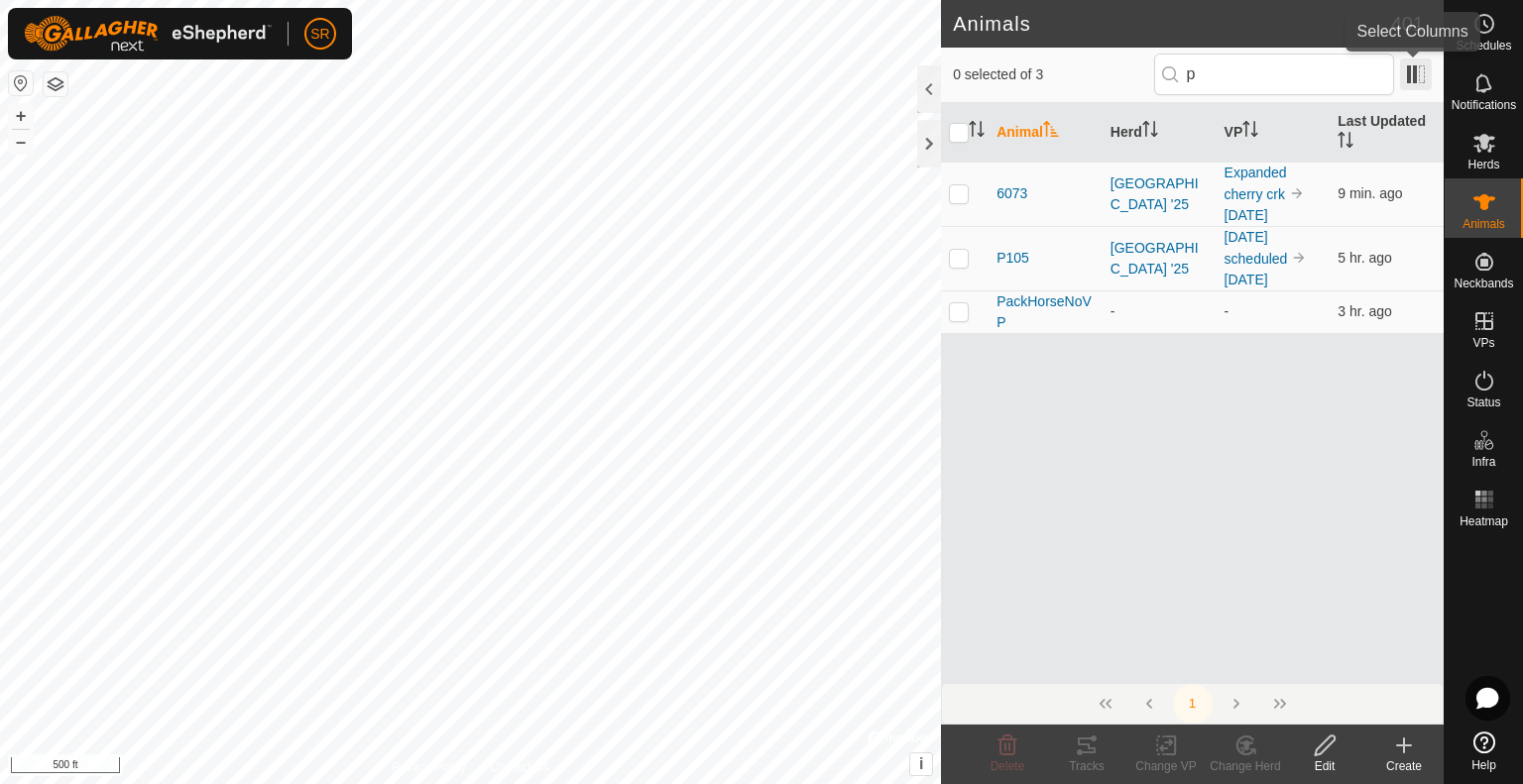 click at bounding box center [1416, 74] 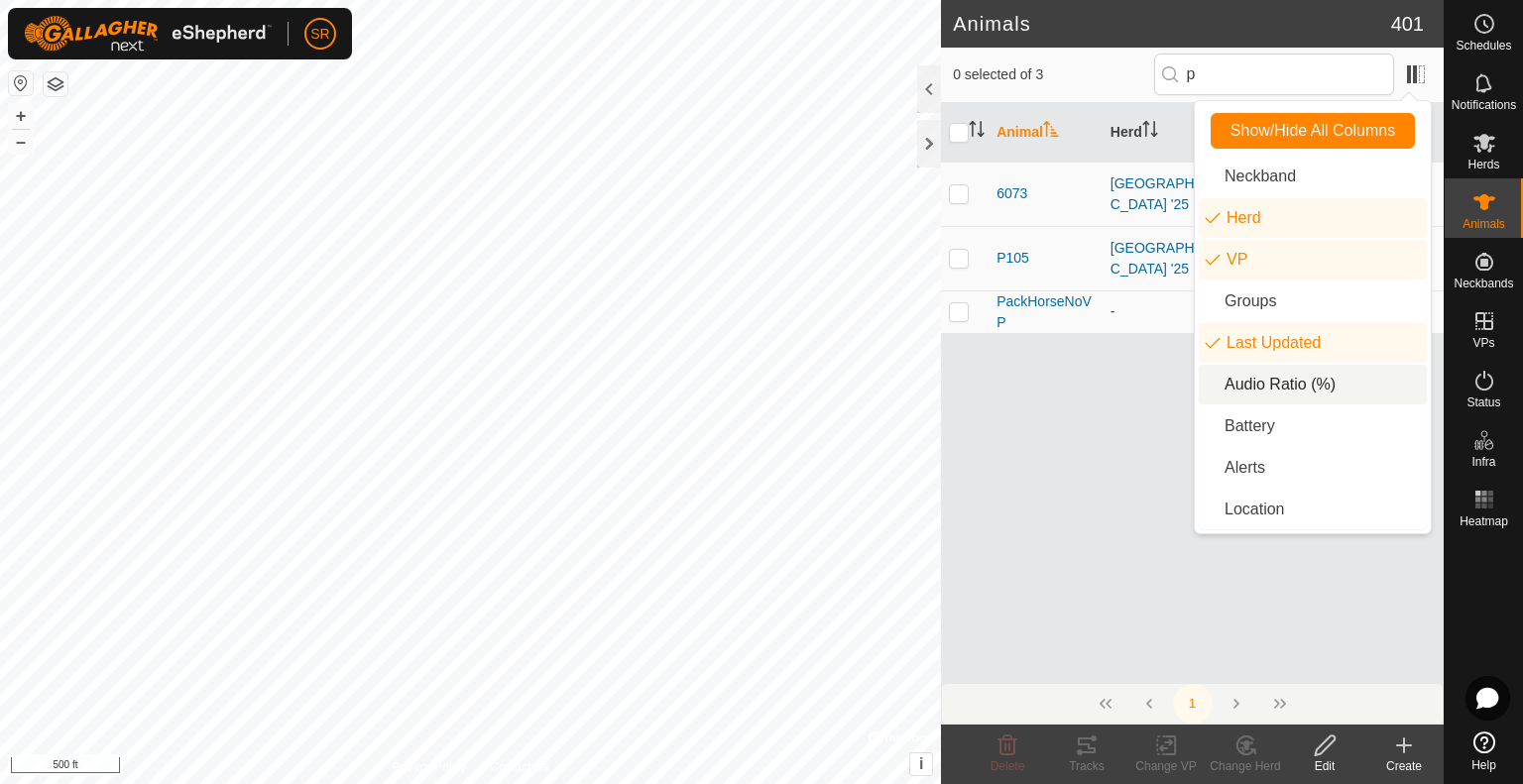 click on "Audio Ratio (%)" at bounding box center [1313, 385] 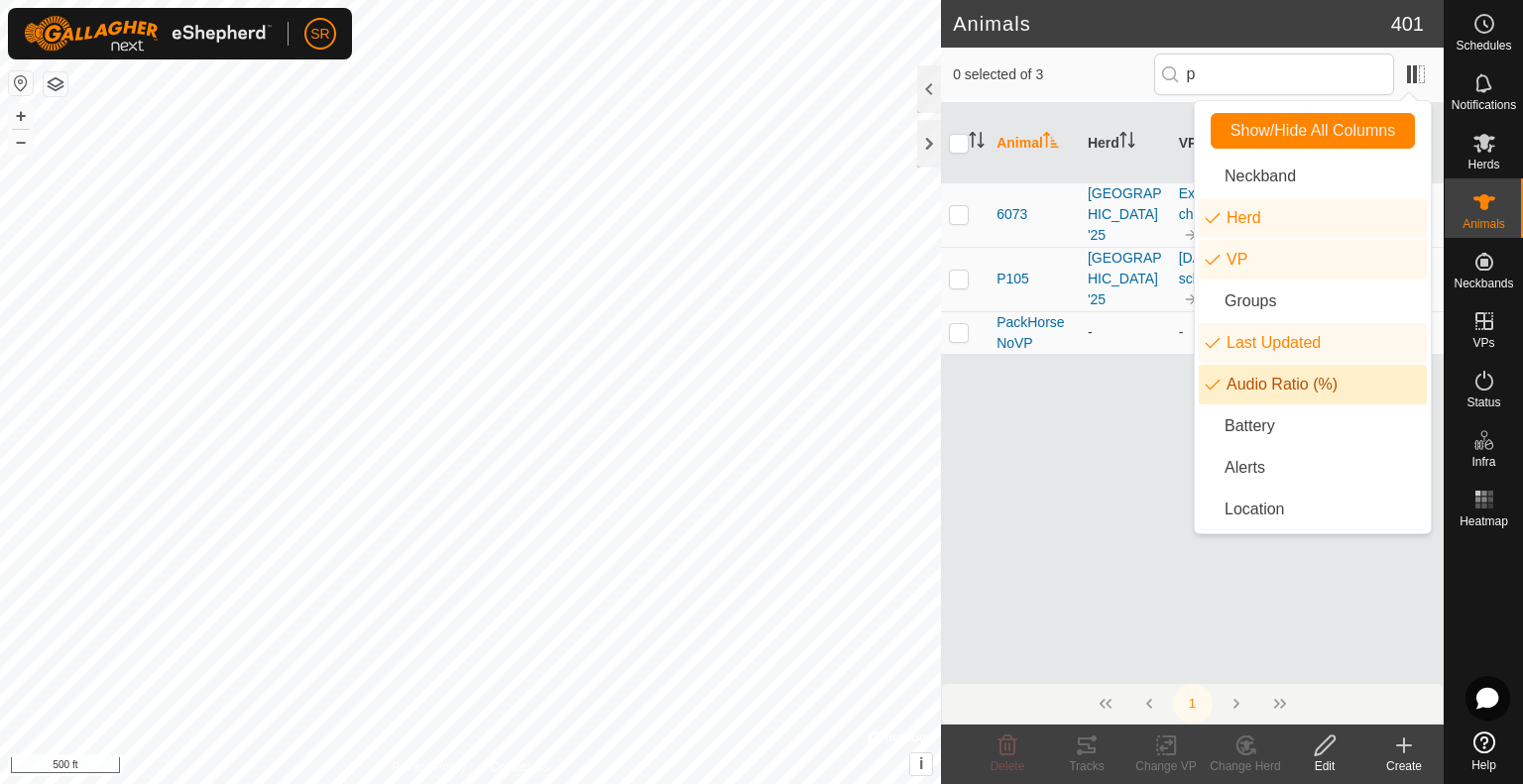 click on "Animal   Herd   VP   Last Updated   Audio Ratio (%)   [STREET_ADDRESS] '25  Expanded cherry crk [DATE]  9 min. ago  66   P105   [GEOGRAPHIC_DATA] '[DATE] 6 scheduled [DATE]  5 hr. ago  88   PackHorseNoVP   -  -  3 hr. ago  TBD" at bounding box center [1192, 392] 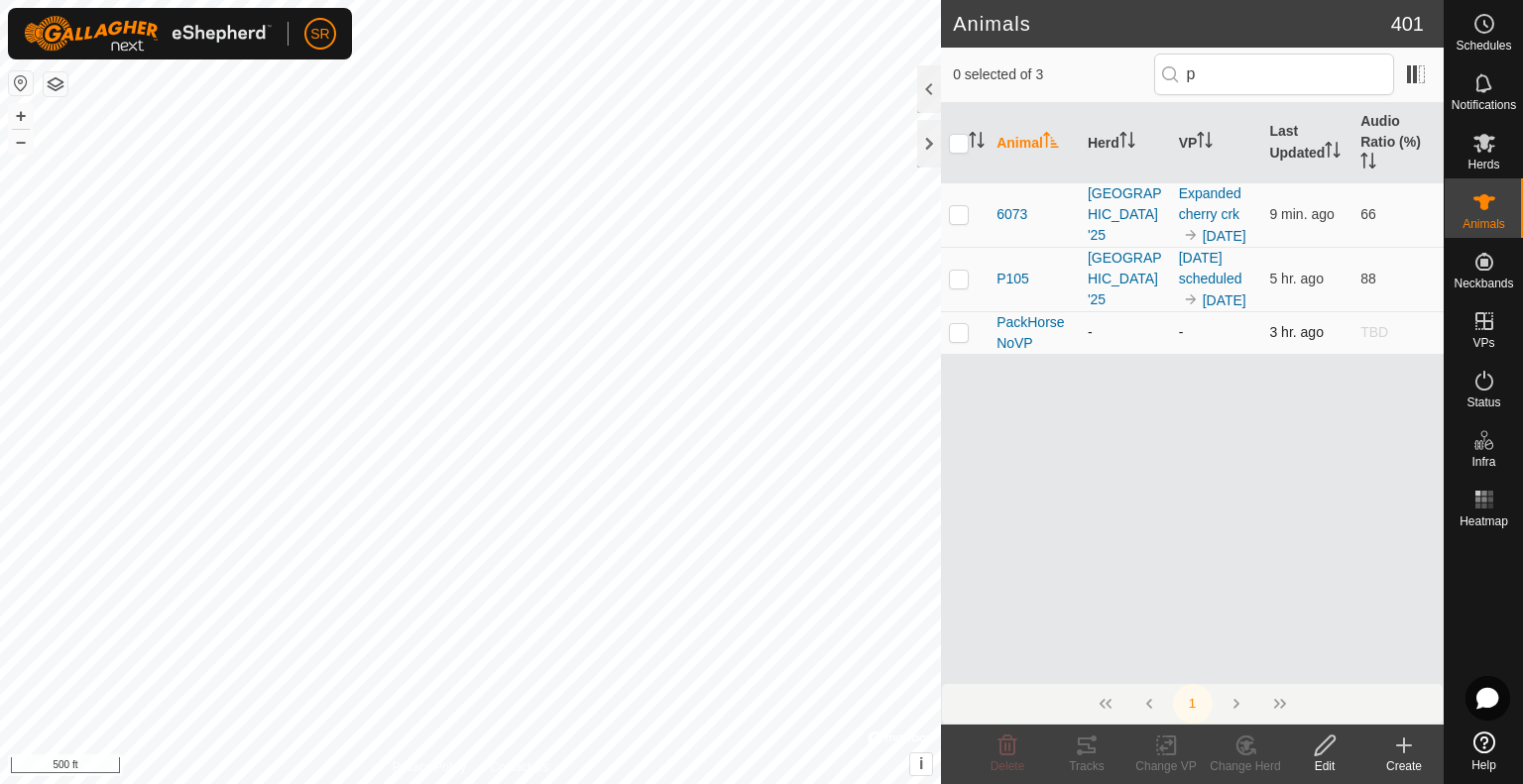 click at bounding box center [959, 332] 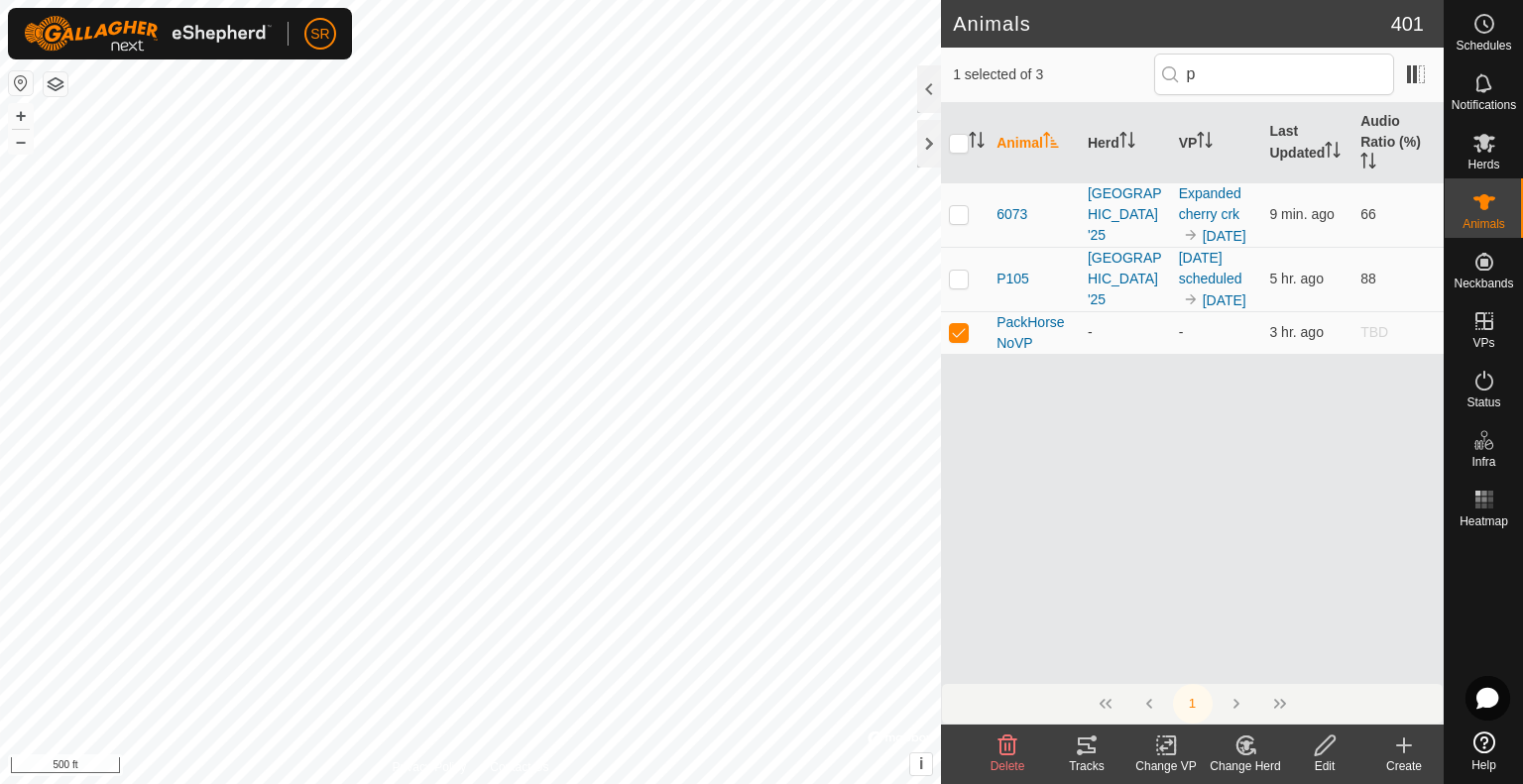 click 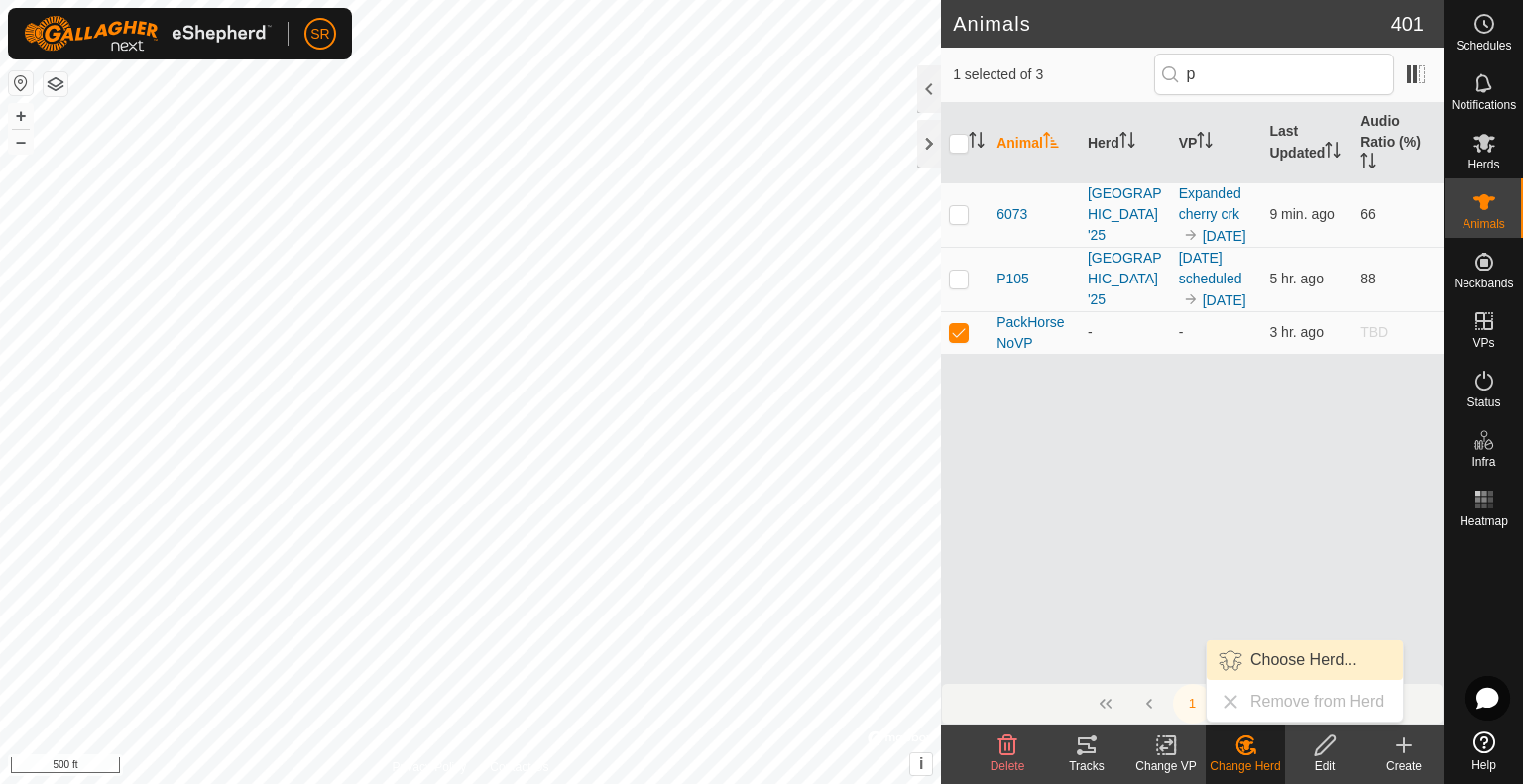 click on "Choose Herd..." at bounding box center [1305, 660] 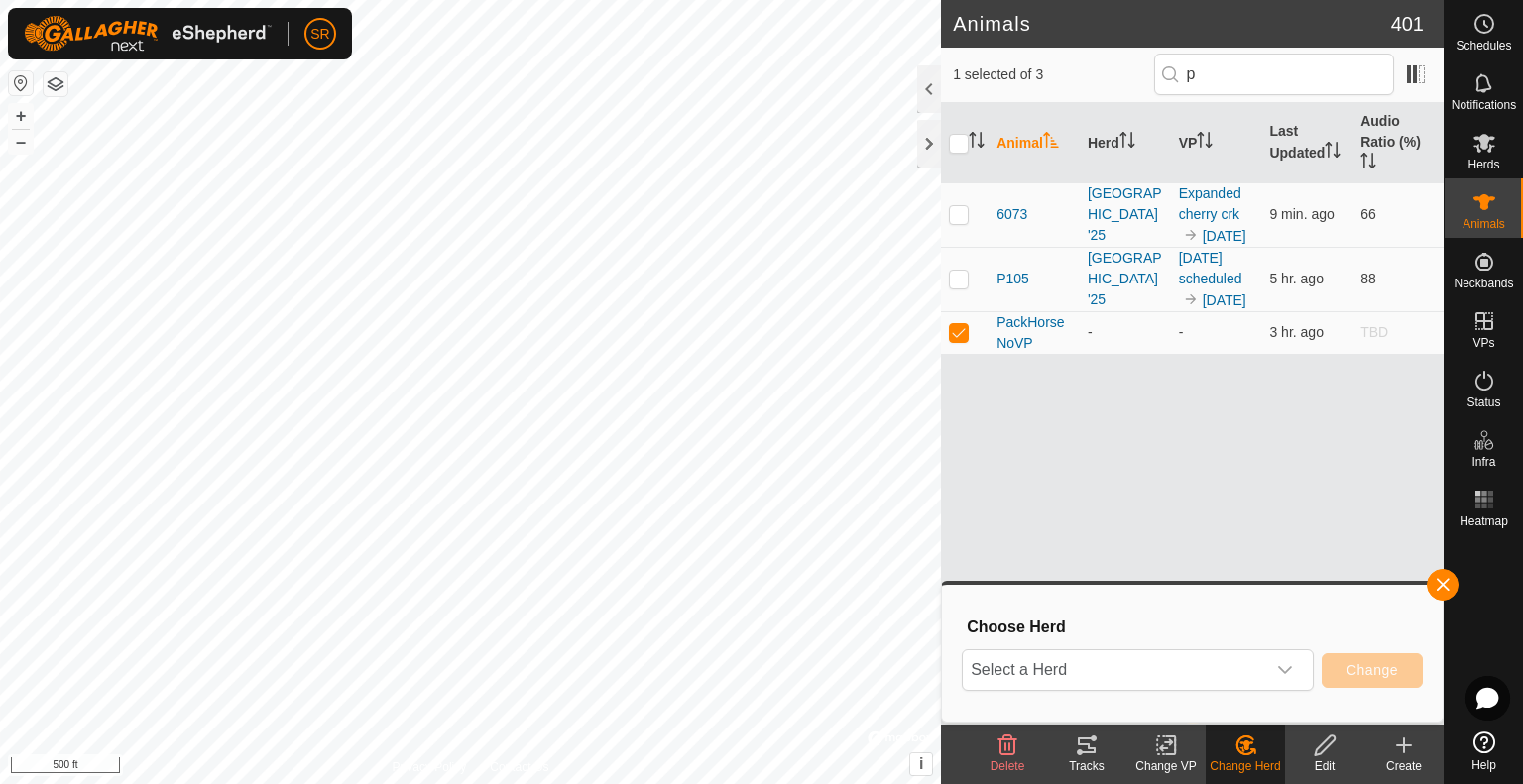 click 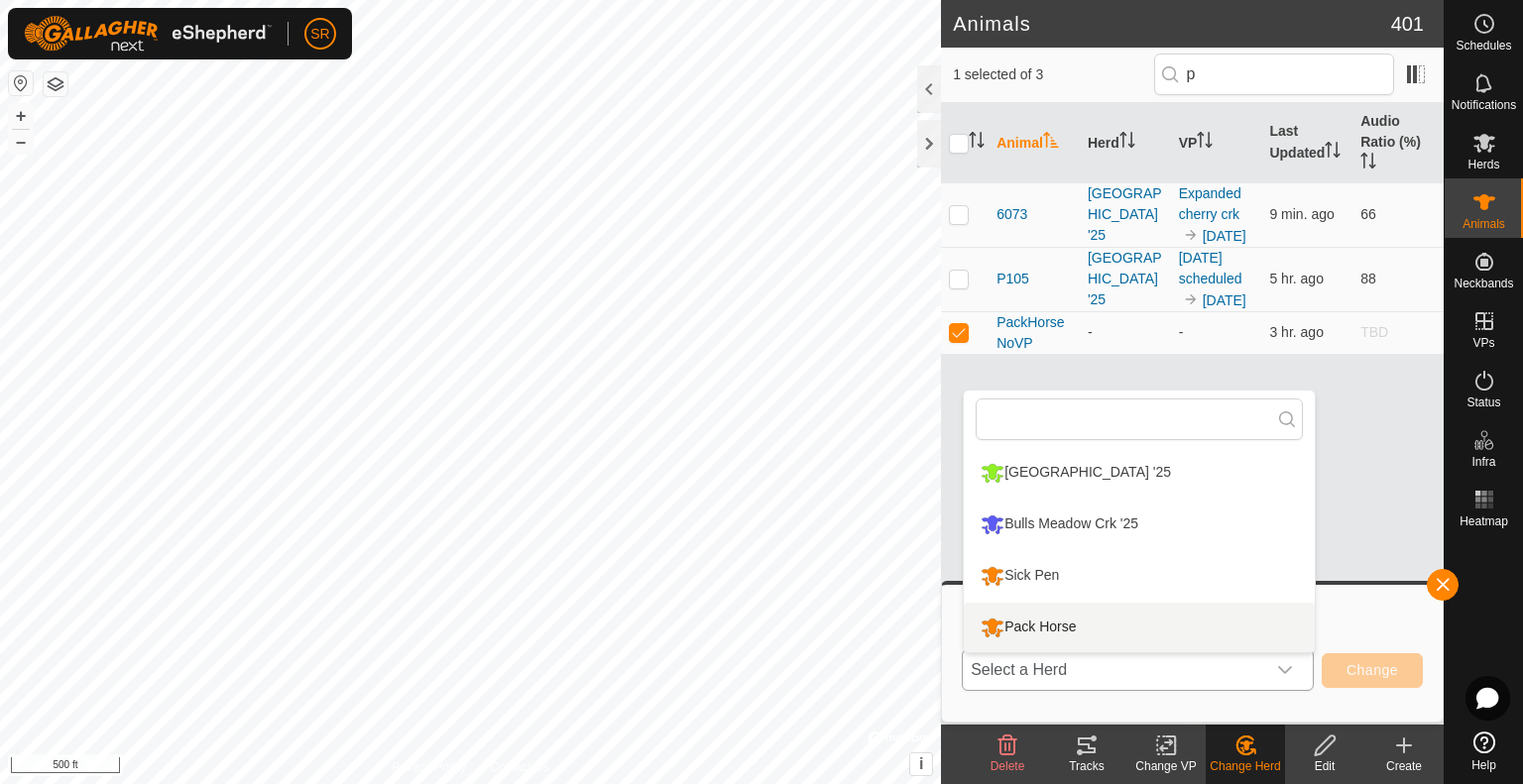 click on "Pack Horse" at bounding box center [1139, 627] 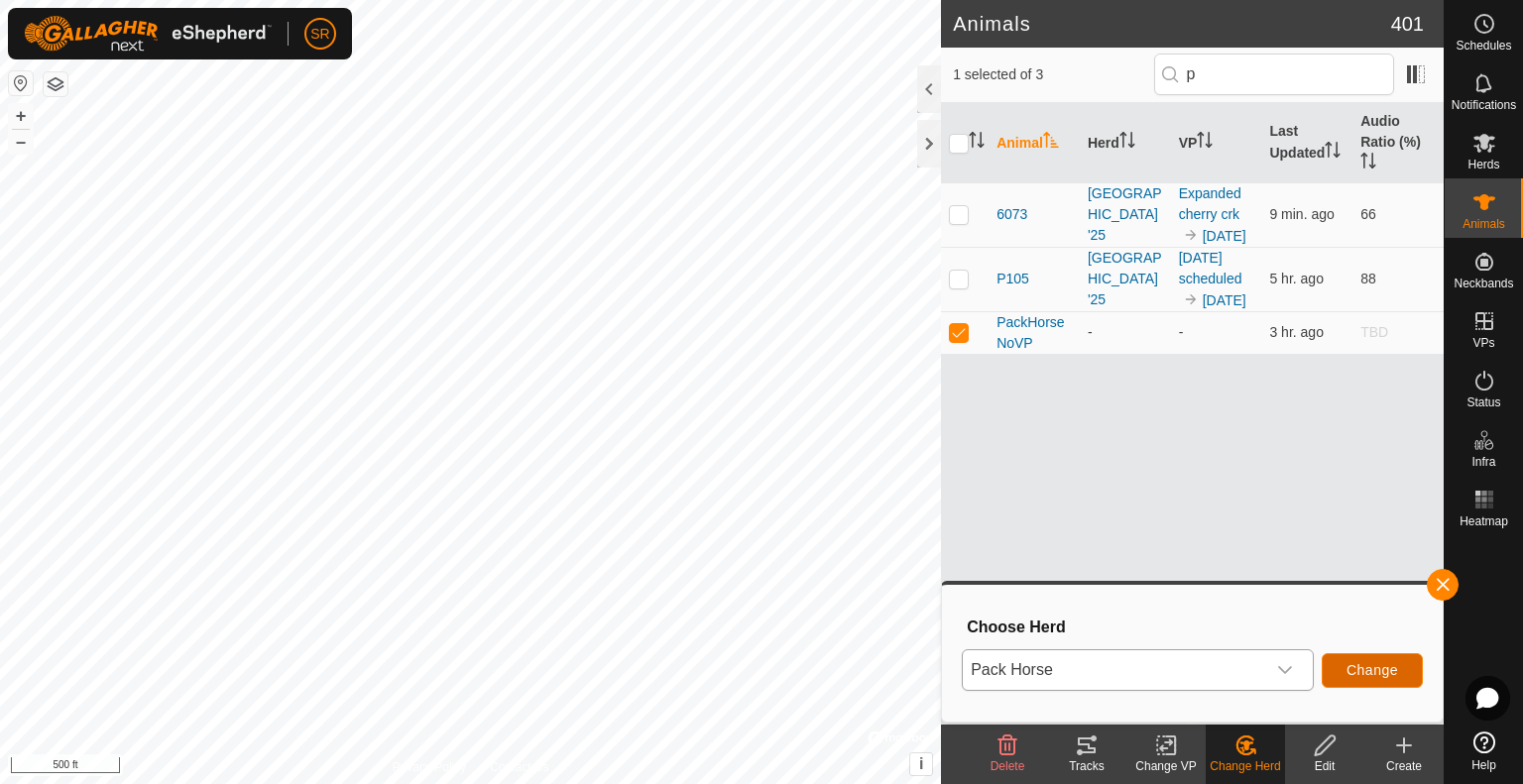 click on "Change" at bounding box center [1372, 670] 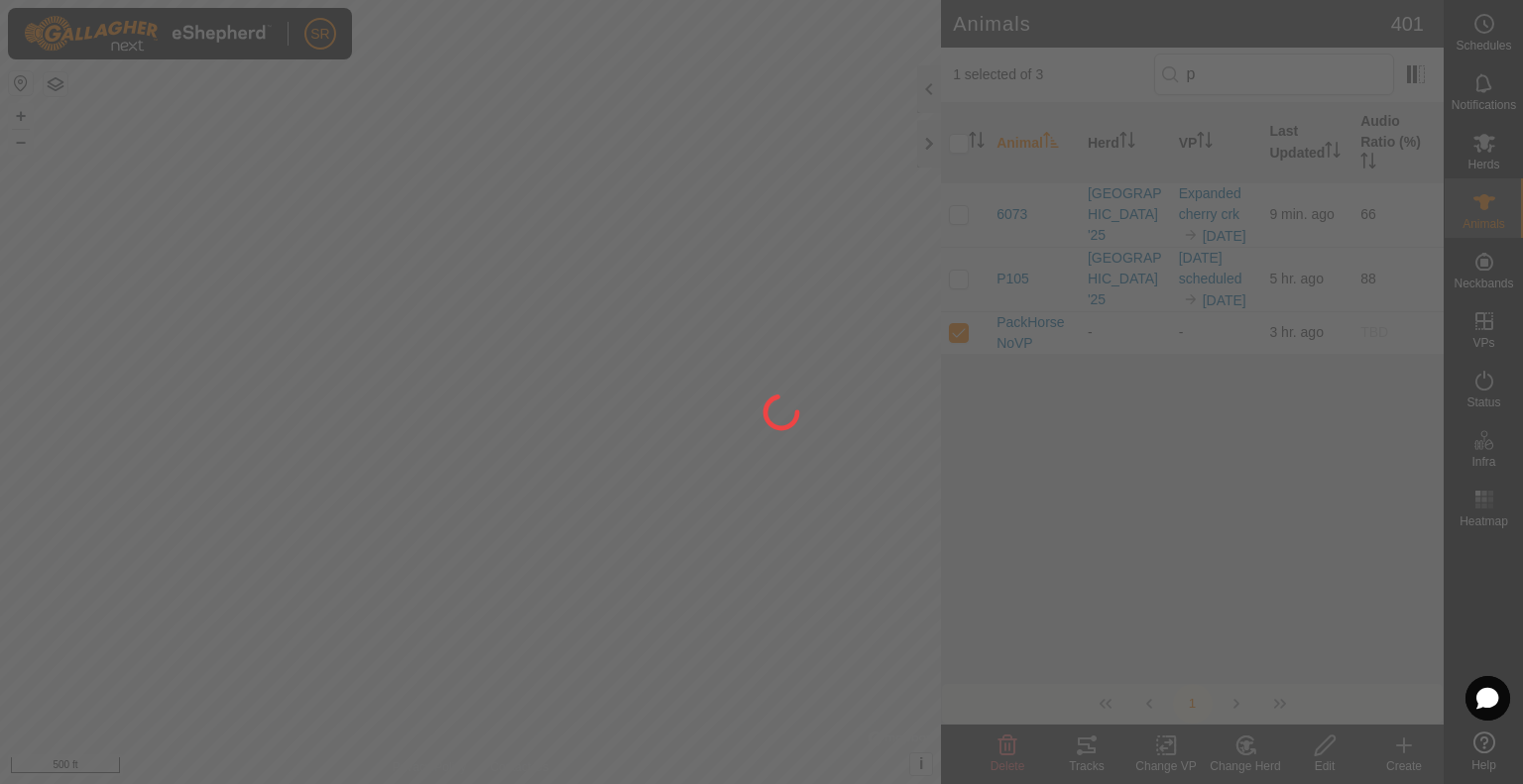 checkbox on "false" 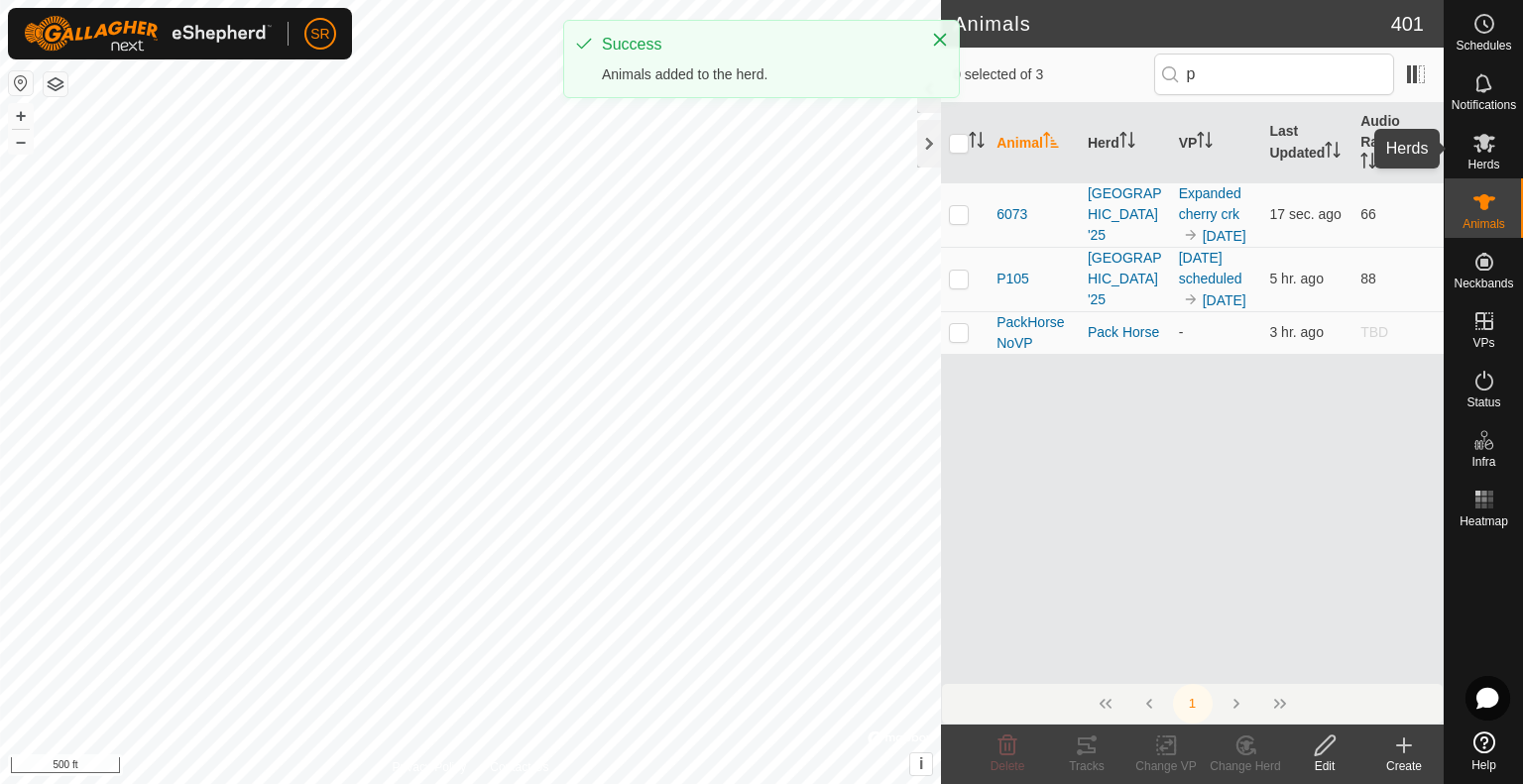 click on "Herds" at bounding box center (1483, 165) 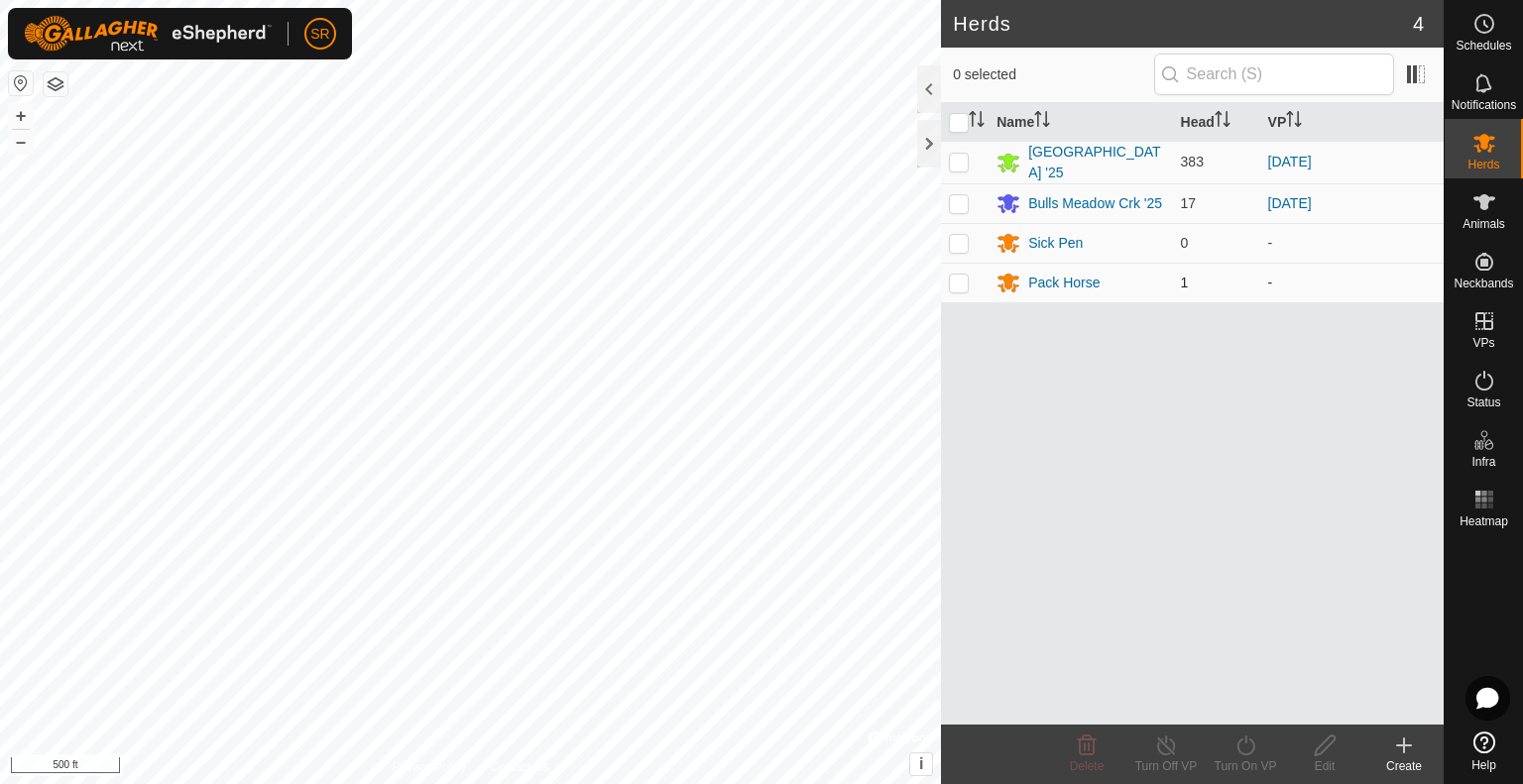 click at bounding box center [959, 282] 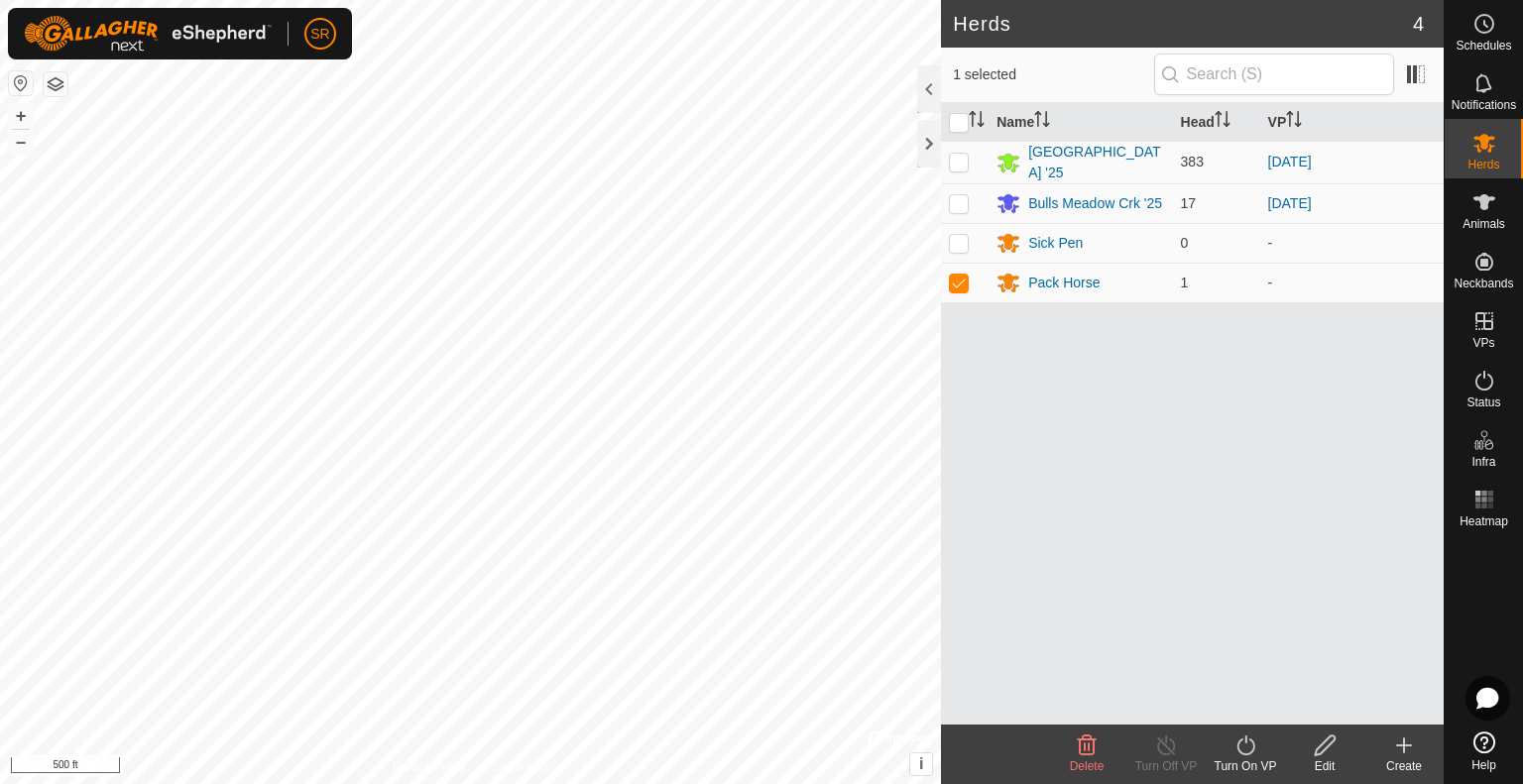 click on "Edit" 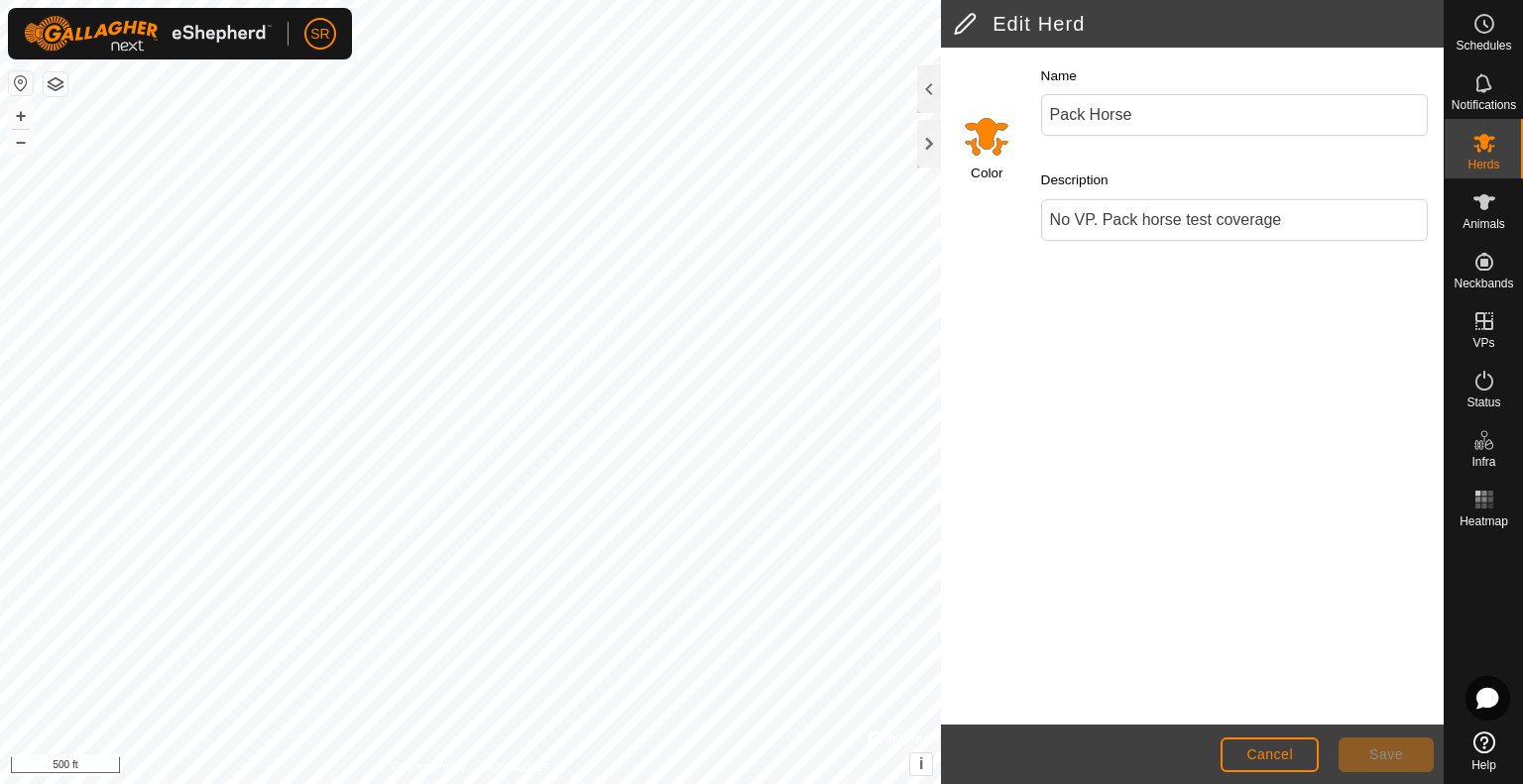 click 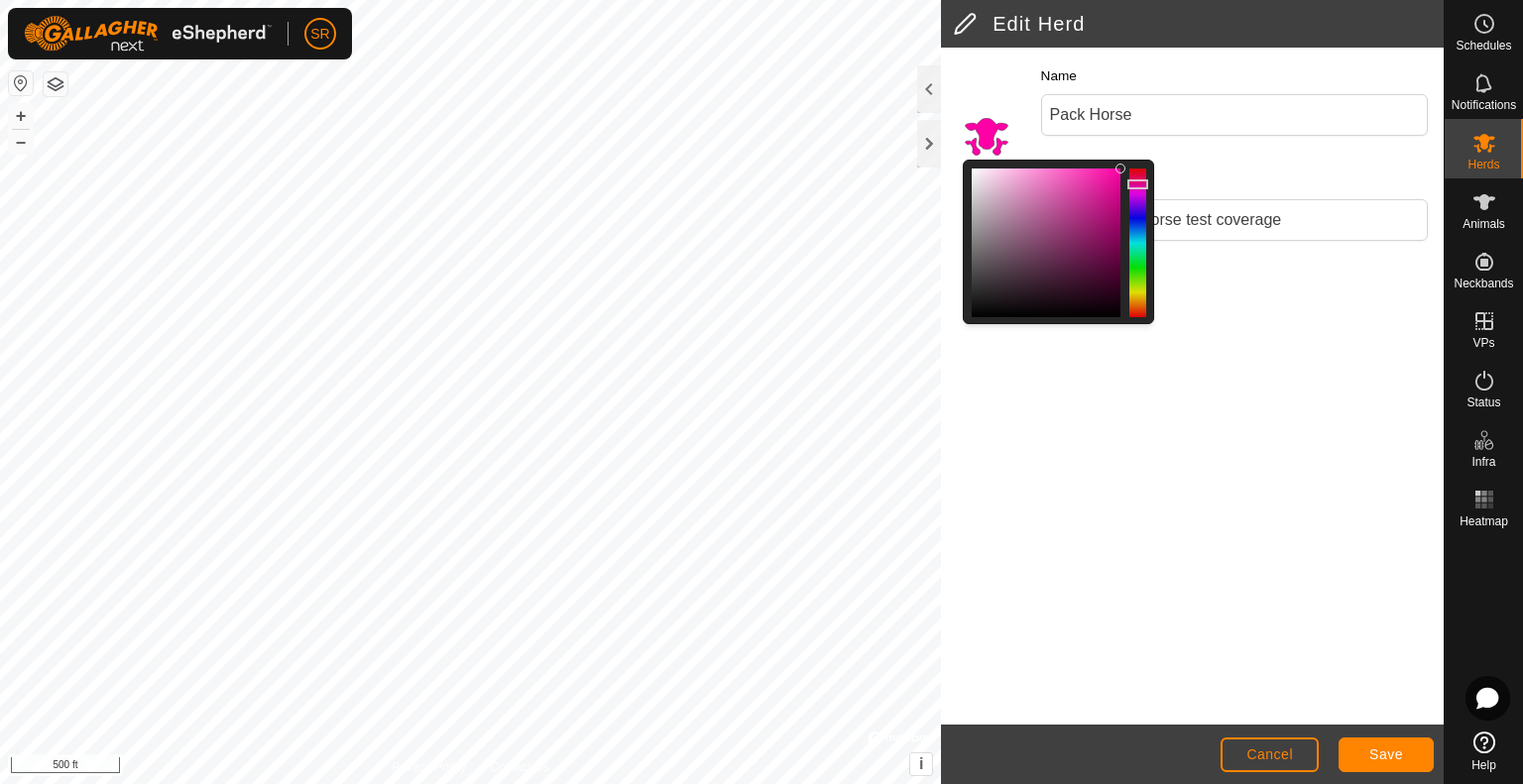 drag, startPoint x: 1137, startPoint y: 245, endPoint x: 1125, endPoint y: 185, distance: 61.188234 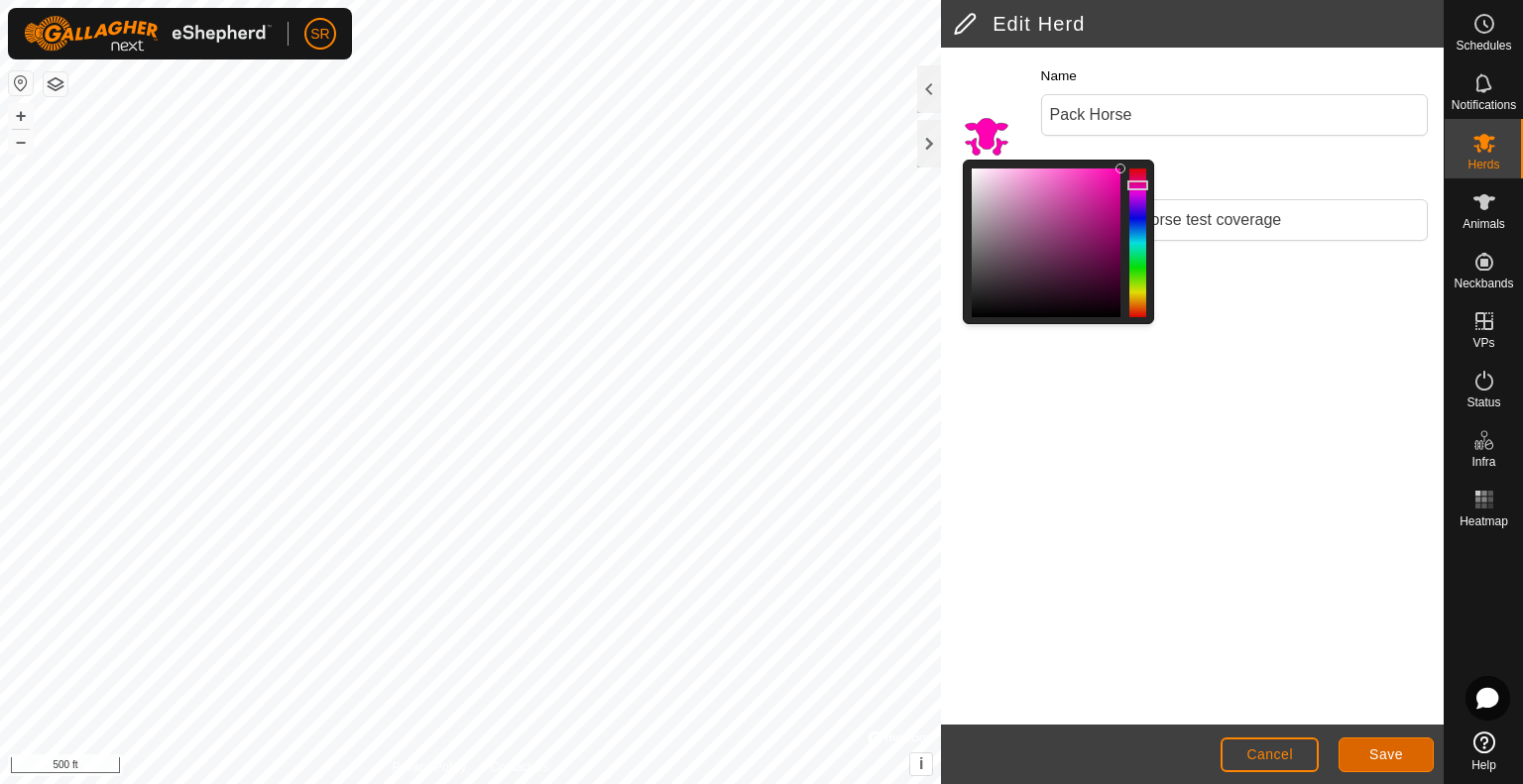 click on "Save" 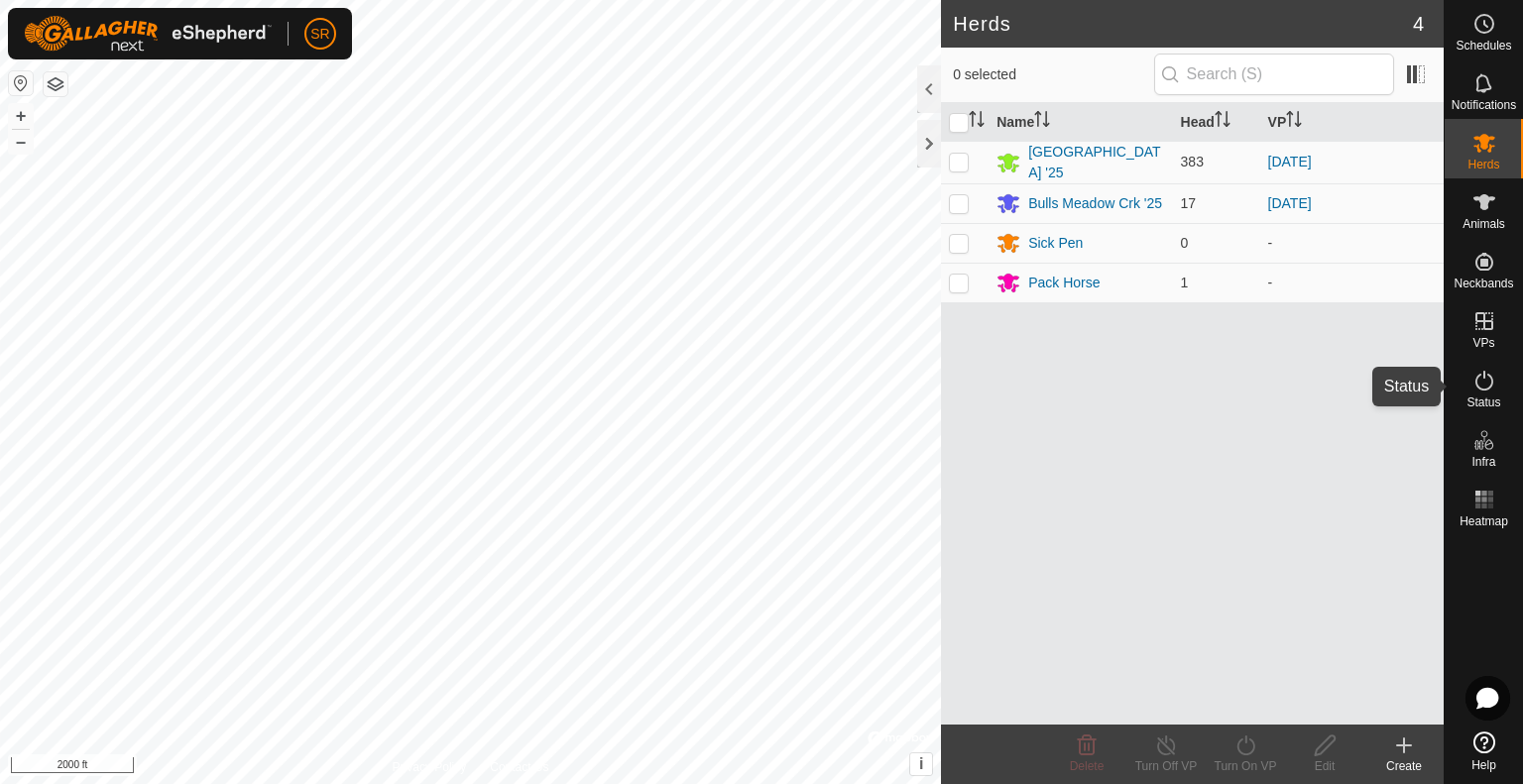 click at bounding box center [1484, 381] 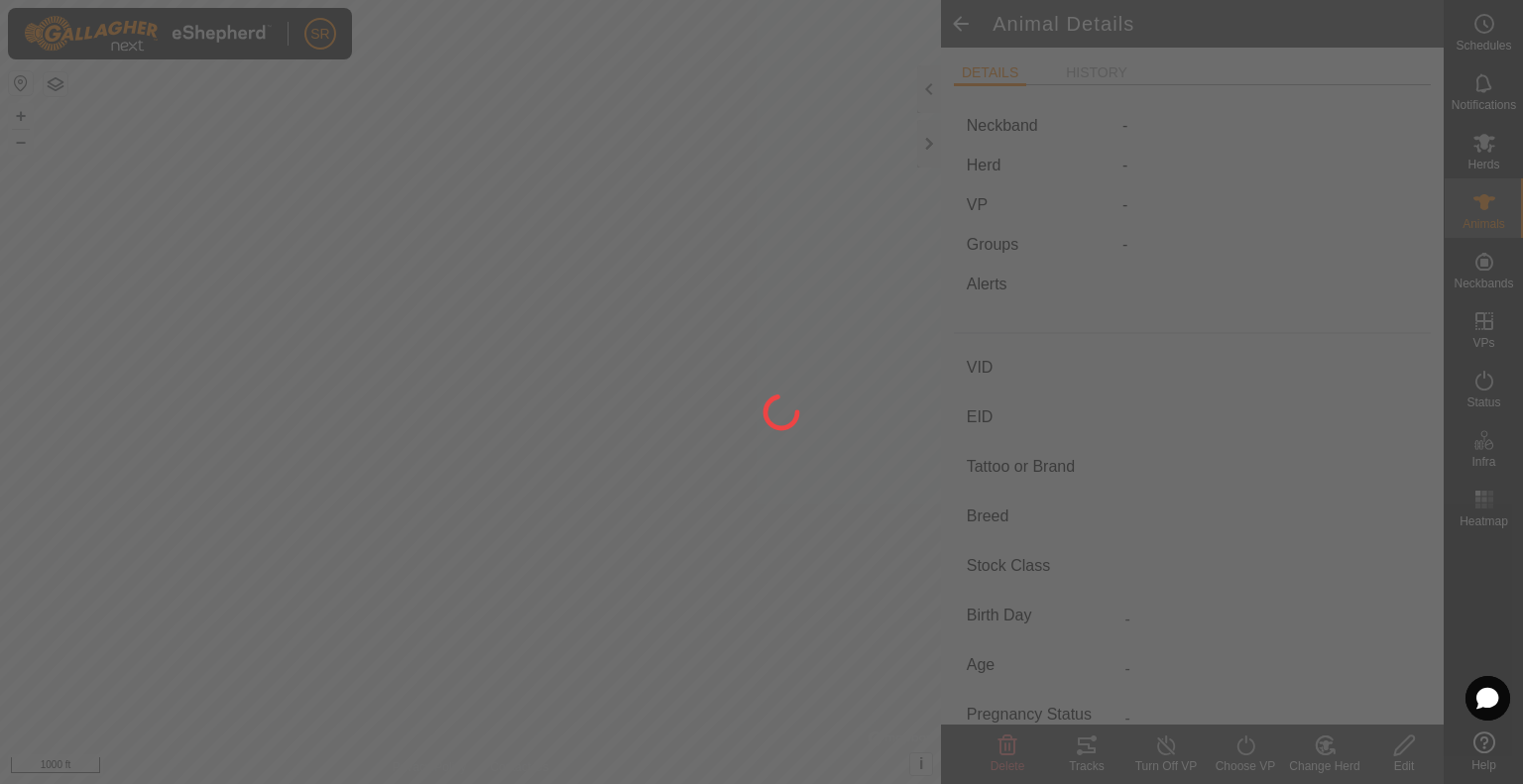 type on "6078" 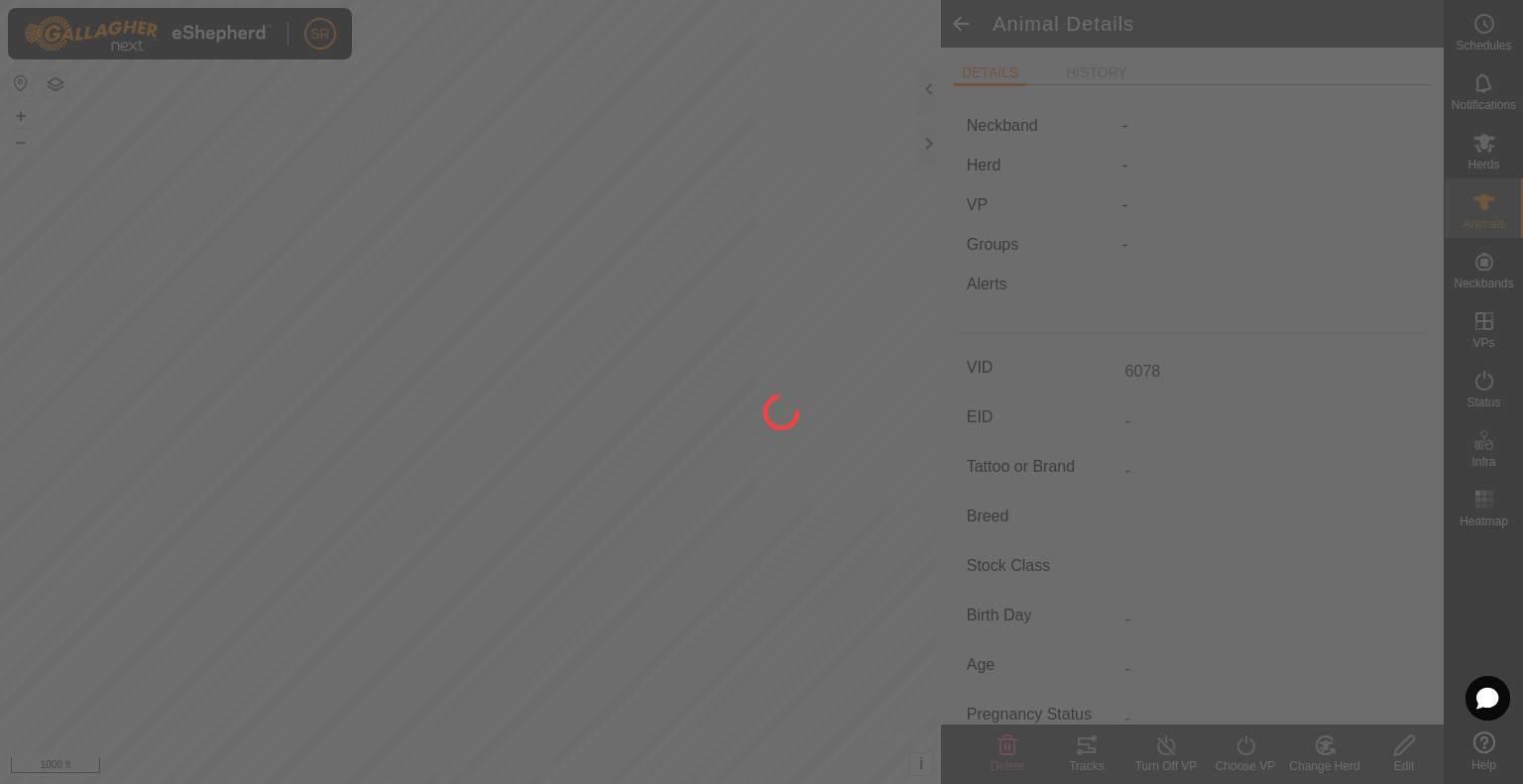 type on "-" 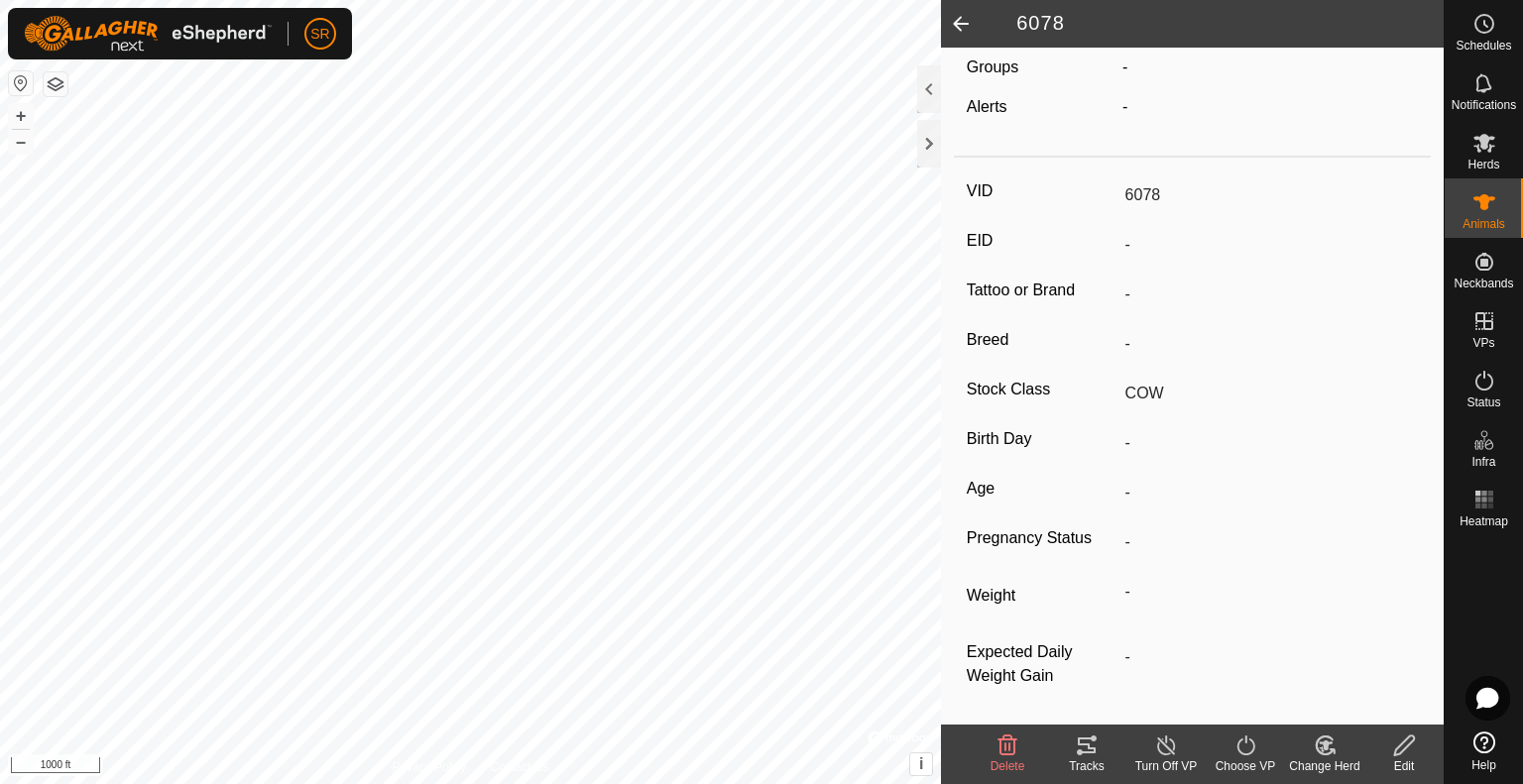 scroll, scrollTop: 0, scrollLeft: 0, axis: both 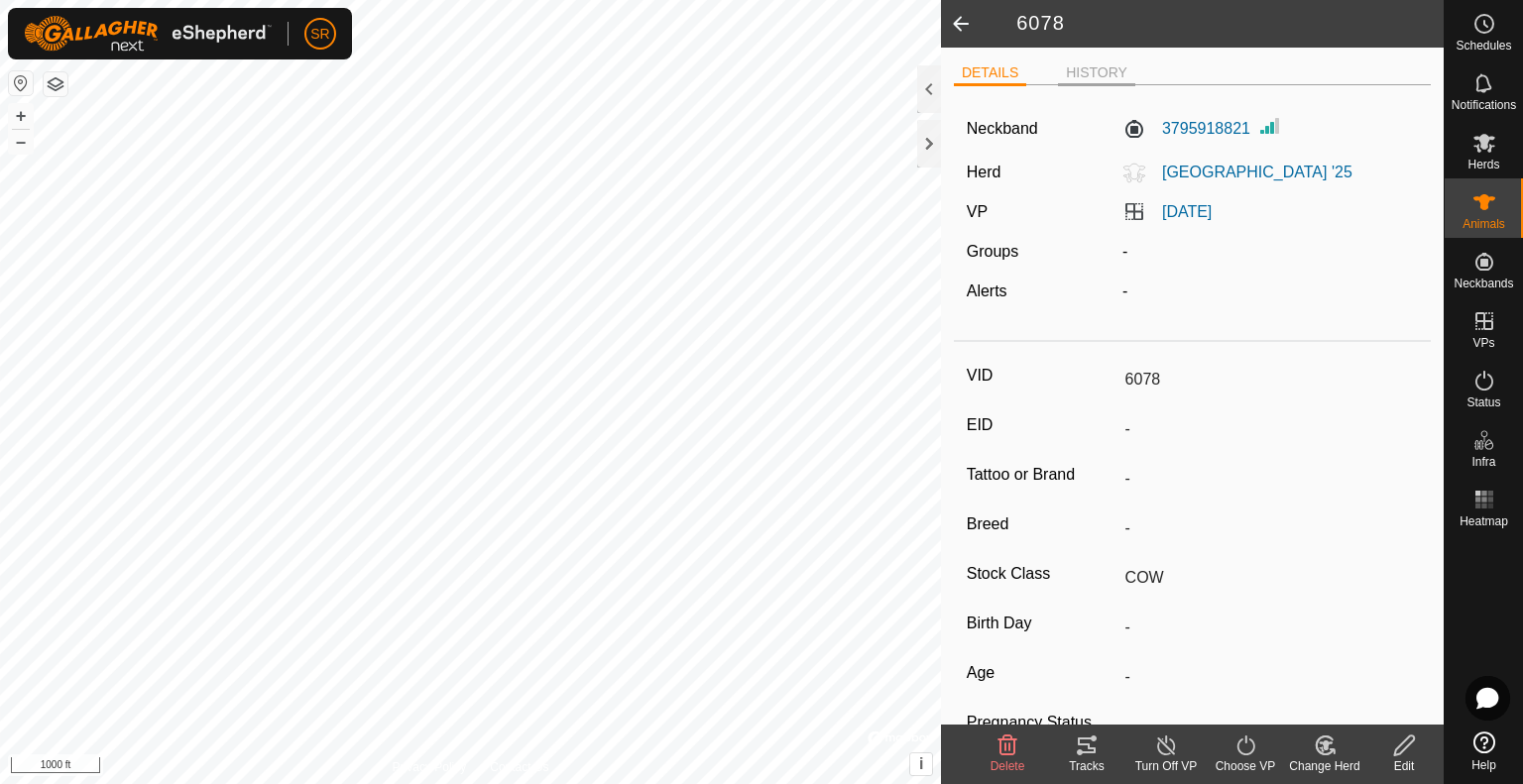 click on "HISTORY" 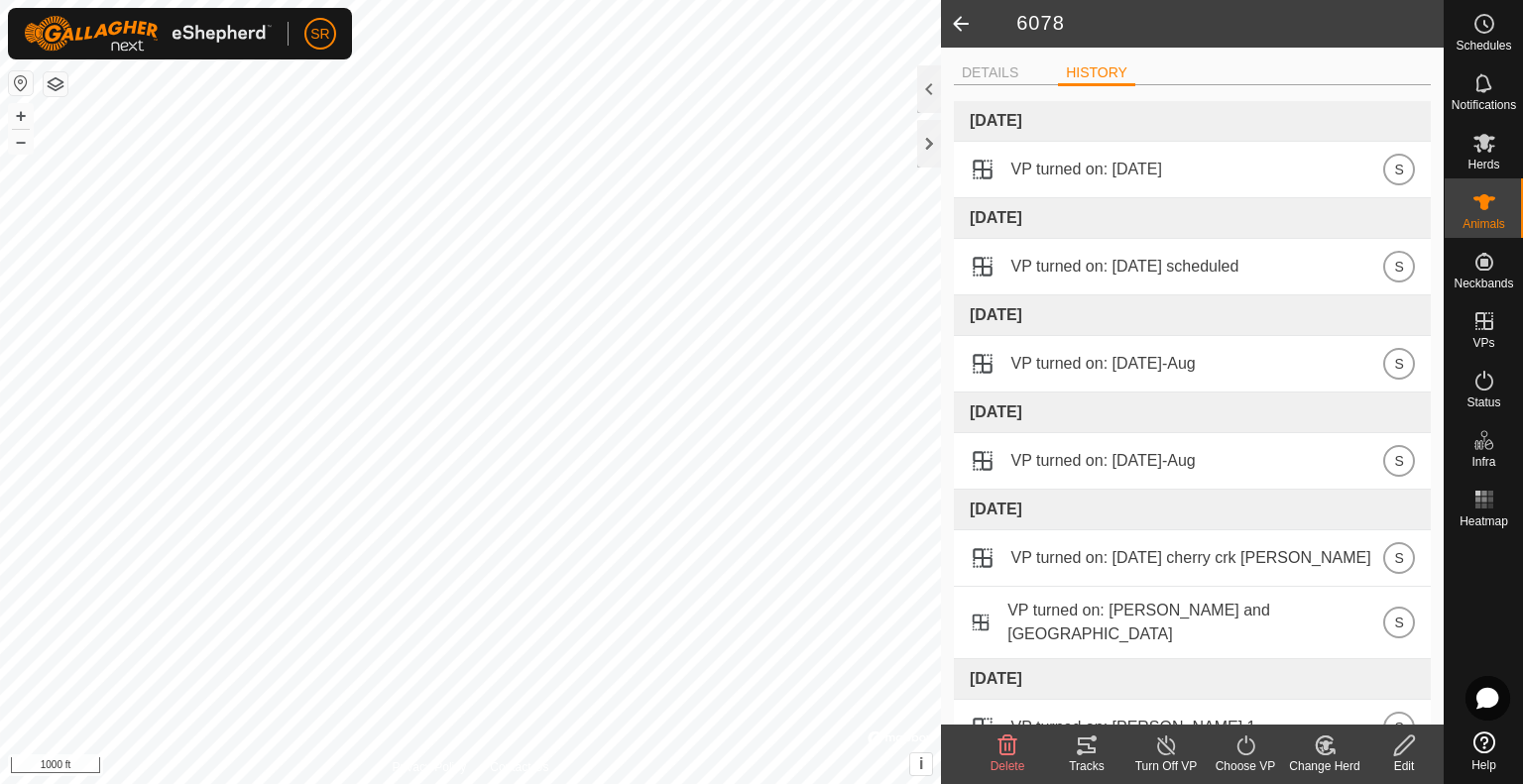 click on "DETAILS   HISTORY  [DATE] VP turned on: [DATE] S [DATE] VP turned on: [DATE] scheduled S [DATE] VP turned on: [DATE]-Aug S [DATE] VP turned on: [DATE]-Aug S [DATE] VP turned on: [DATE] cherry crk [PERSON_NAME] S VP turned on: [PERSON_NAME] and [GEOGRAPHIC_DATA] S [DATE] VP turned on: [PERSON_NAME] 1 S [DATE] VP turned off: [GEOGRAPHIC_DATA] '25 S VP turned off: [GEOGRAPHIC_DATA] '25 S VP turned off: [GEOGRAPHIC_DATA] '25 S VP turned off: [GEOGRAPHIC_DATA] '25 S [DATE] VP turned on: Sweep S VP turned on: Sweep S [DATE] VP turned off: Jun-20-0423-DEACTIVATION S [DATE] VP turned on: Rifle cows Bull Pasture S [DATE] VP turned on: Rifle cows Bull Pasture S [DATE] VP turned on: Rifle cows Bull Pasture S VP turned off: [DATE]-DEACTIVATION S VP turned off: [DATE]-DEACTIVATION S VP turned off: [GEOGRAPHIC_DATA] '25 S [DATE] VP turned on: Rifle cows Bull Pasture training S VP turned on: Rifle cows Bull Pasture training S VP turned on: Rifle cows Bull Pasture training S S S S S" 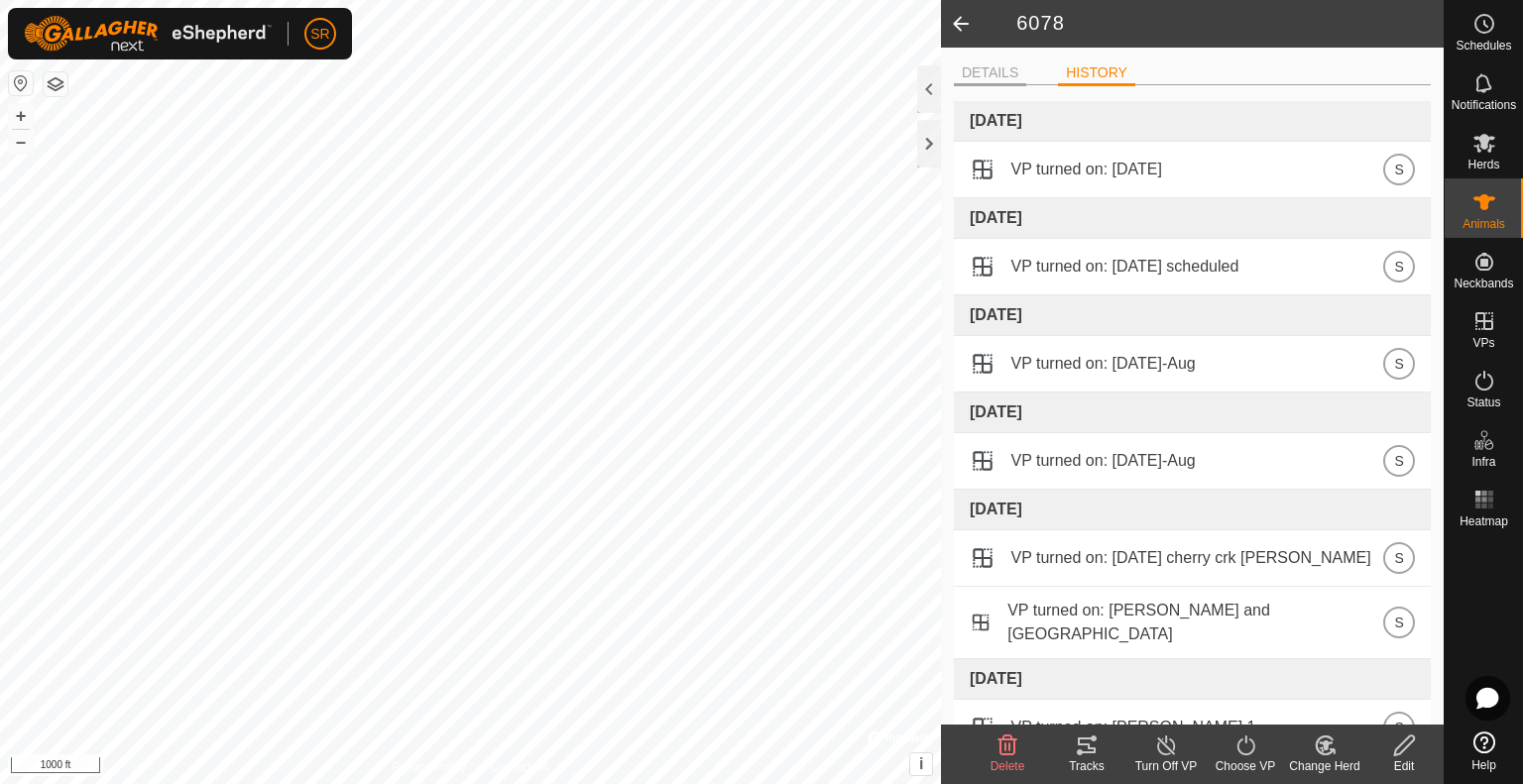 click on "DETAILS" 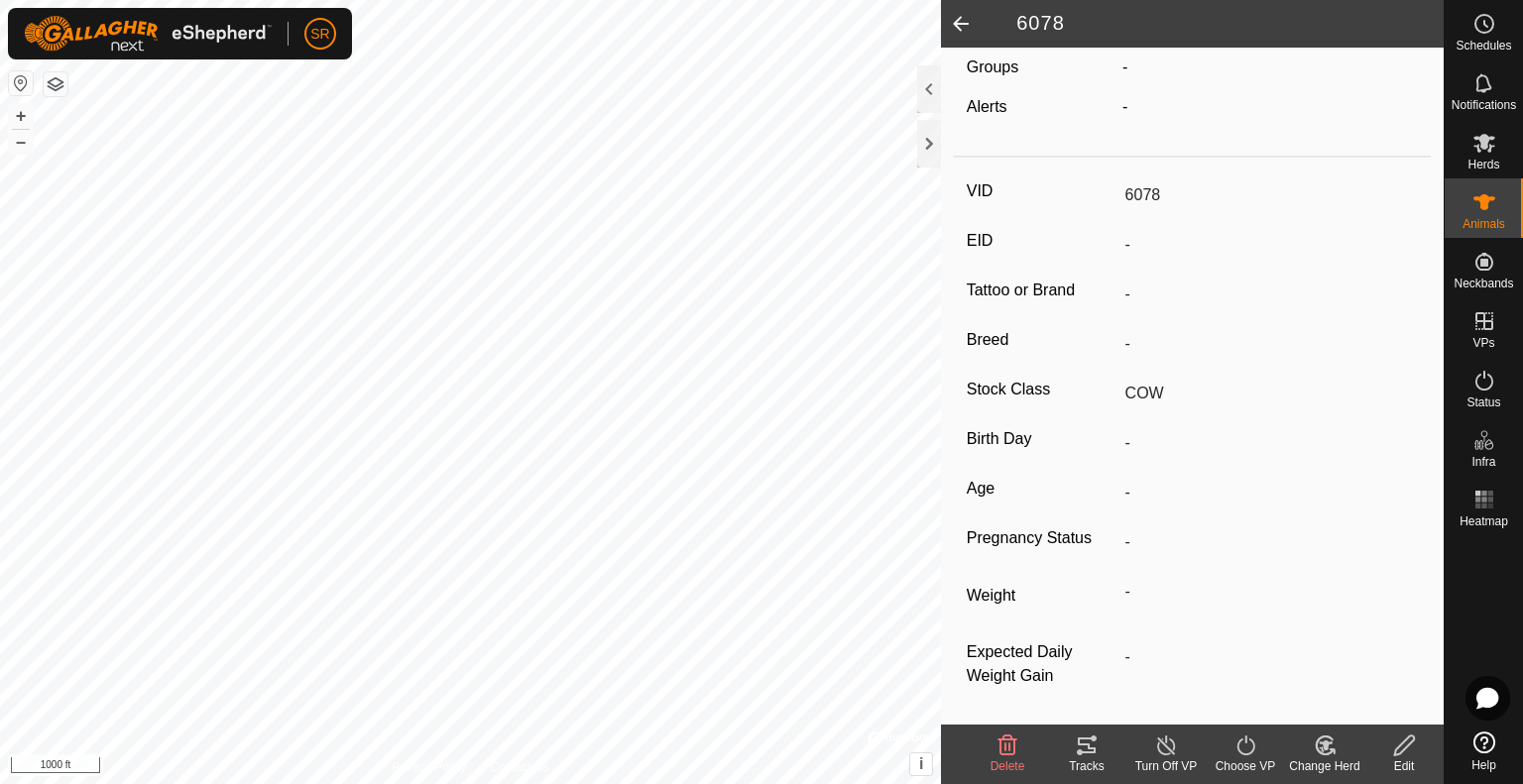 scroll, scrollTop: 0, scrollLeft: 0, axis: both 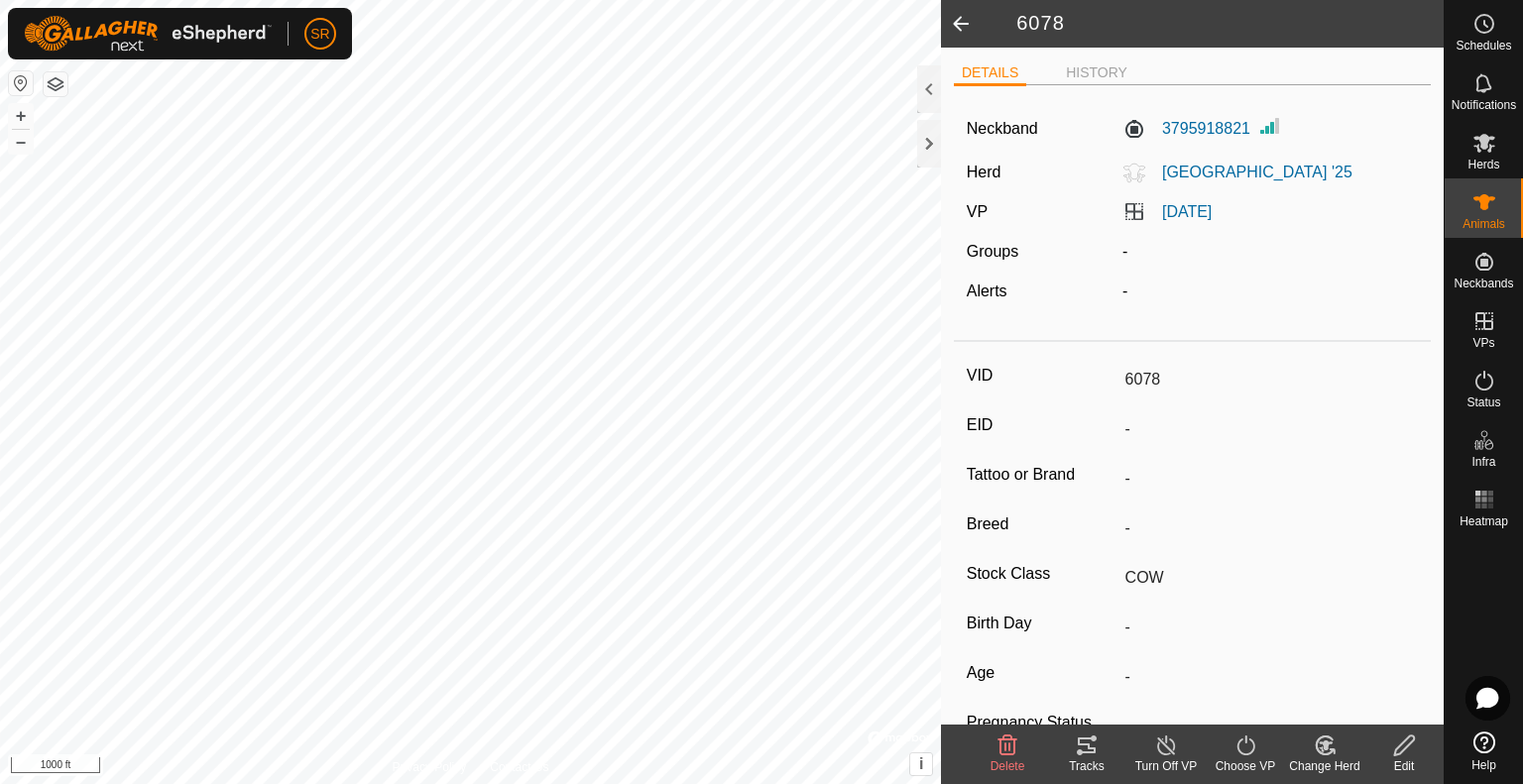 click 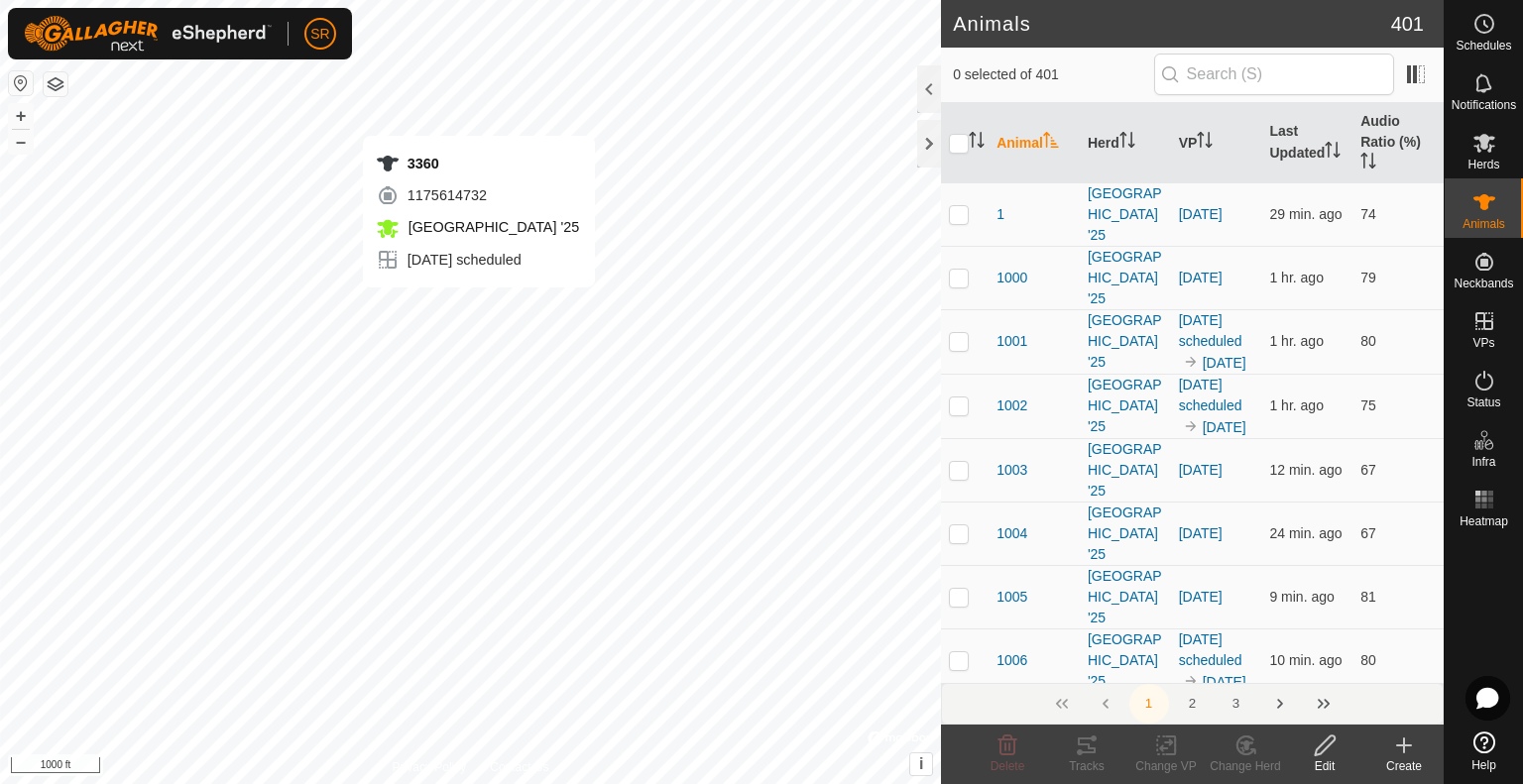 checkbox on "true" 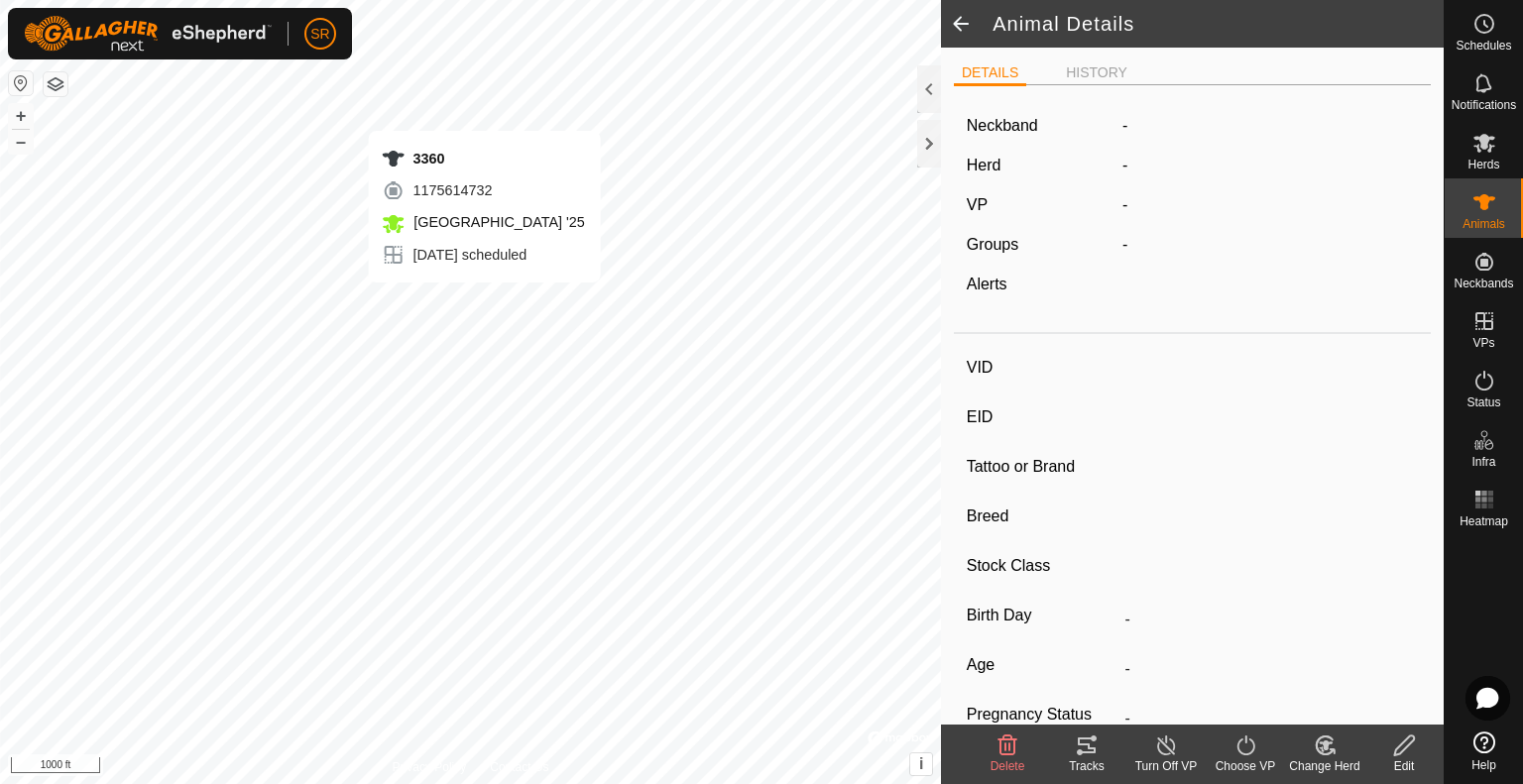 type on "3360" 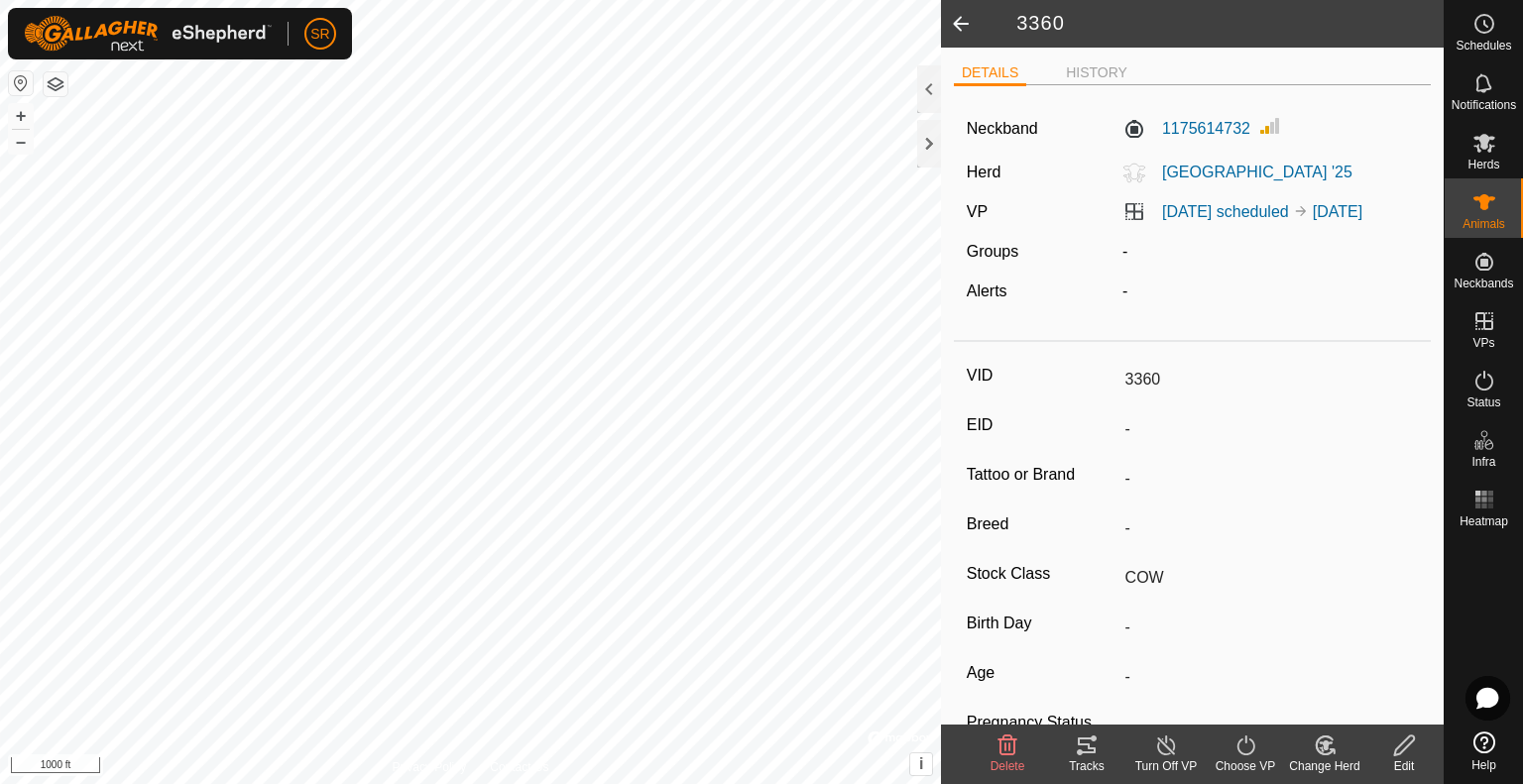 scroll, scrollTop: 186, scrollLeft: 0, axis: vertical 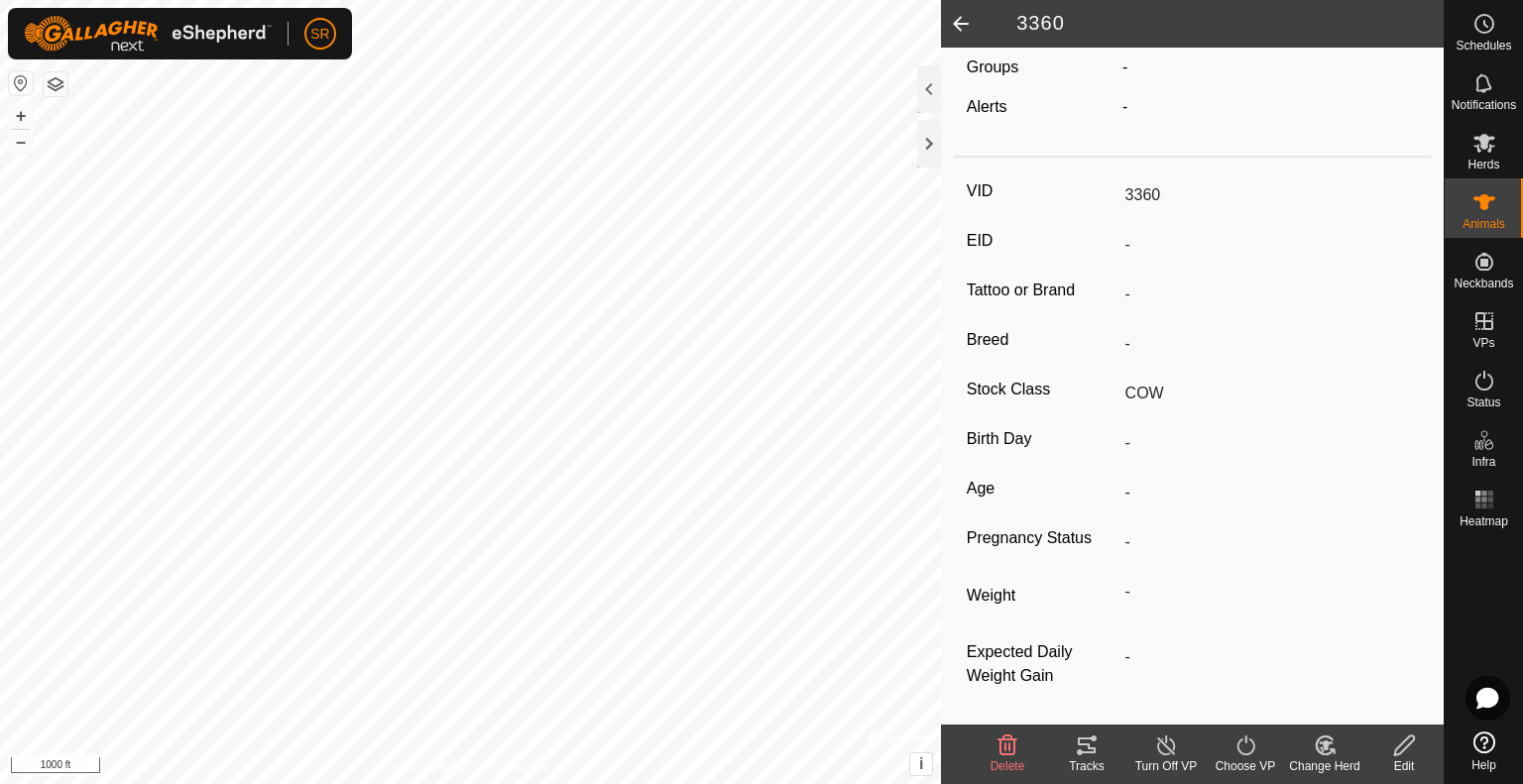 click 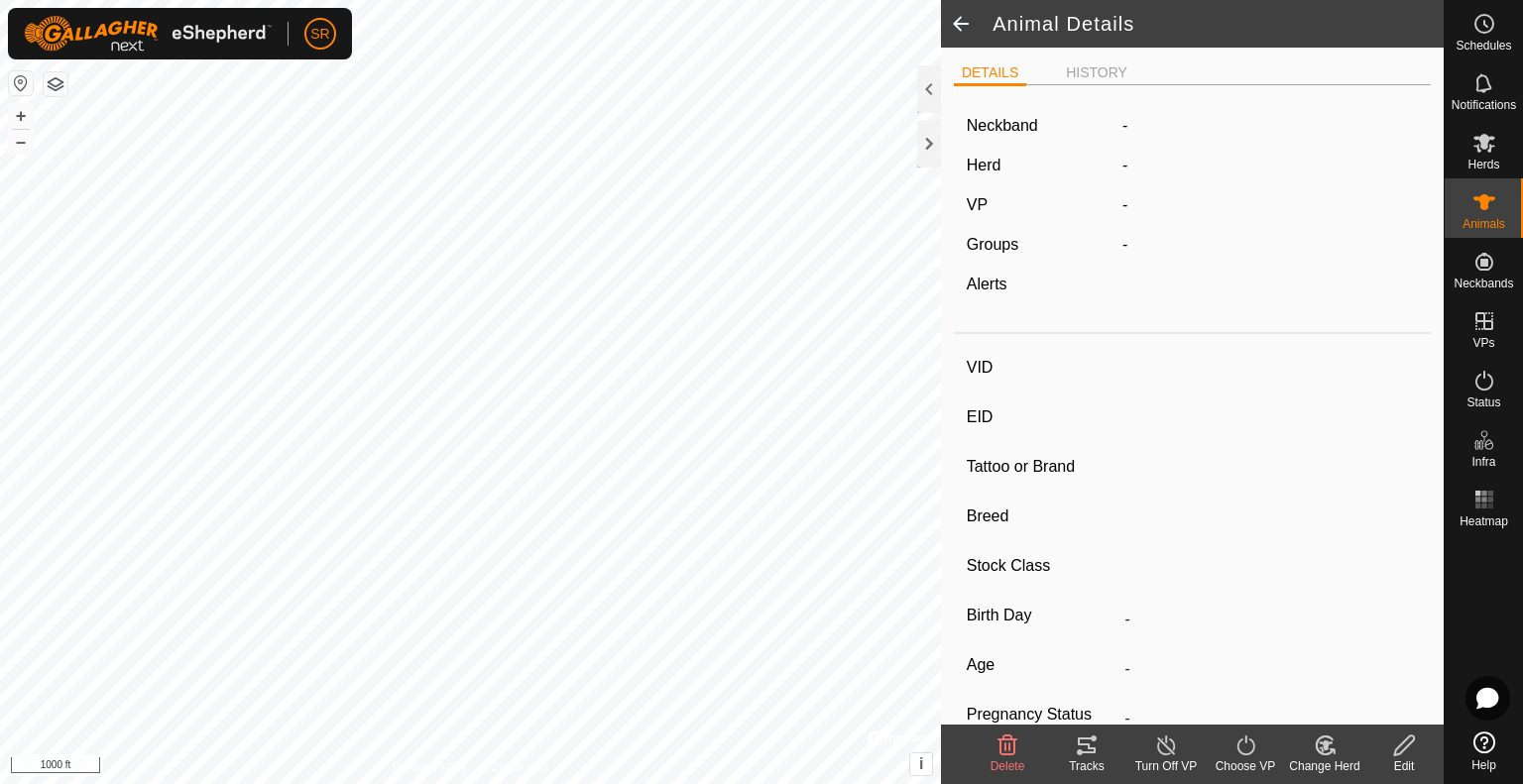 type on "6181" 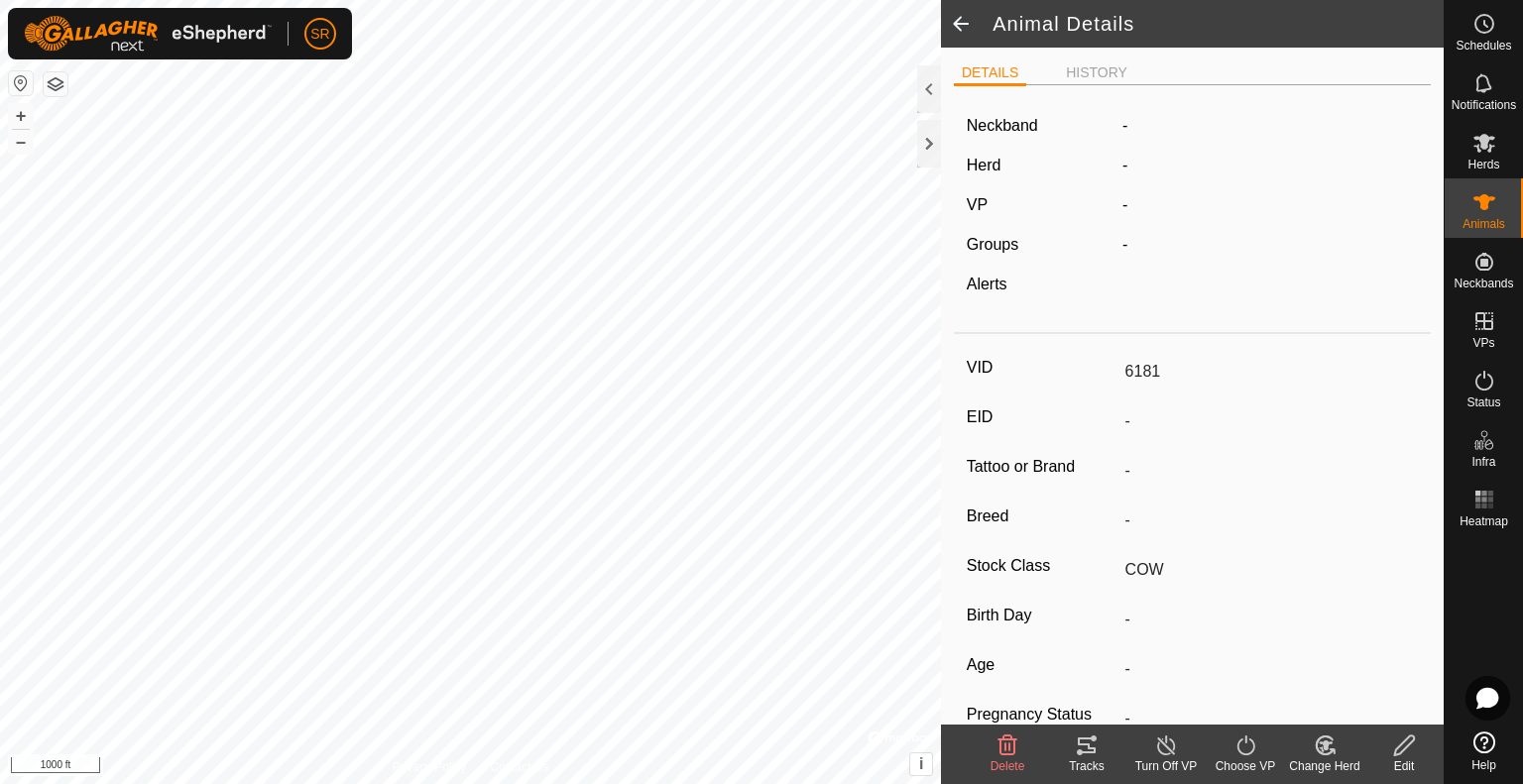 type on "-" 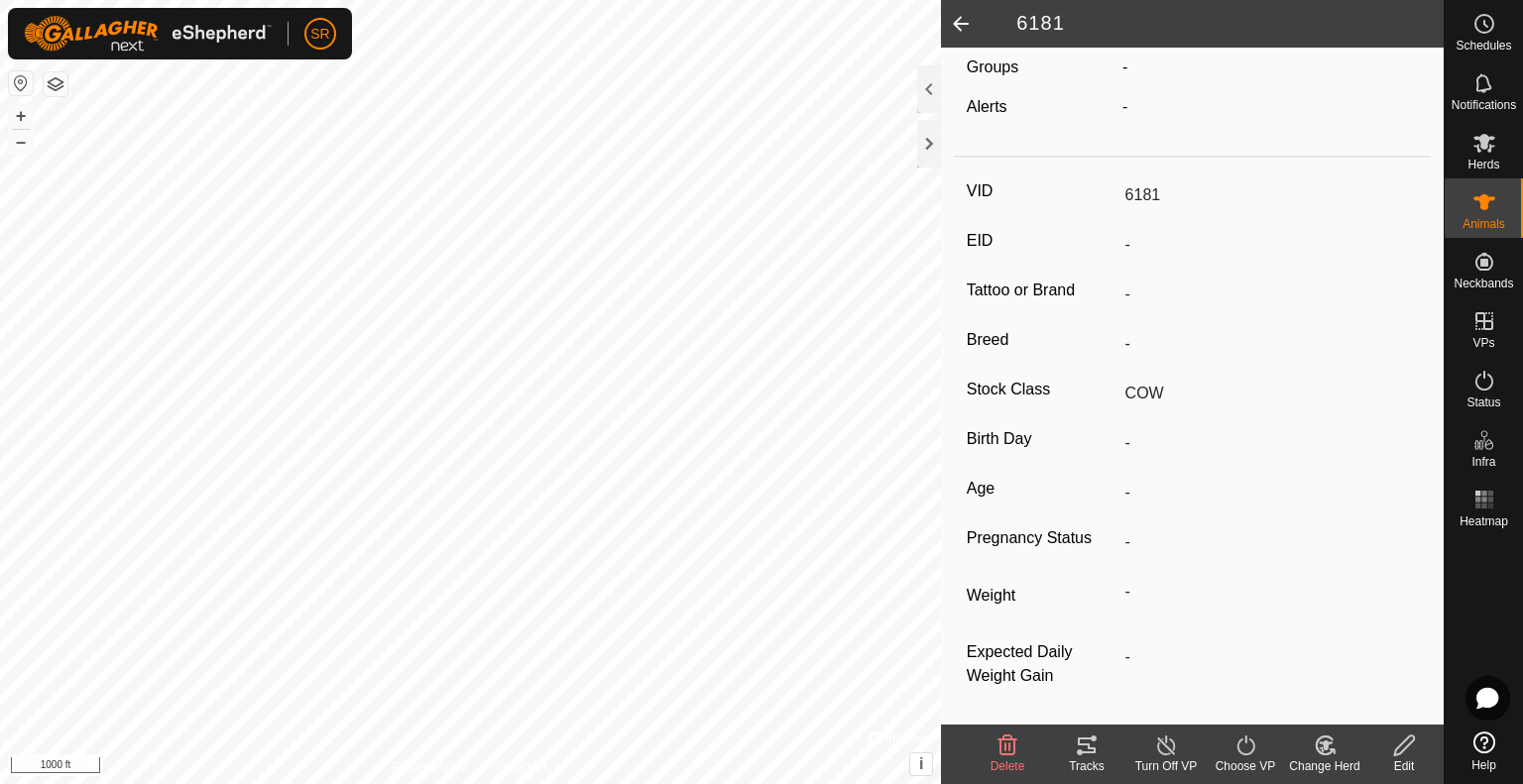 scroll, scrollTop: 0, scrollLeft: 0, axis: both 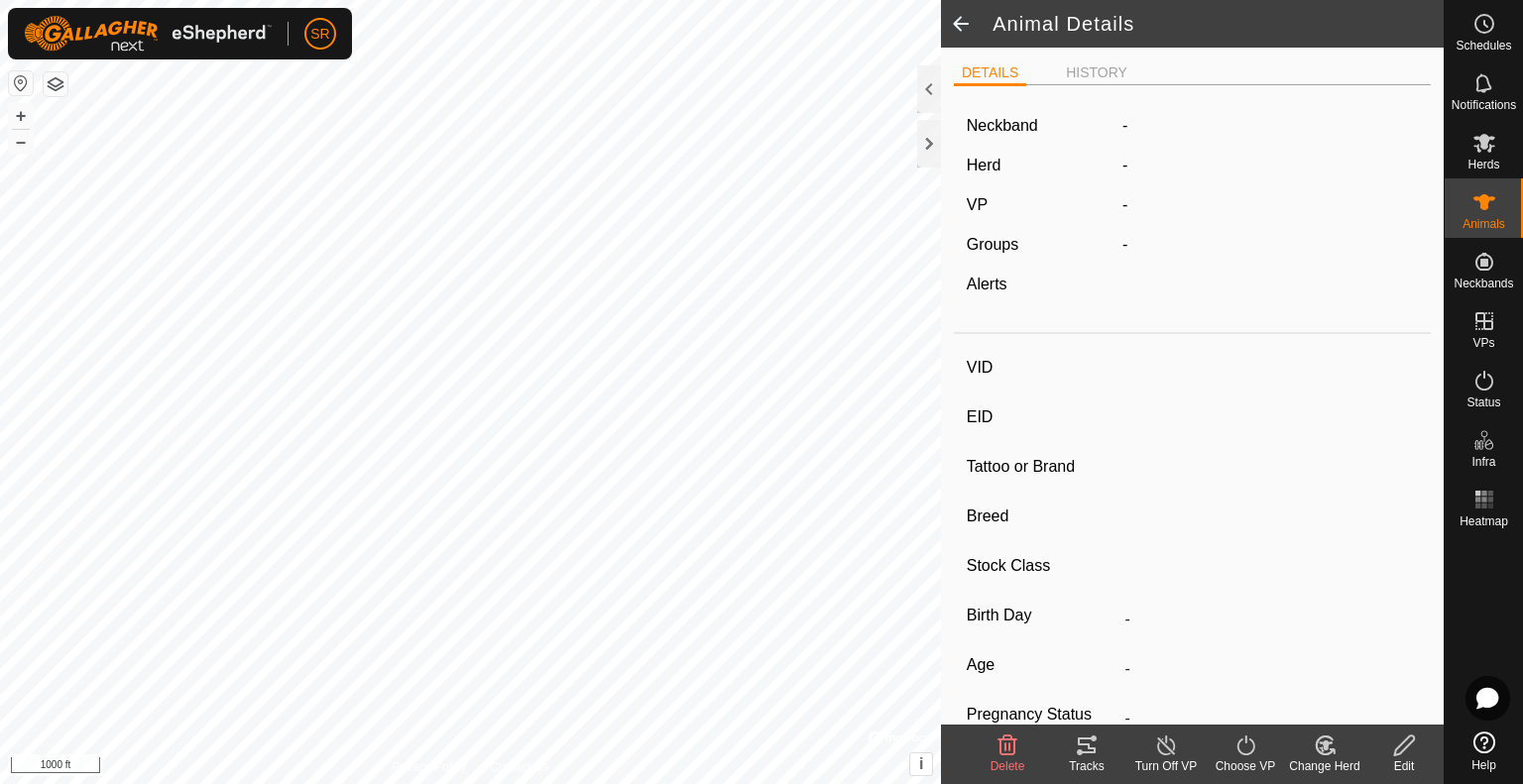 type on "6183" 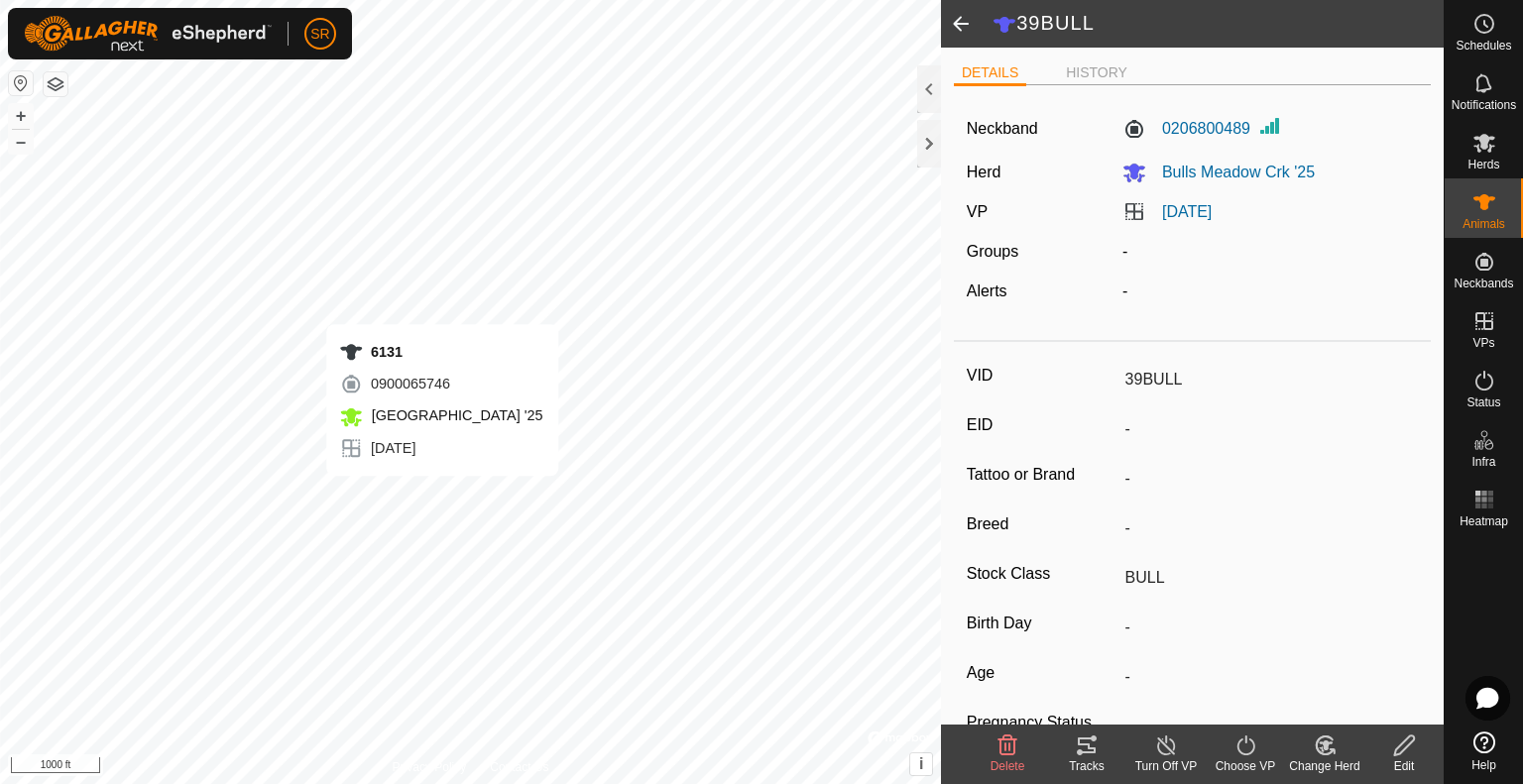 type 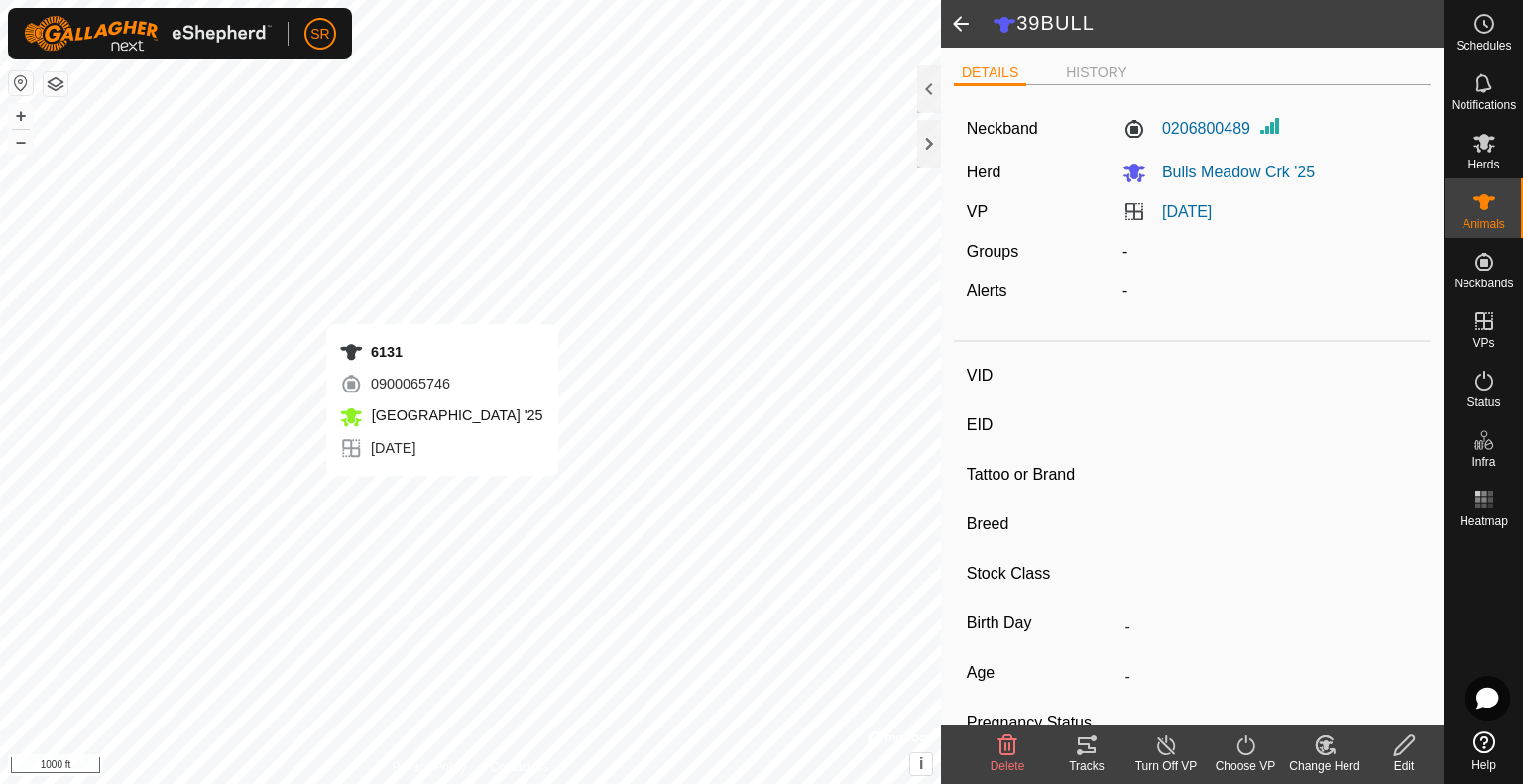 type on "6131" 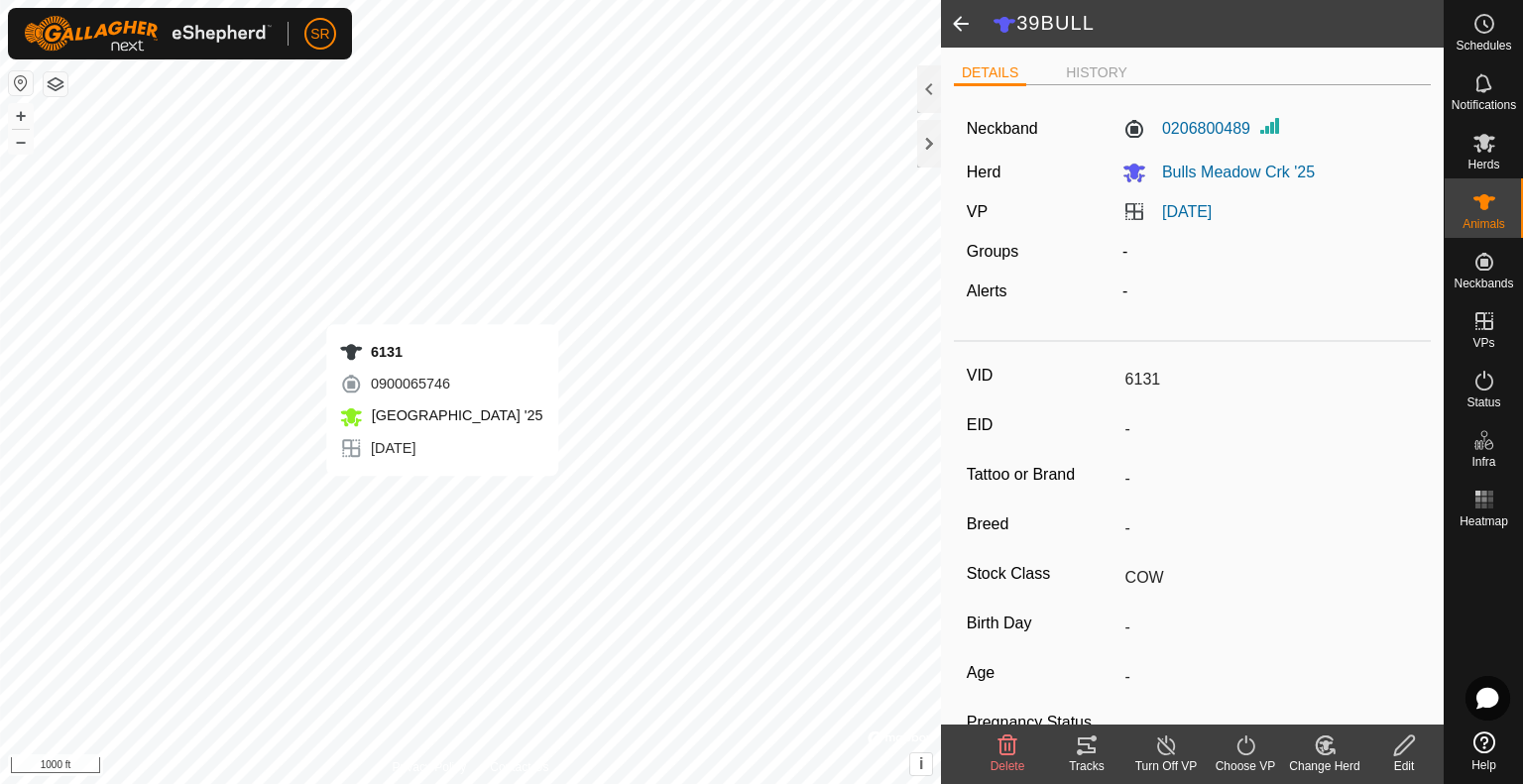 type on "-" 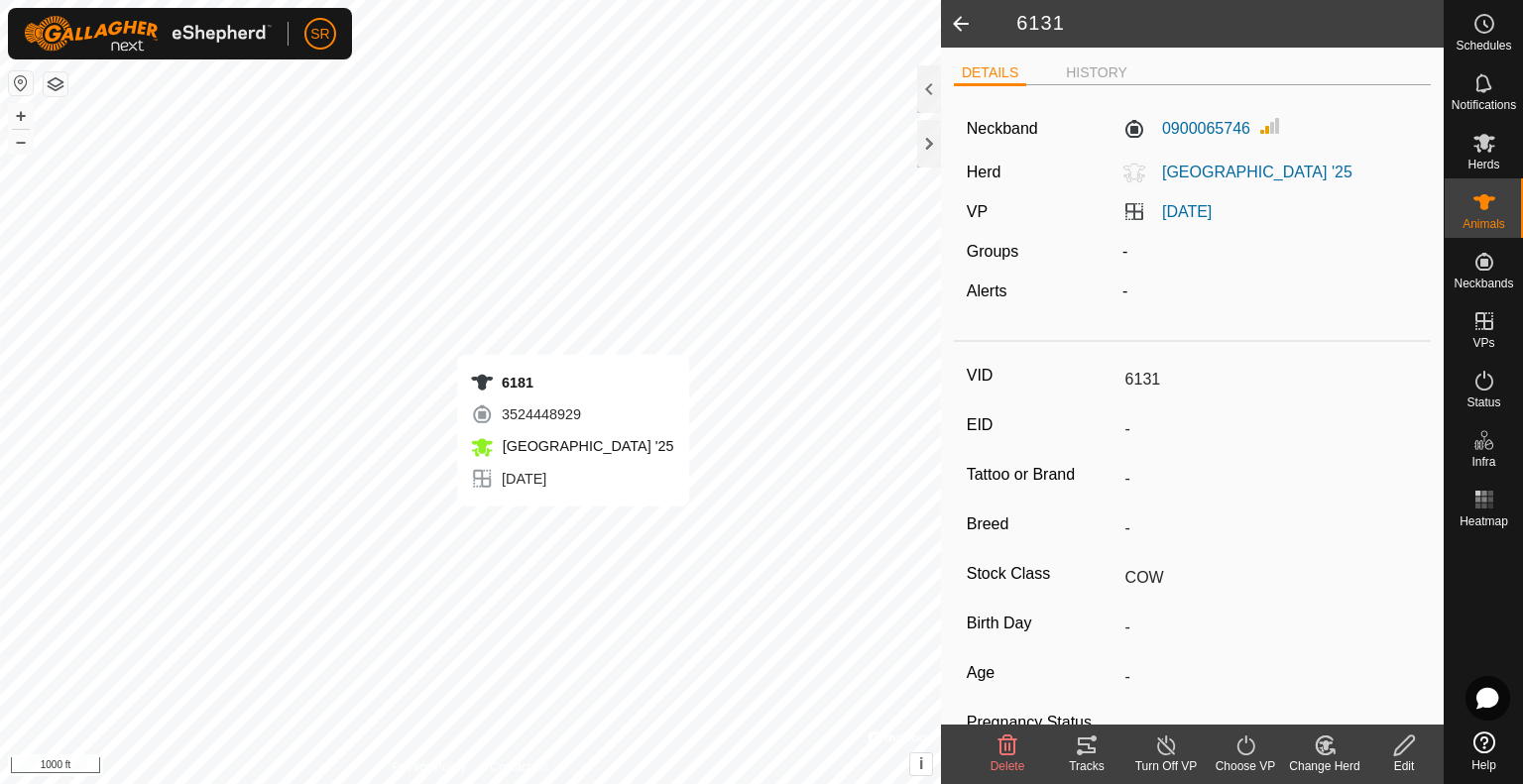 type 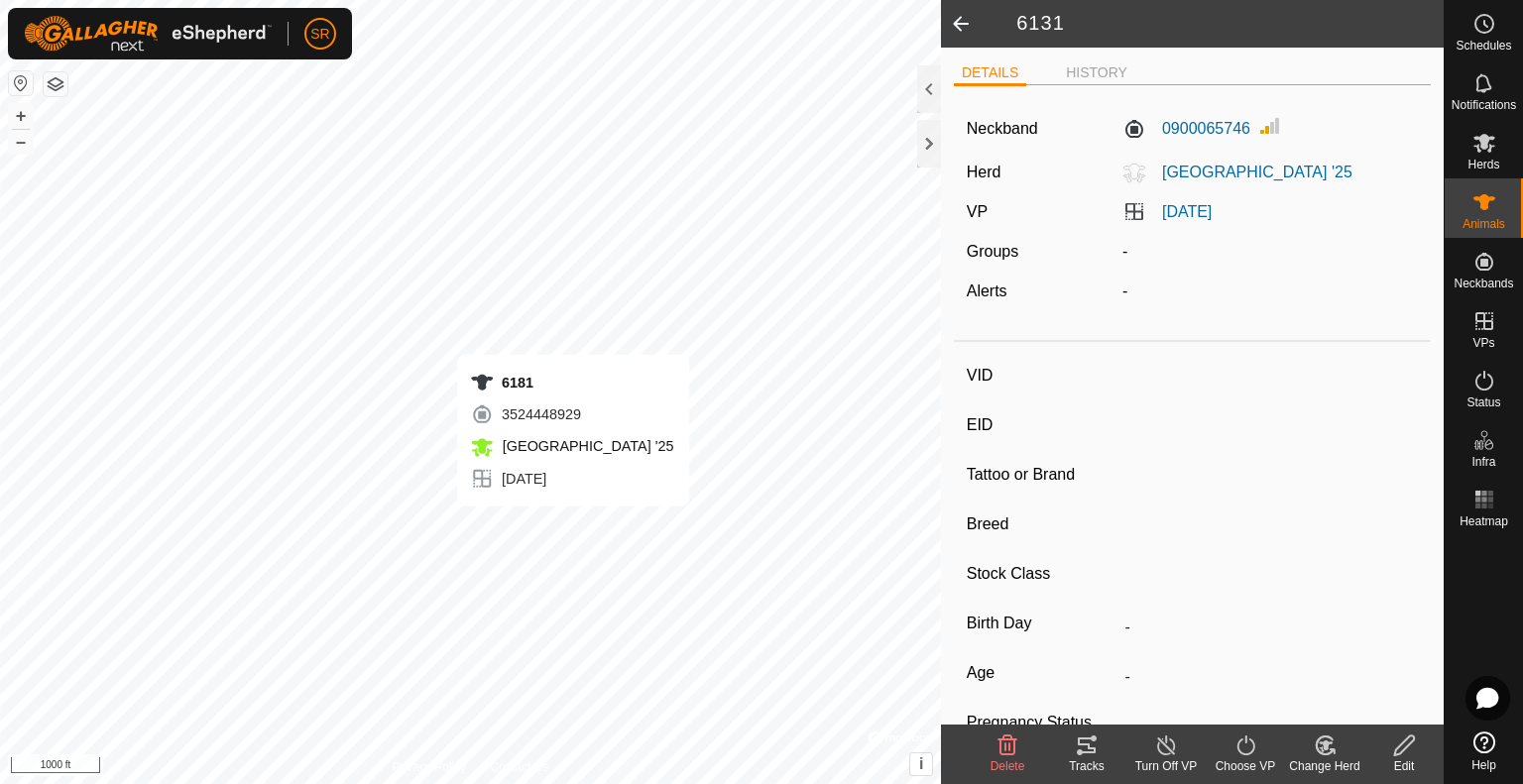 type on "6181" 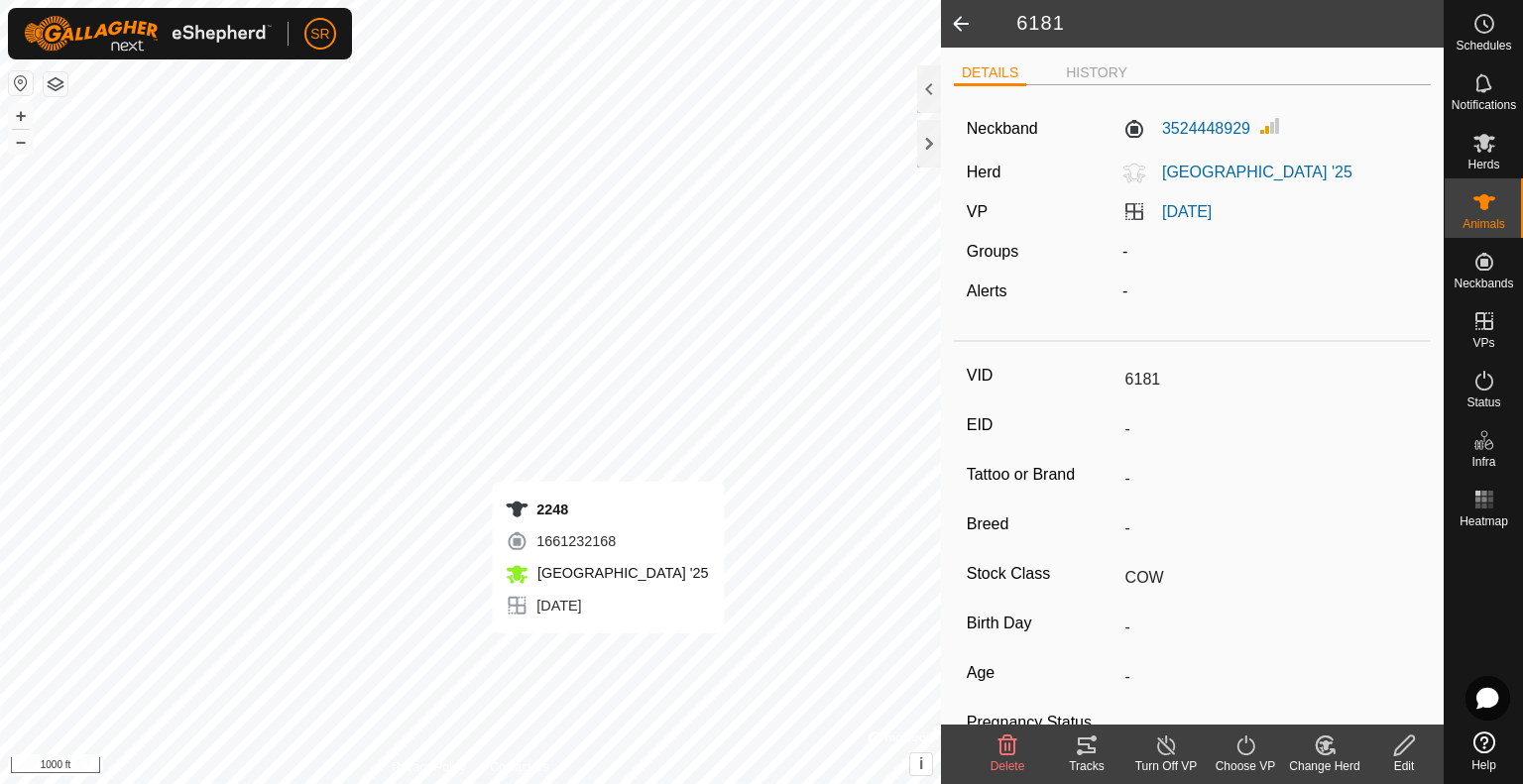 type 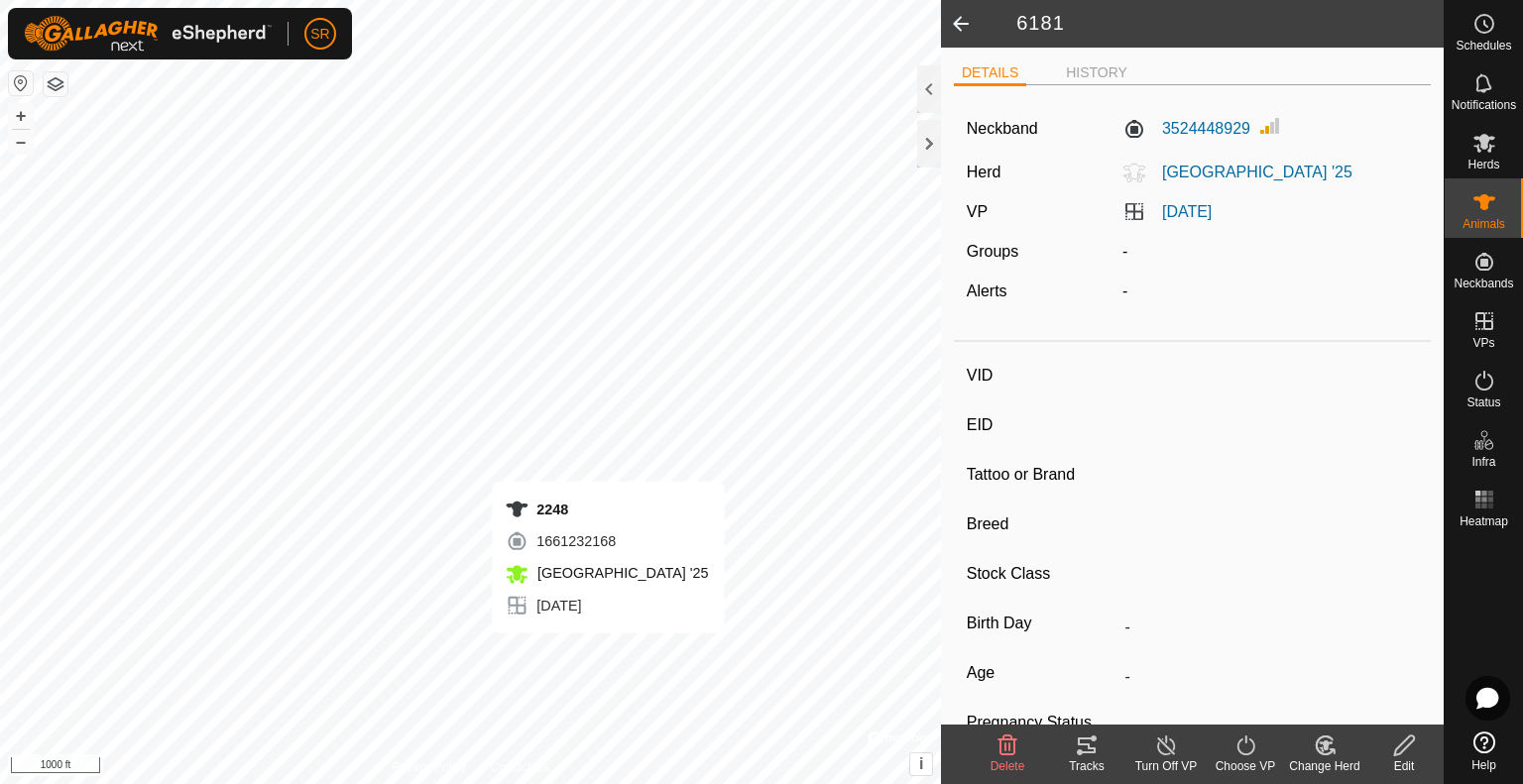 type on "2248" 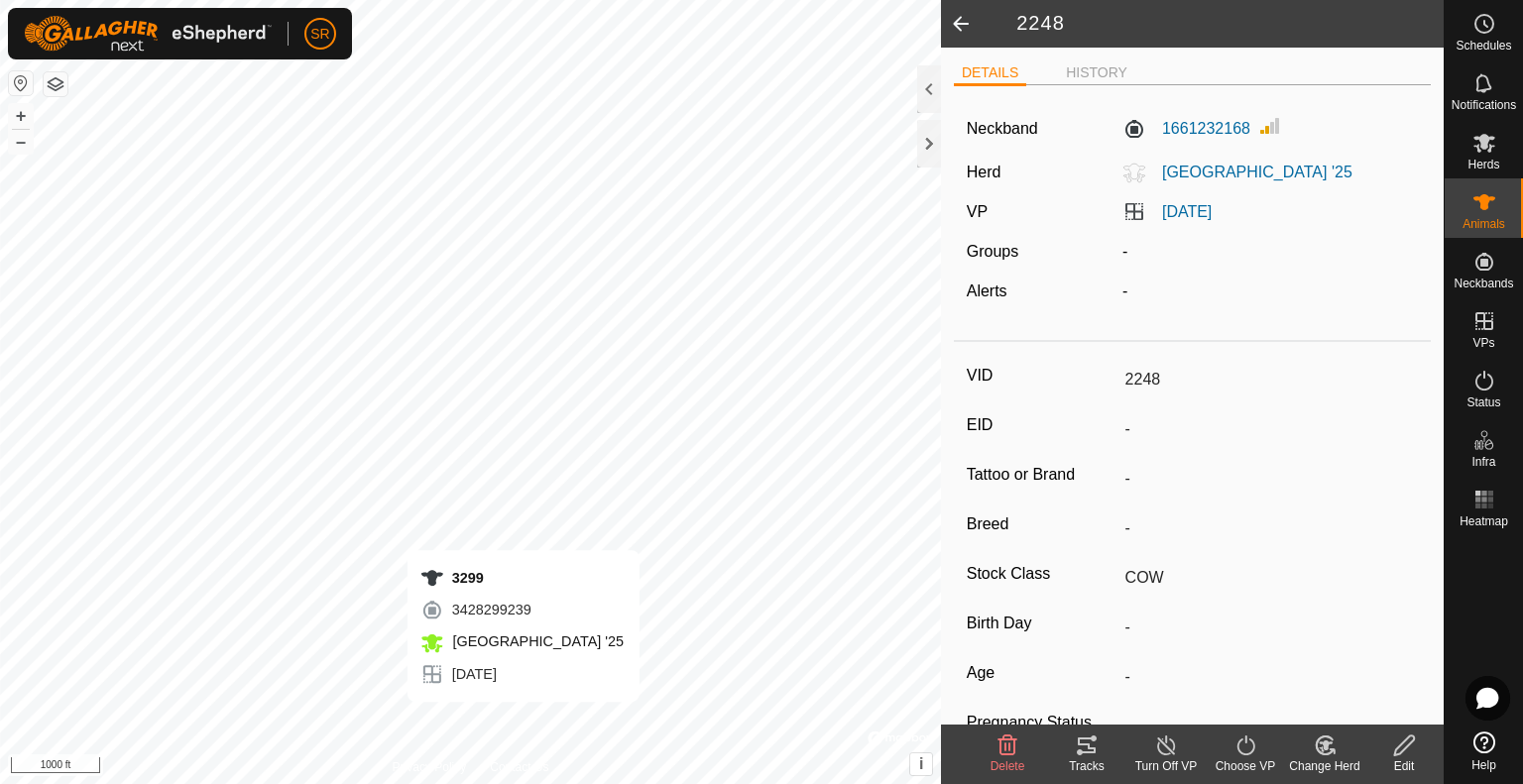 type 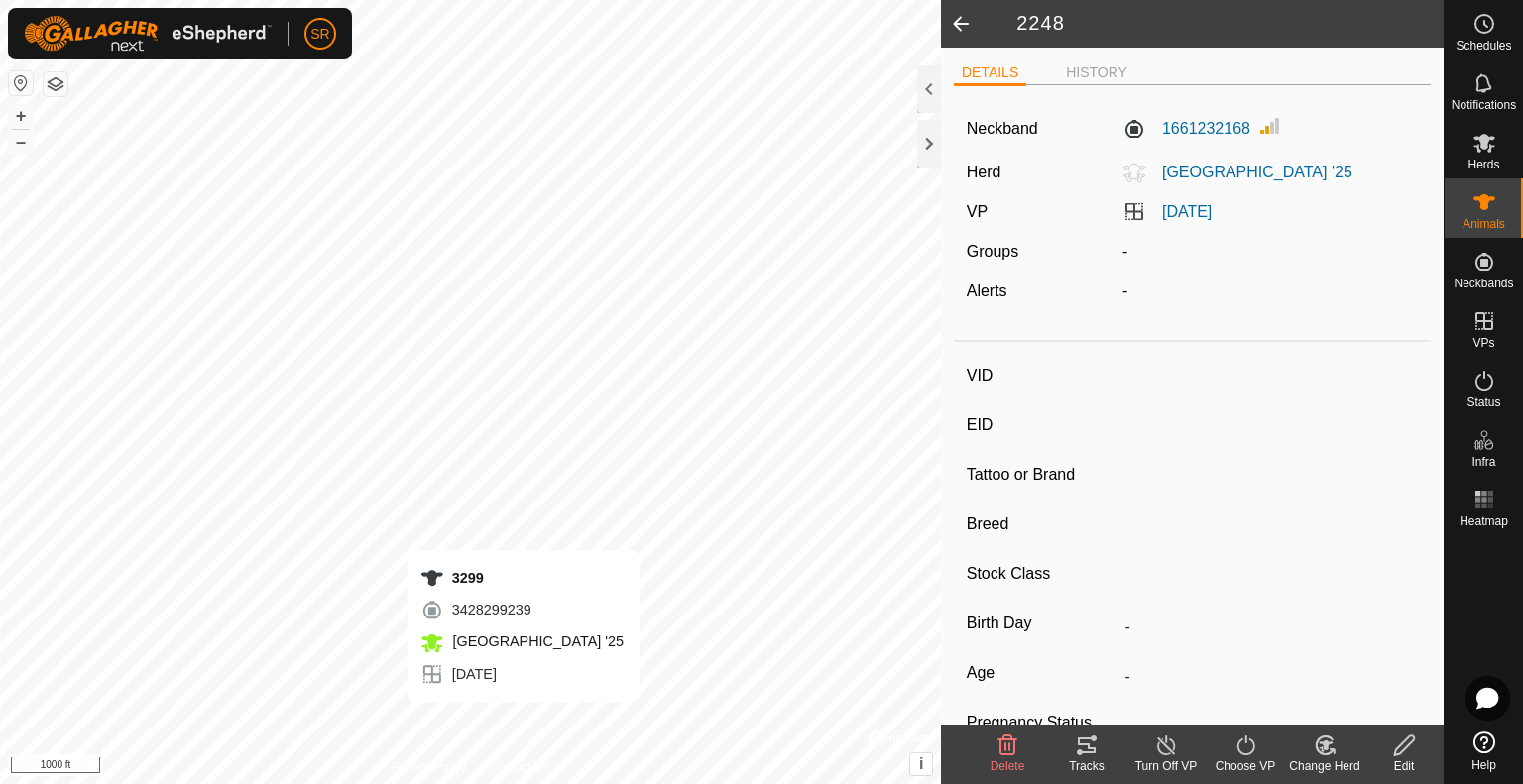 type on "3299" 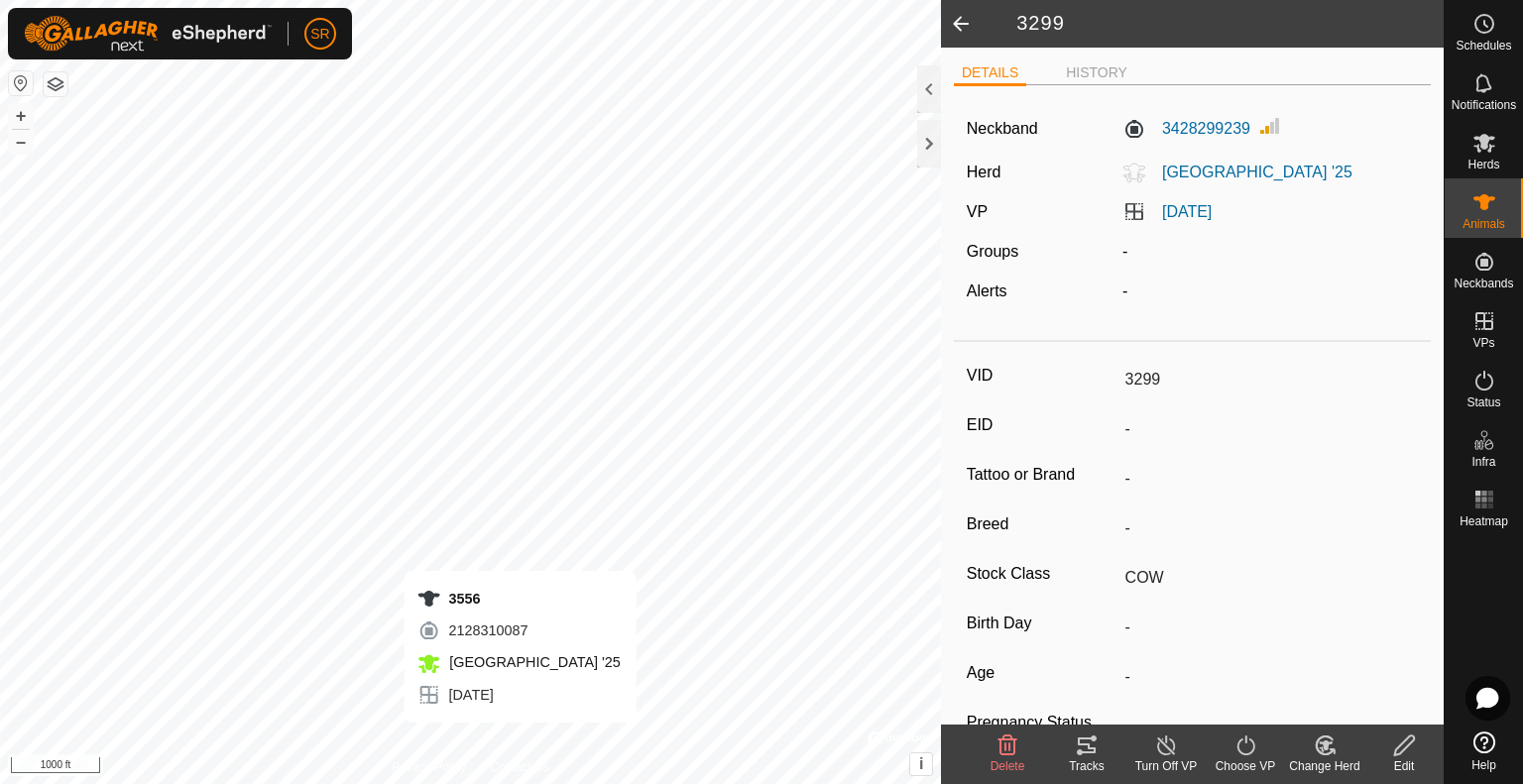 type 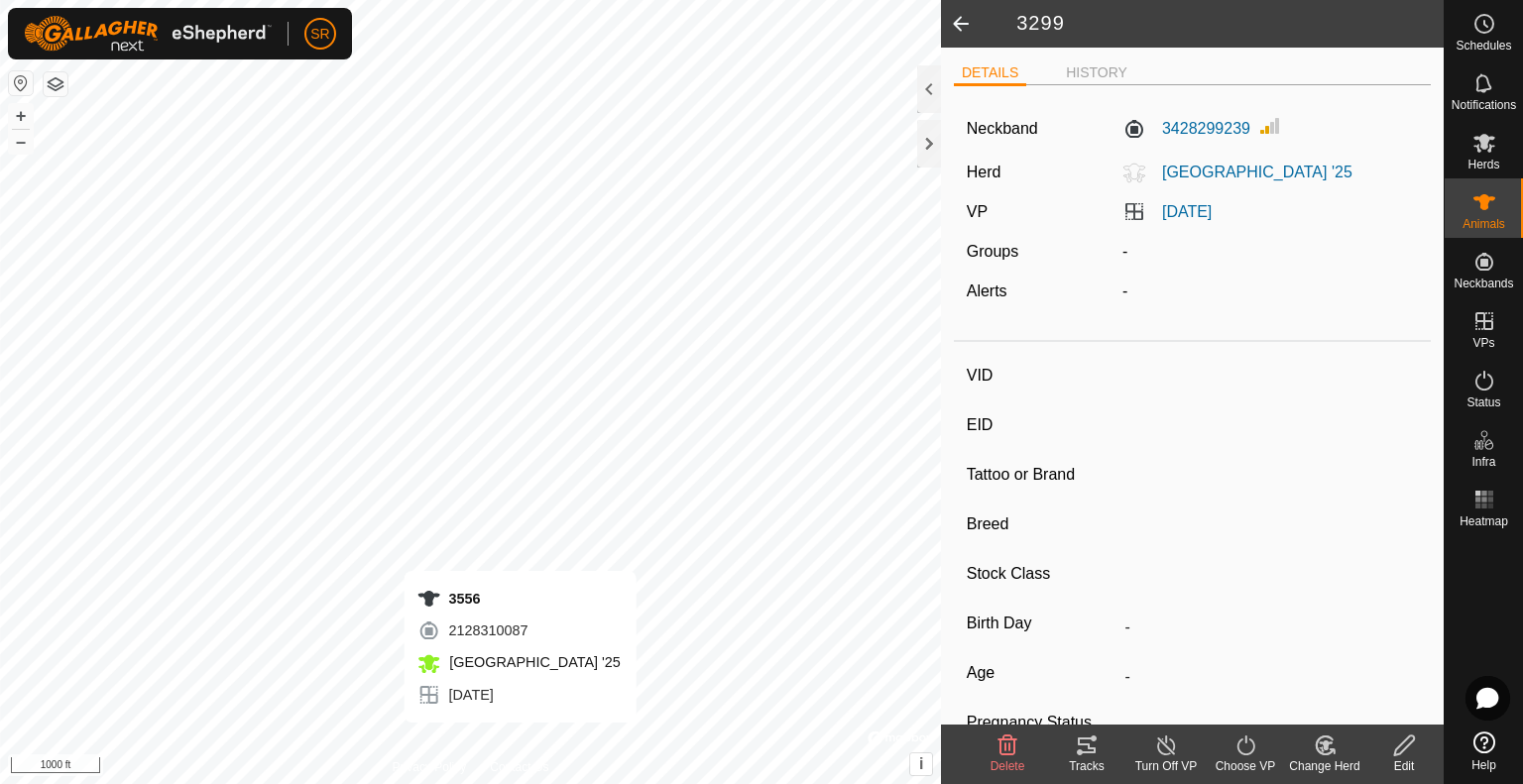 type on "3556" 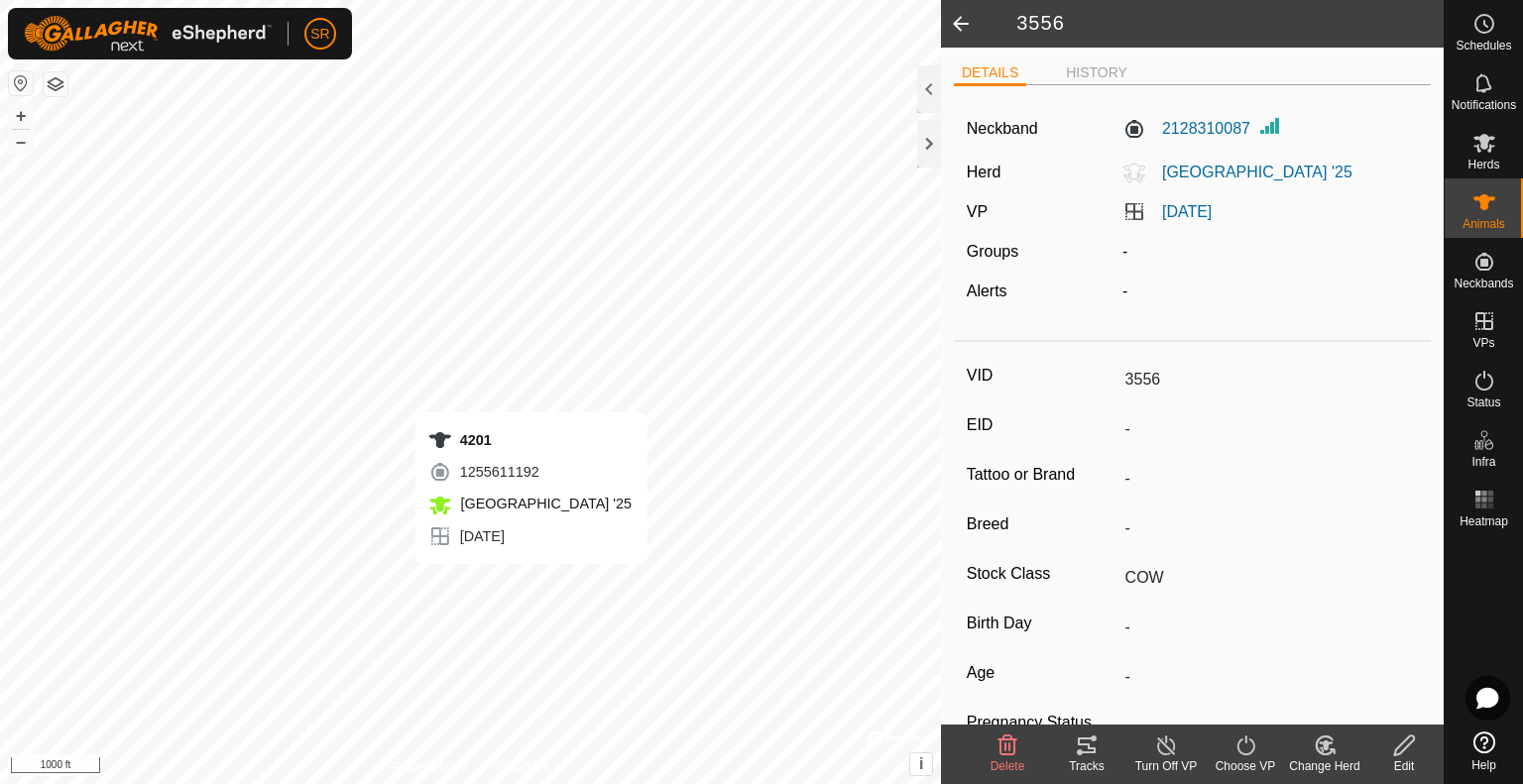 type 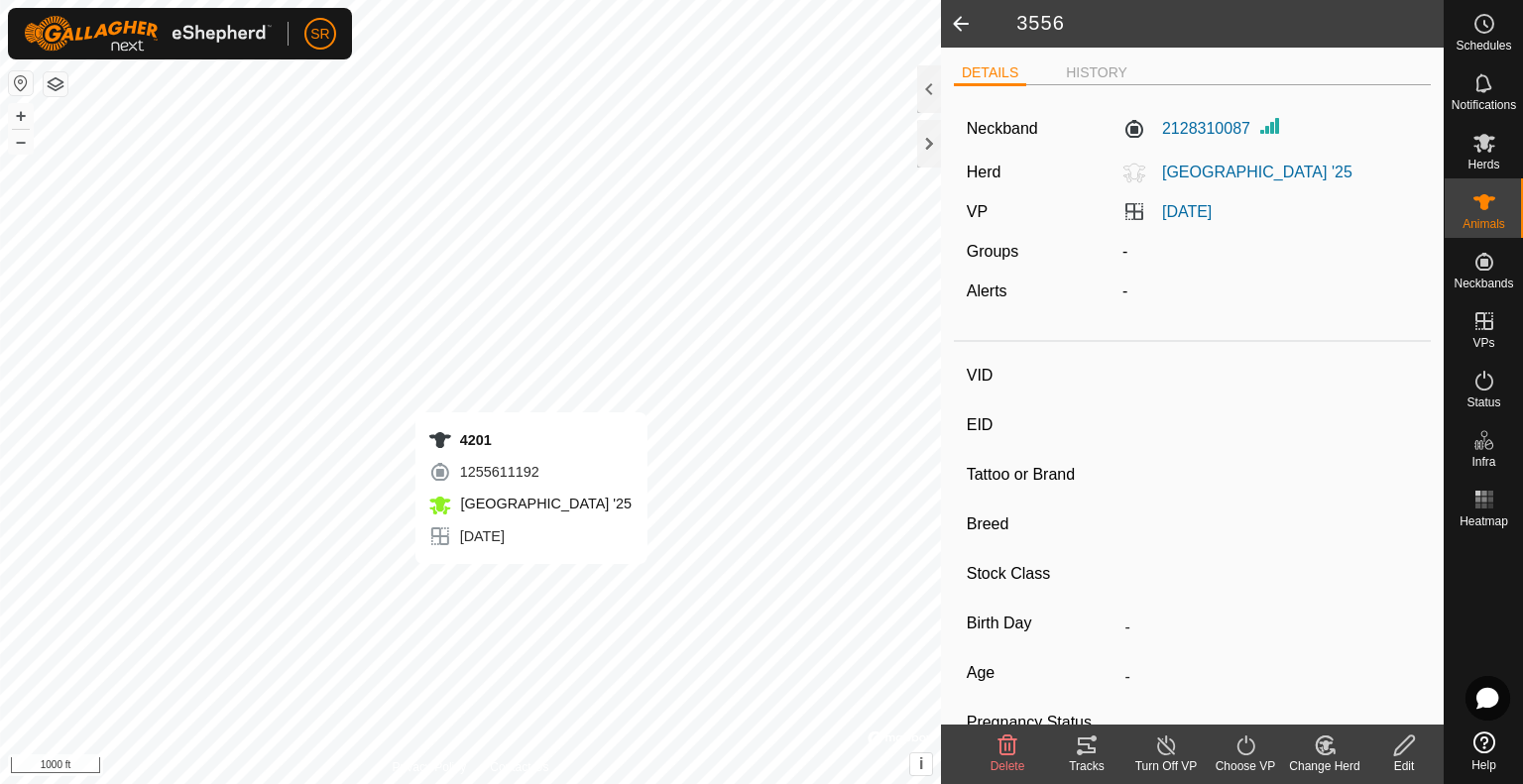 type on "4201" 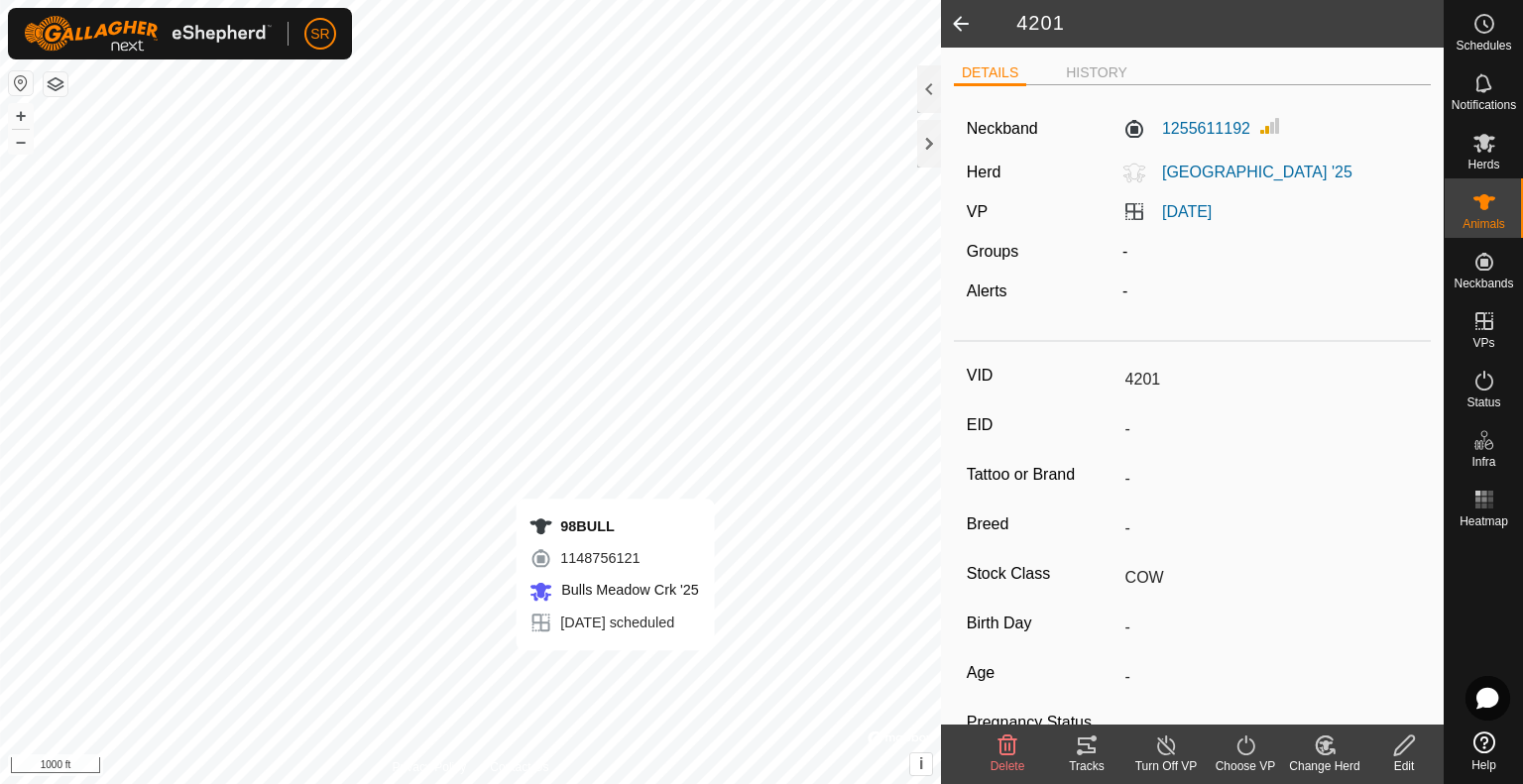 type 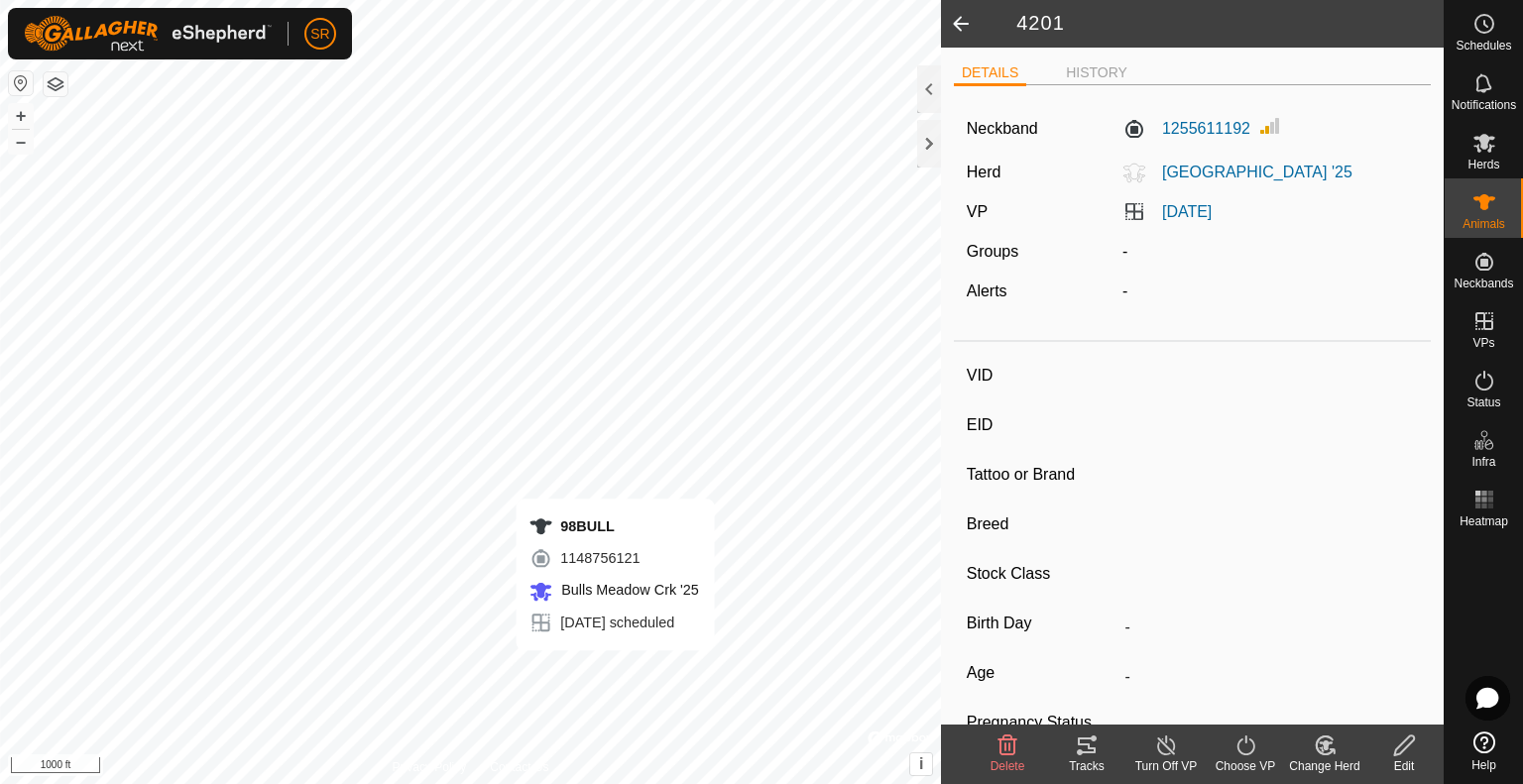 type on "98BULL" 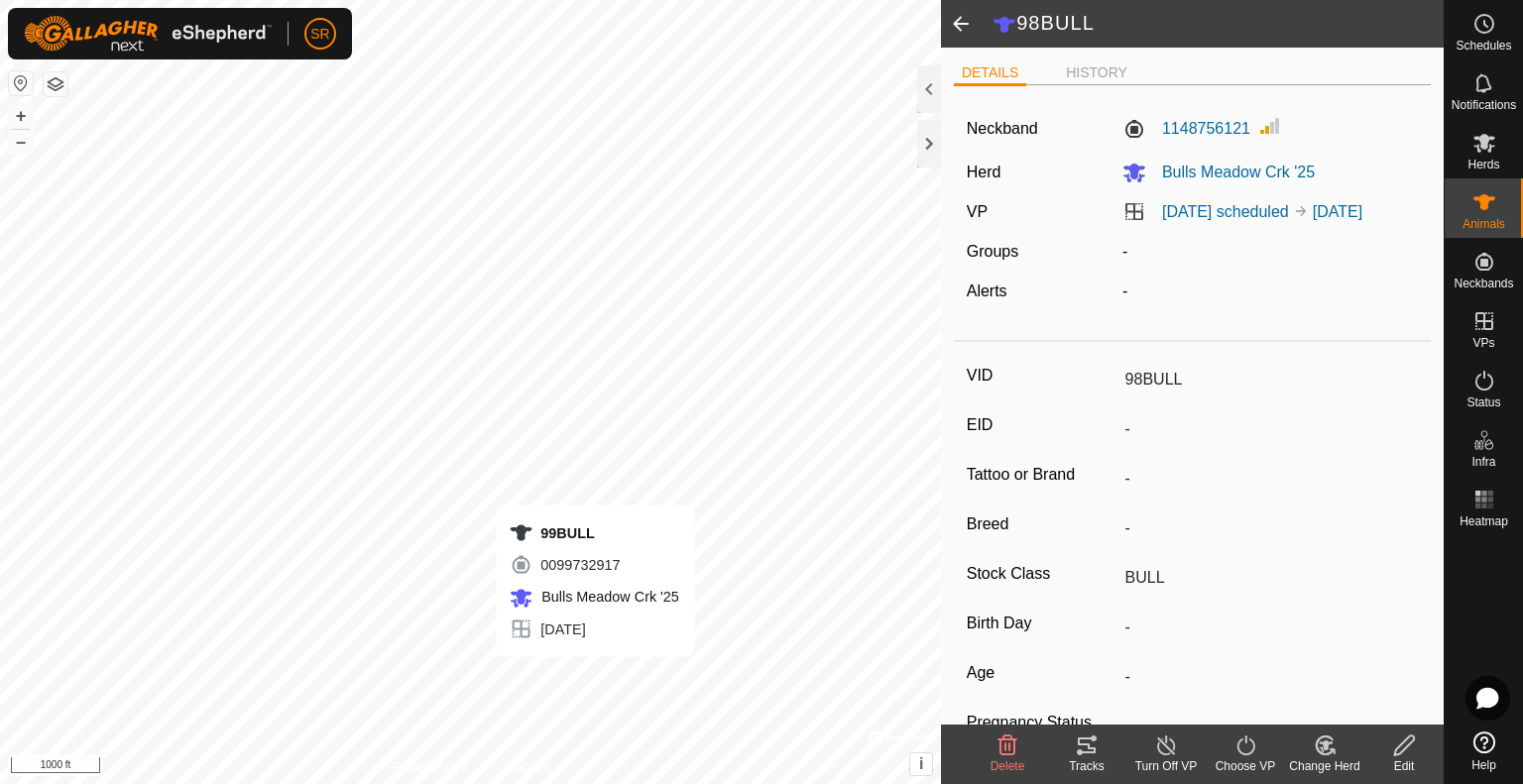 type 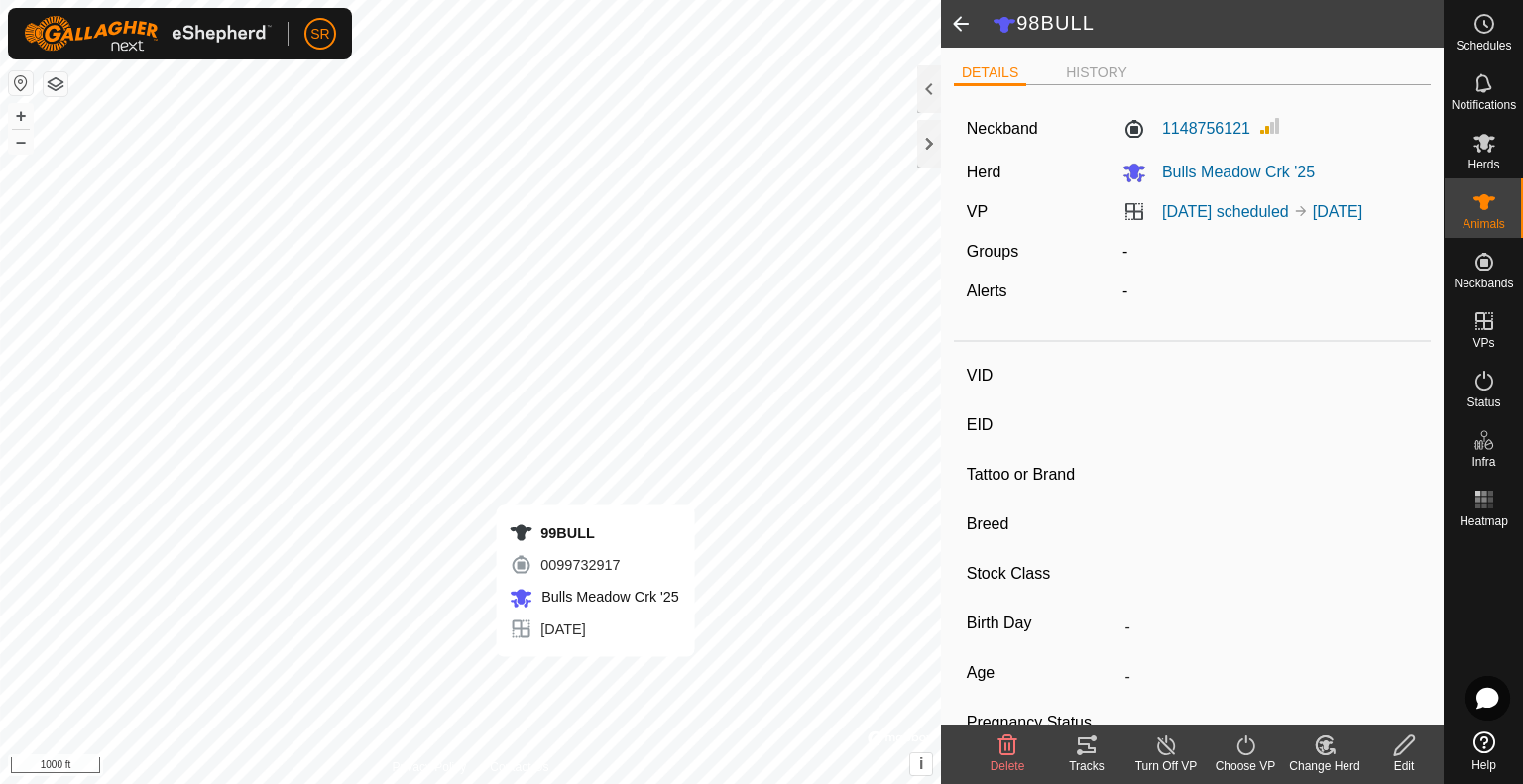 type on "99BULL" 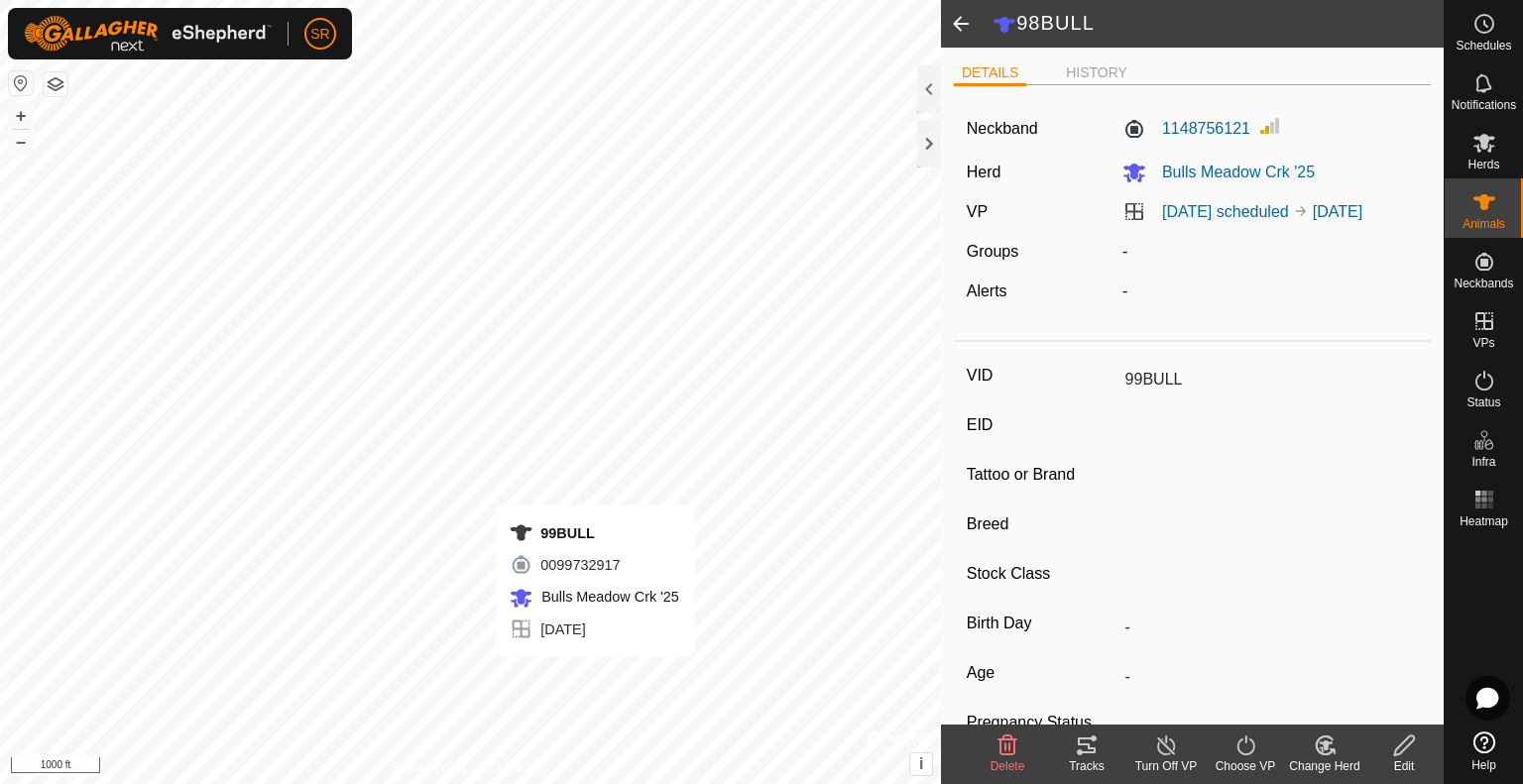 type on "-" 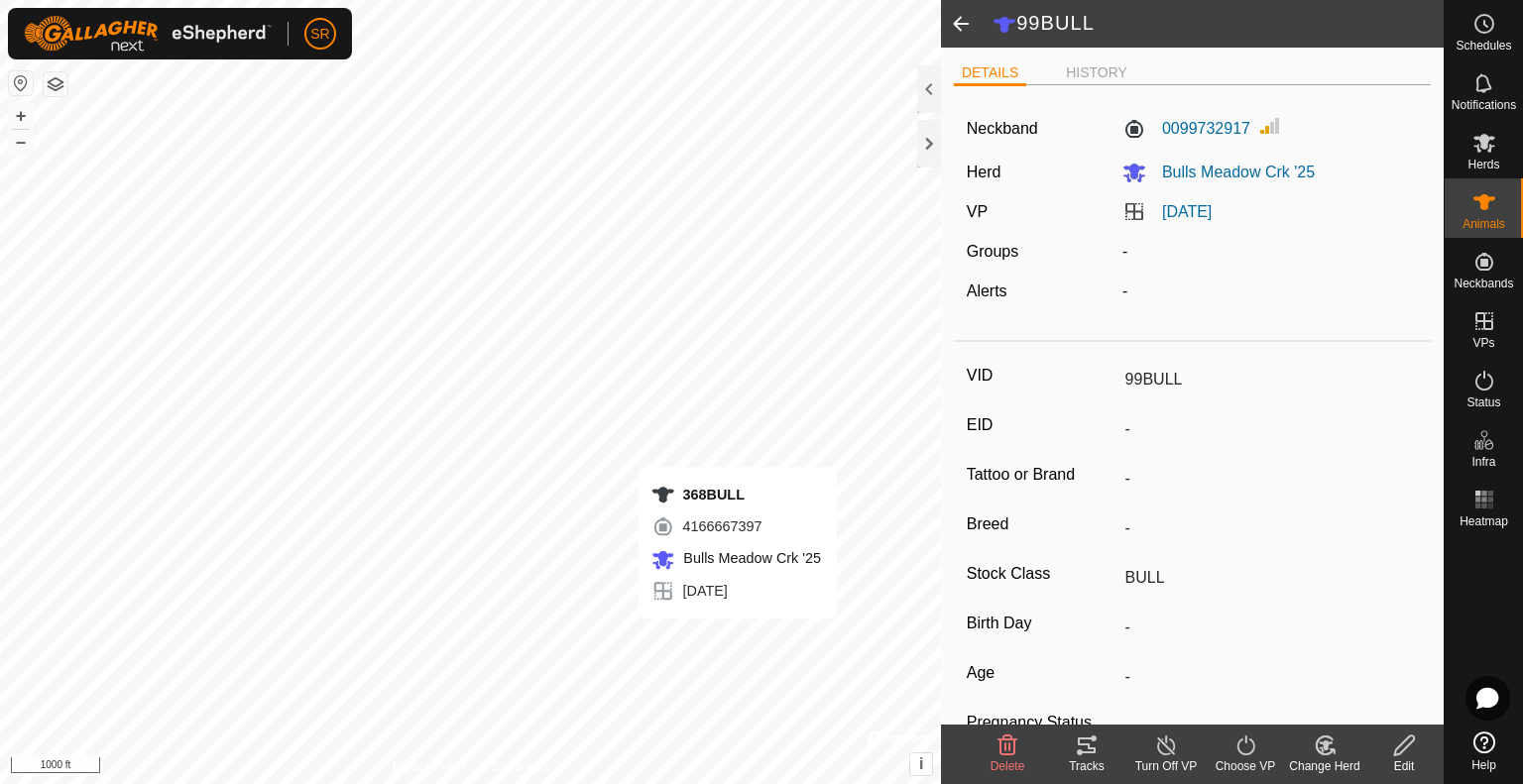 type 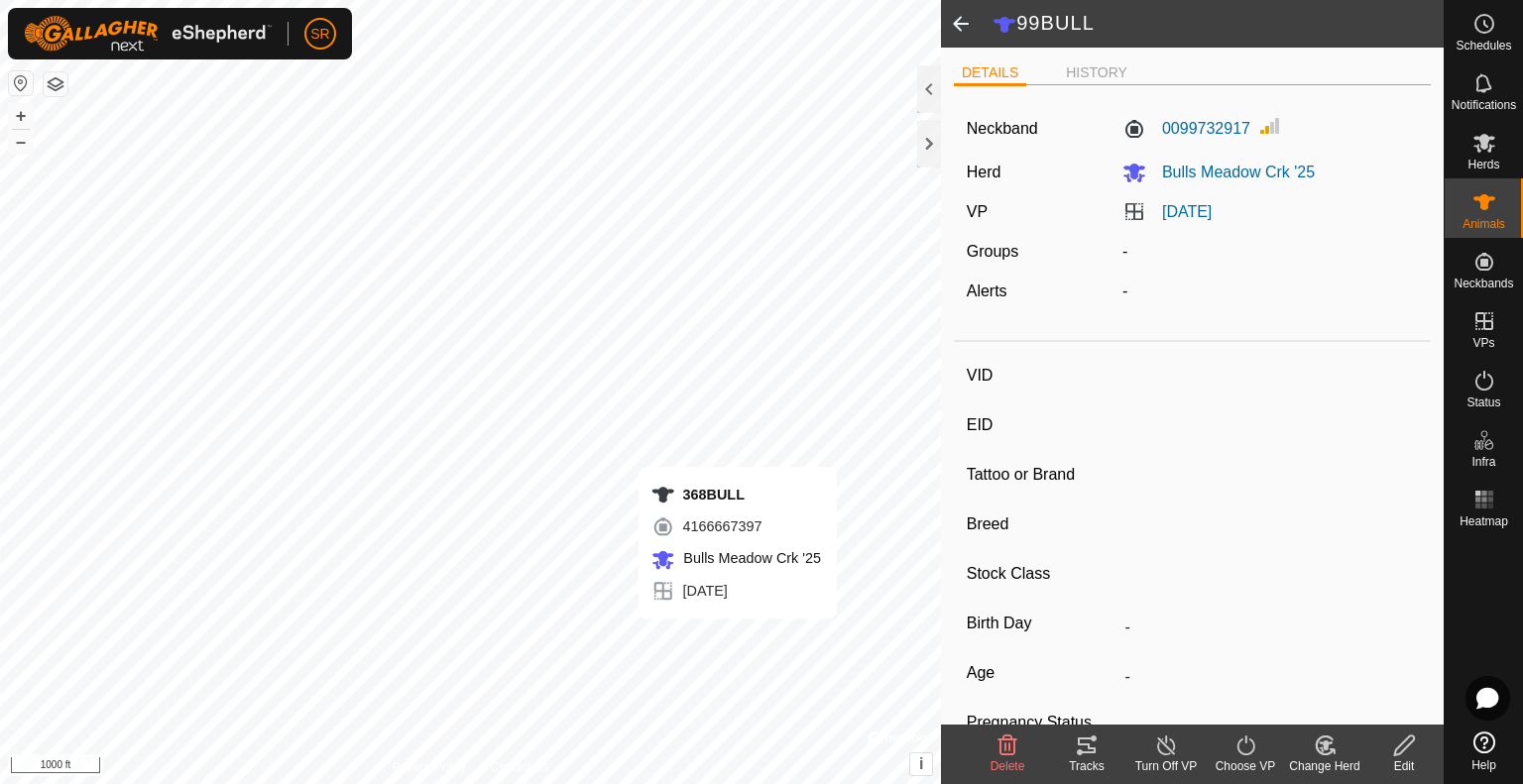 type on "368BULL" 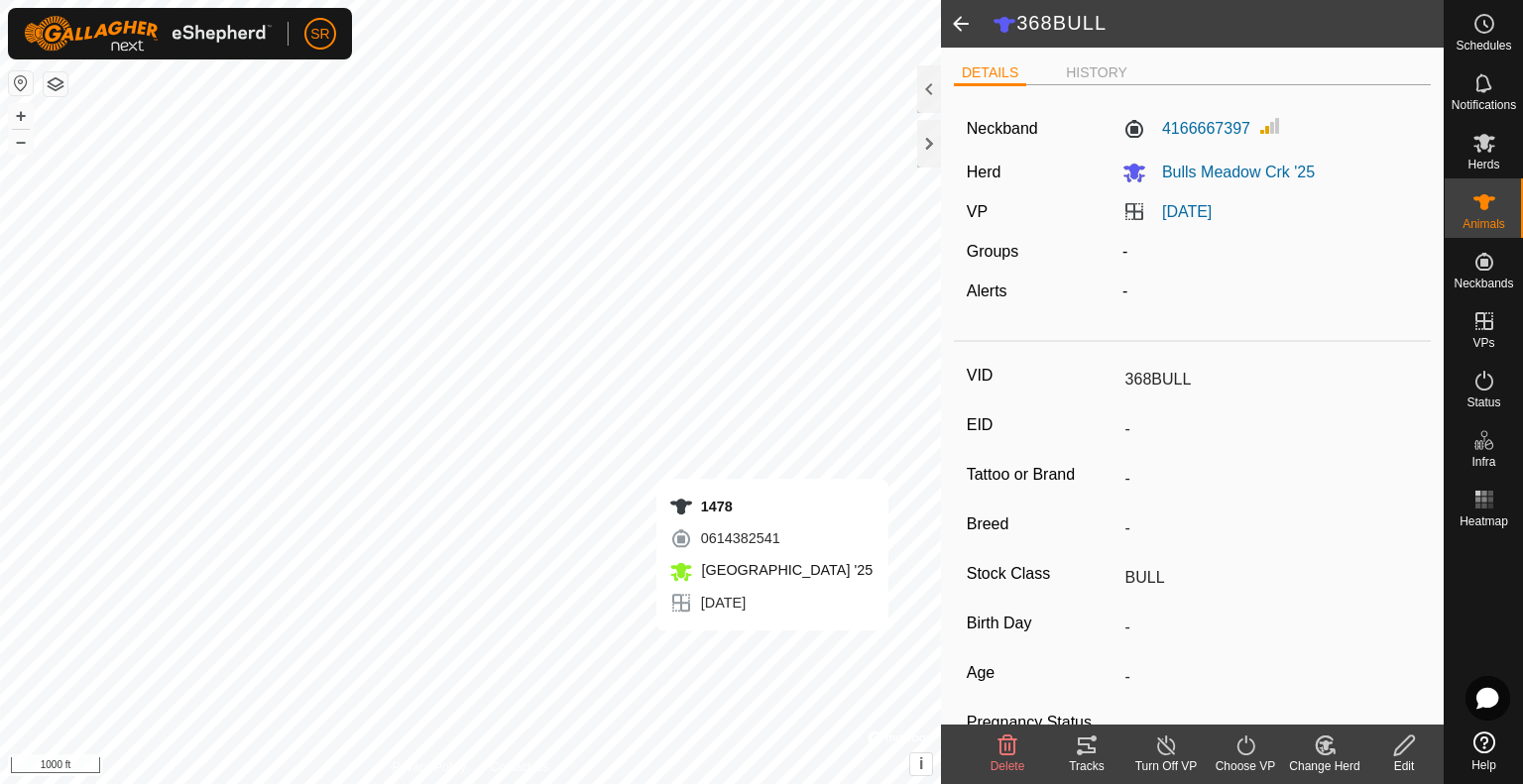 type 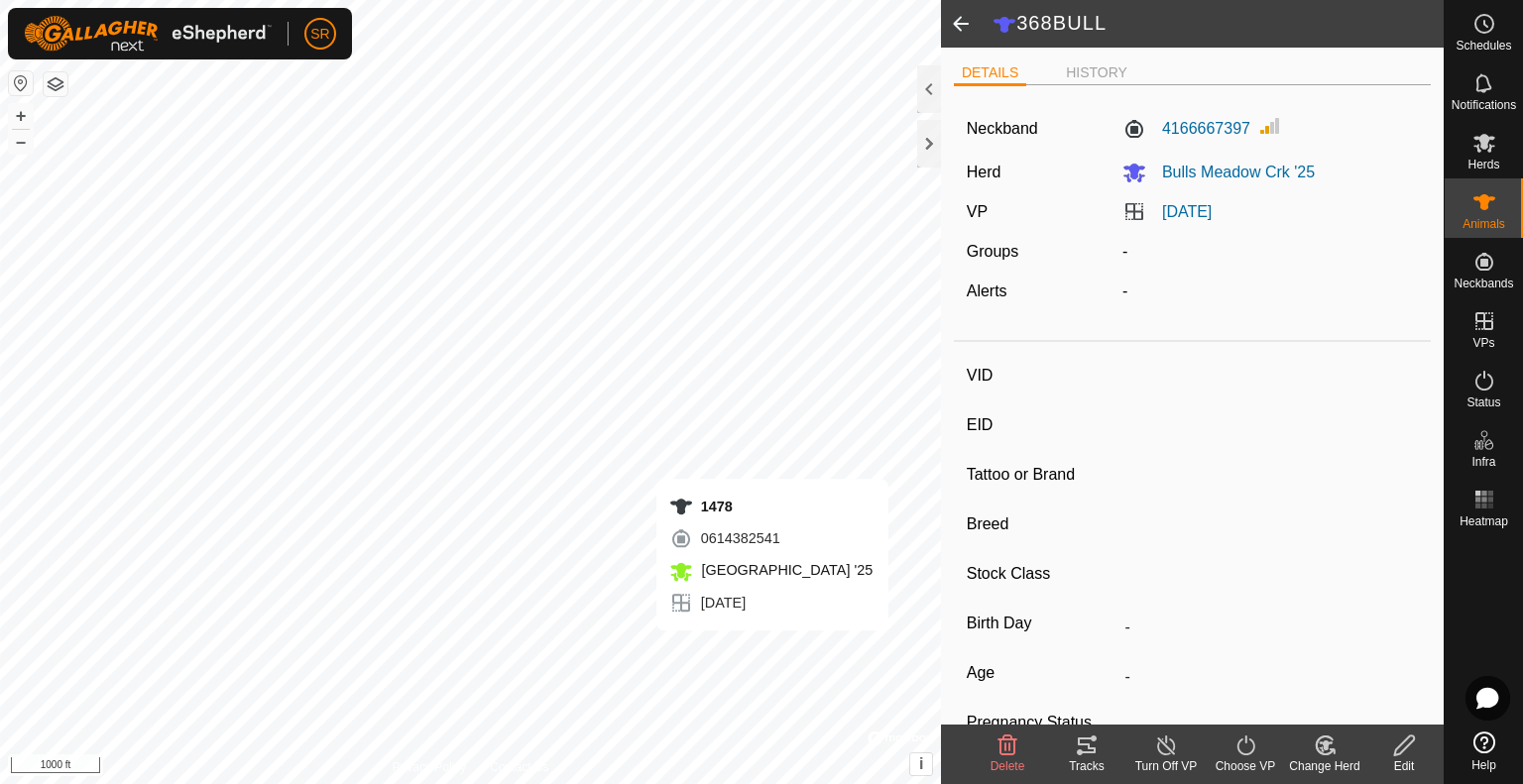 type on "1478" 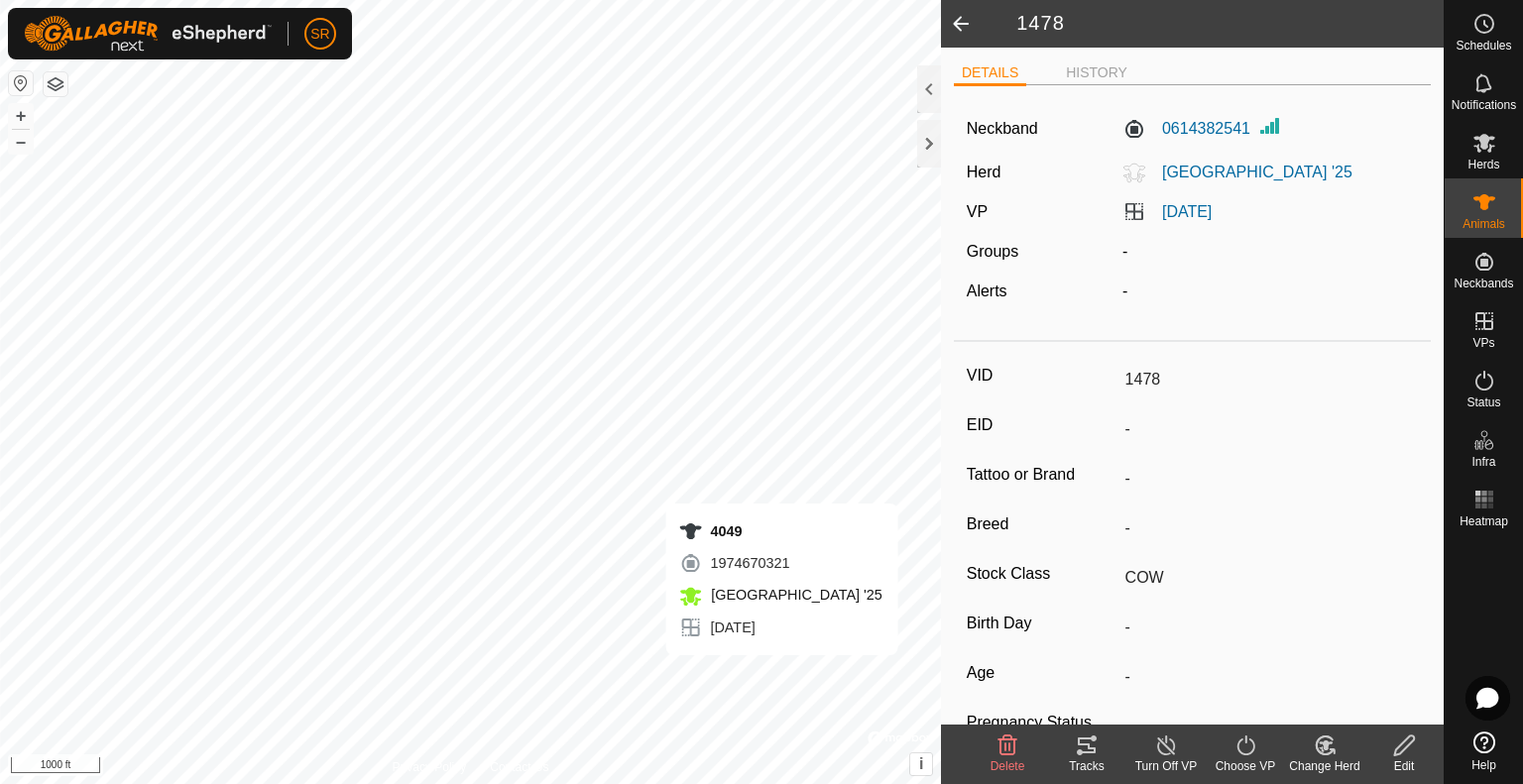 type 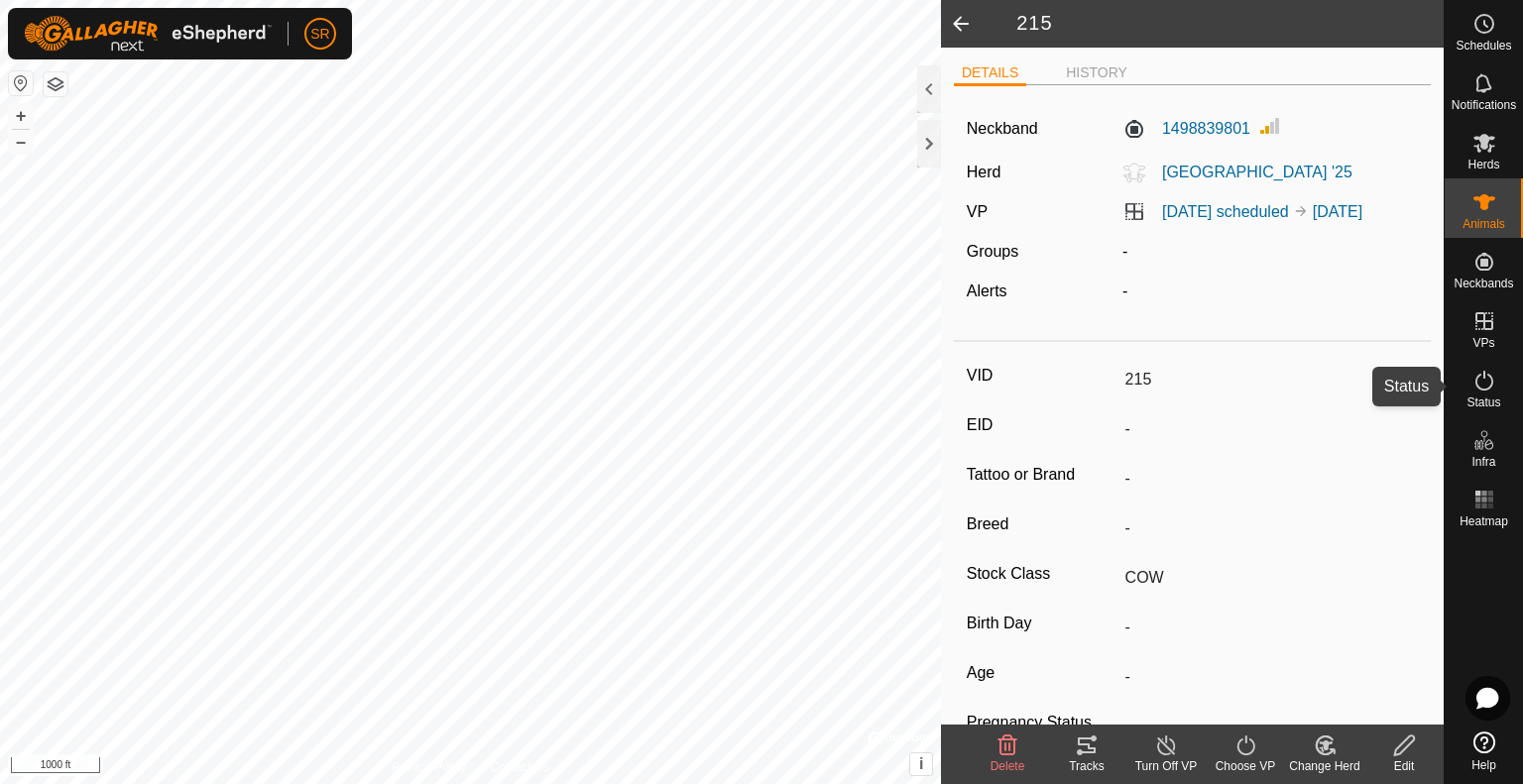 click on "Status" at bounding box center (1483, 402) 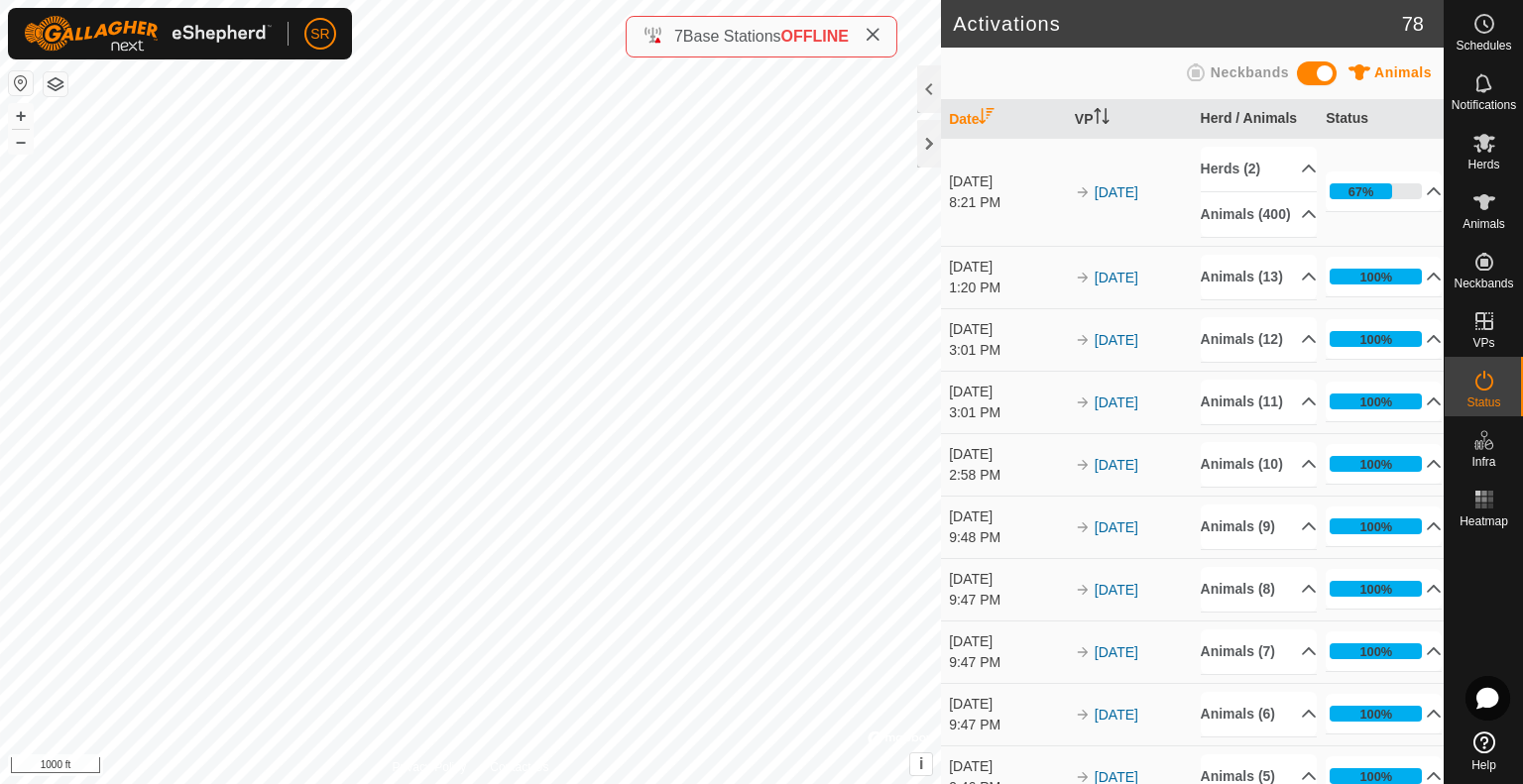 scroll, scrollTop: 0, scrollLeft: 0, axis: both 